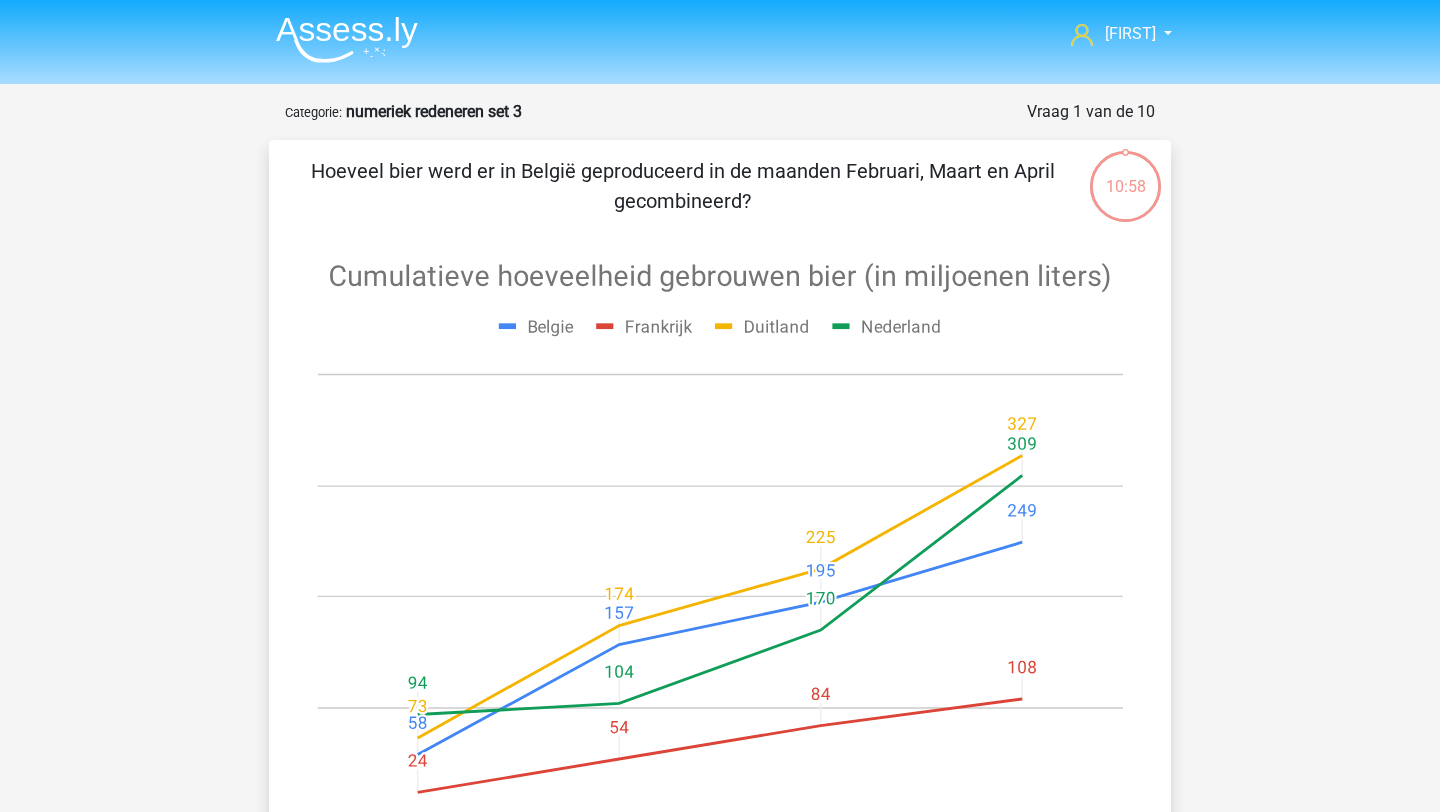 scroll, scrollTop: 0, scrollLeft: 0, axis: both 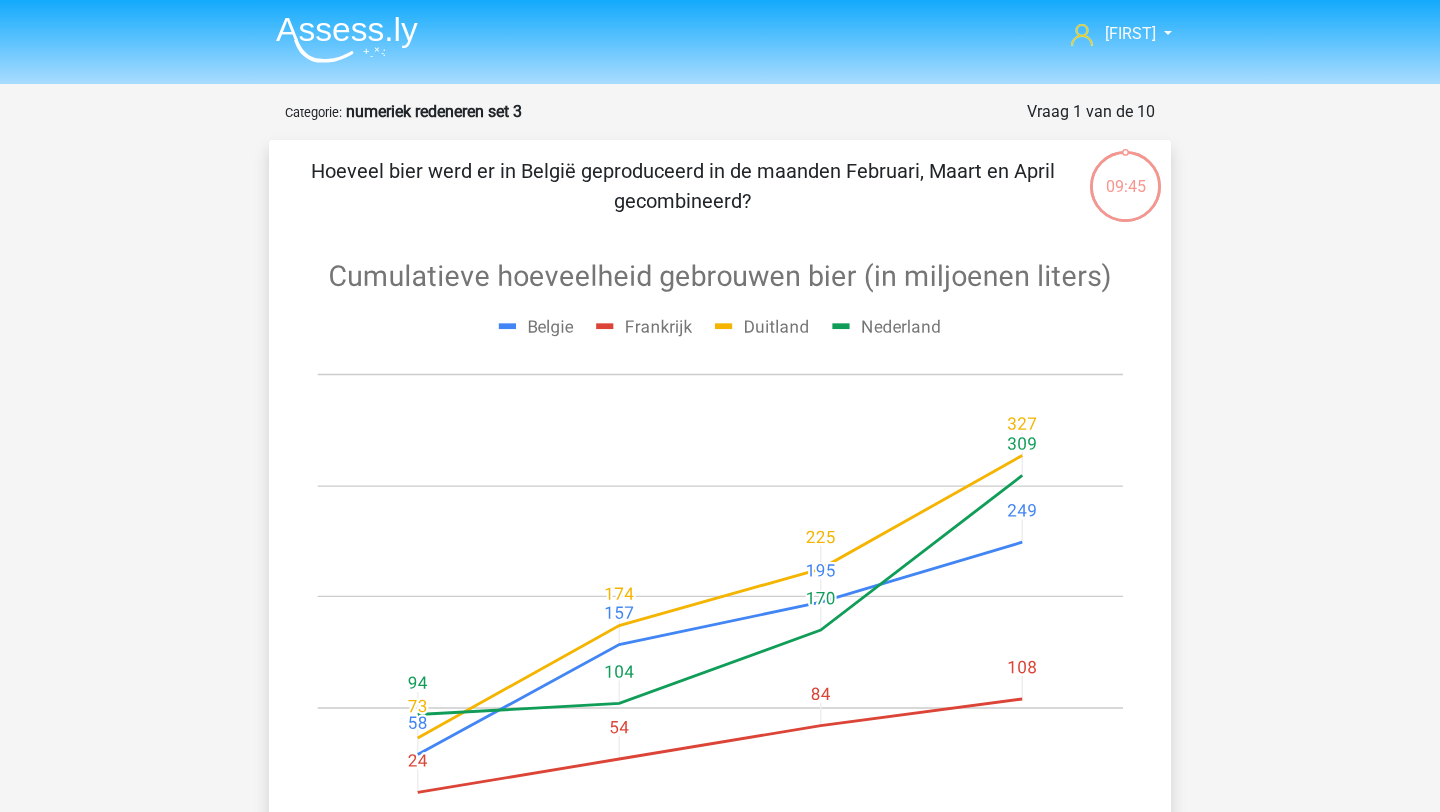 click on "[FIRST]
[EMAIL]
[LANGUAGE]
[LANGUAGE]" at bounding box center [720, 42] 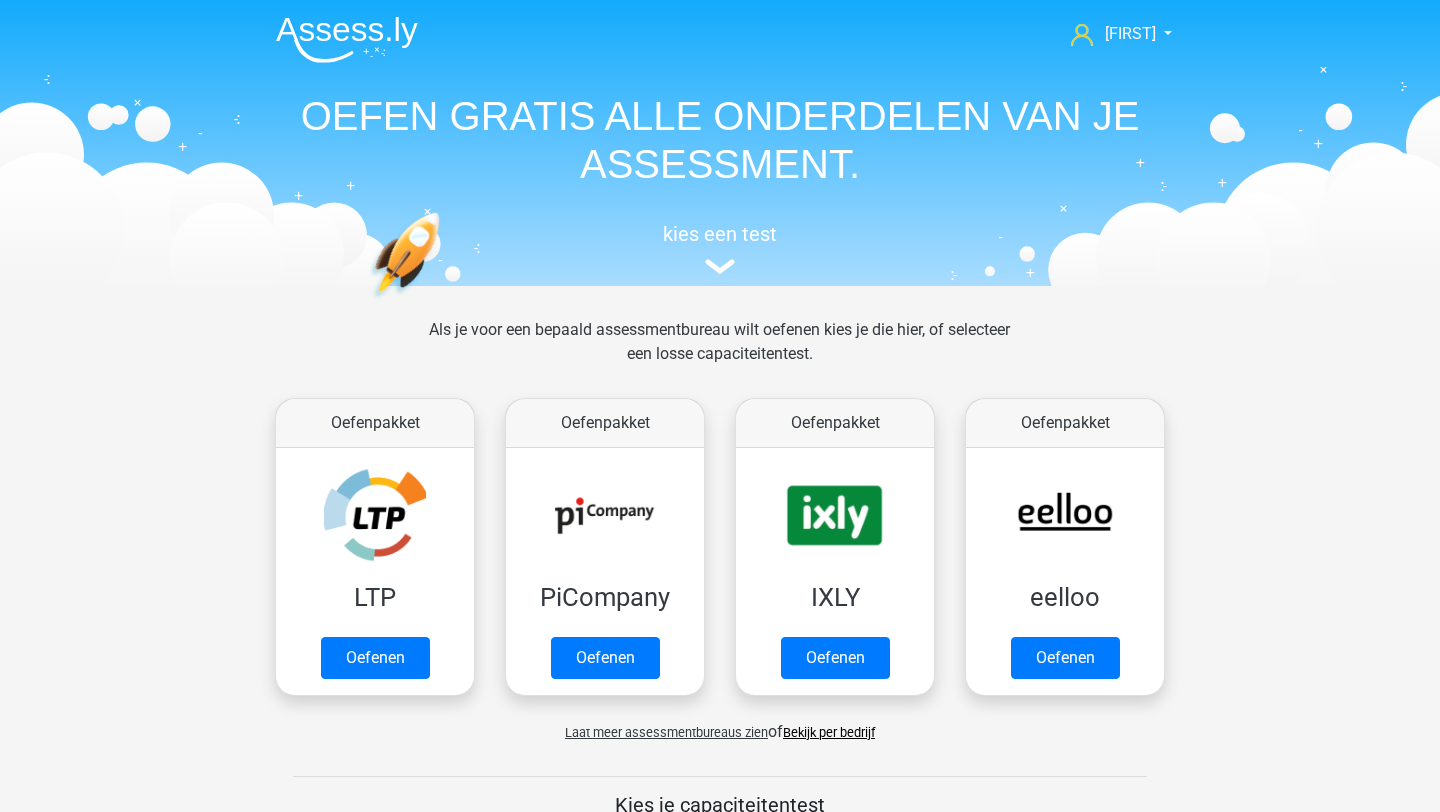 scroll, scrollTop: 0, scrollLeft: 0, axis: both 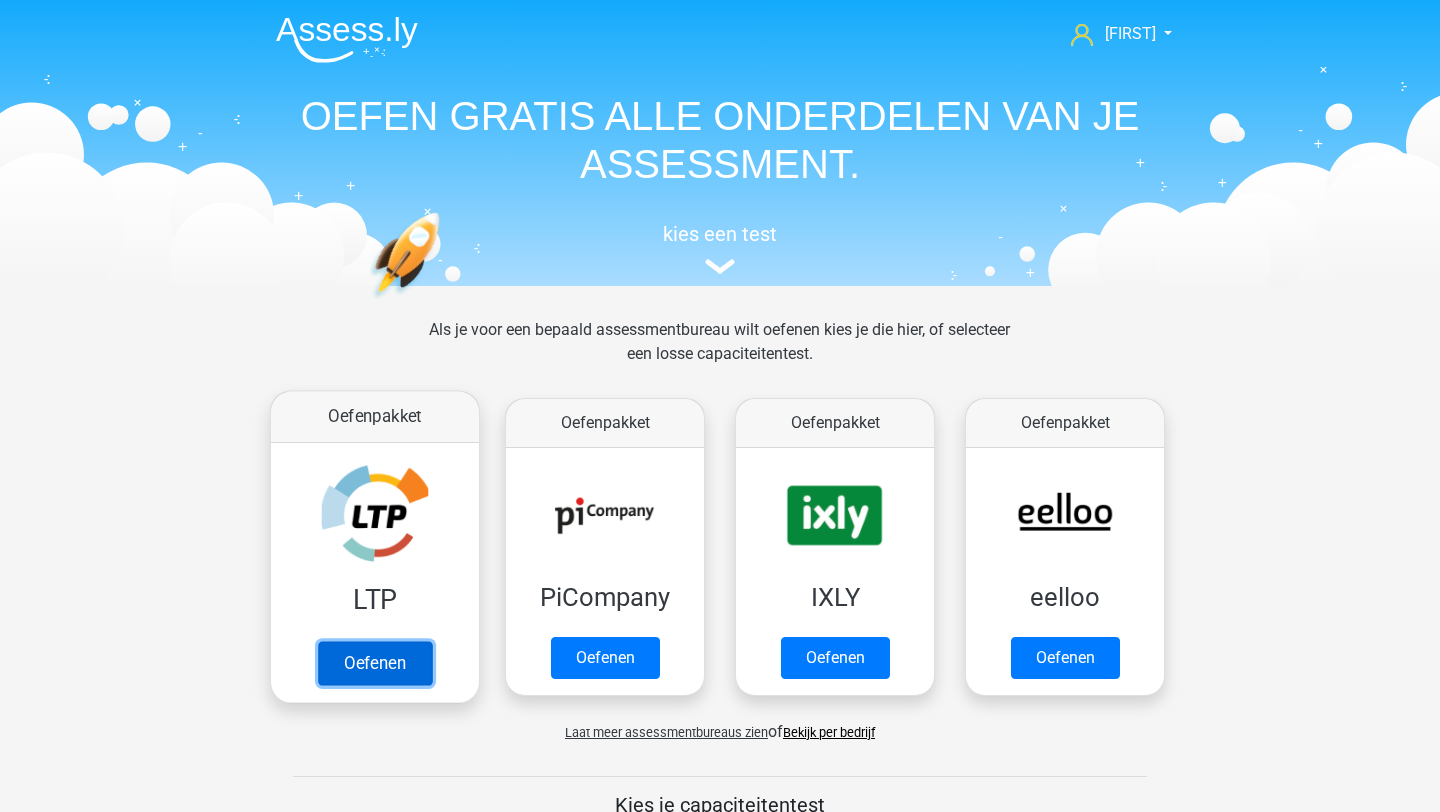 click on "Oefenen" at bounding box center (375, 663) 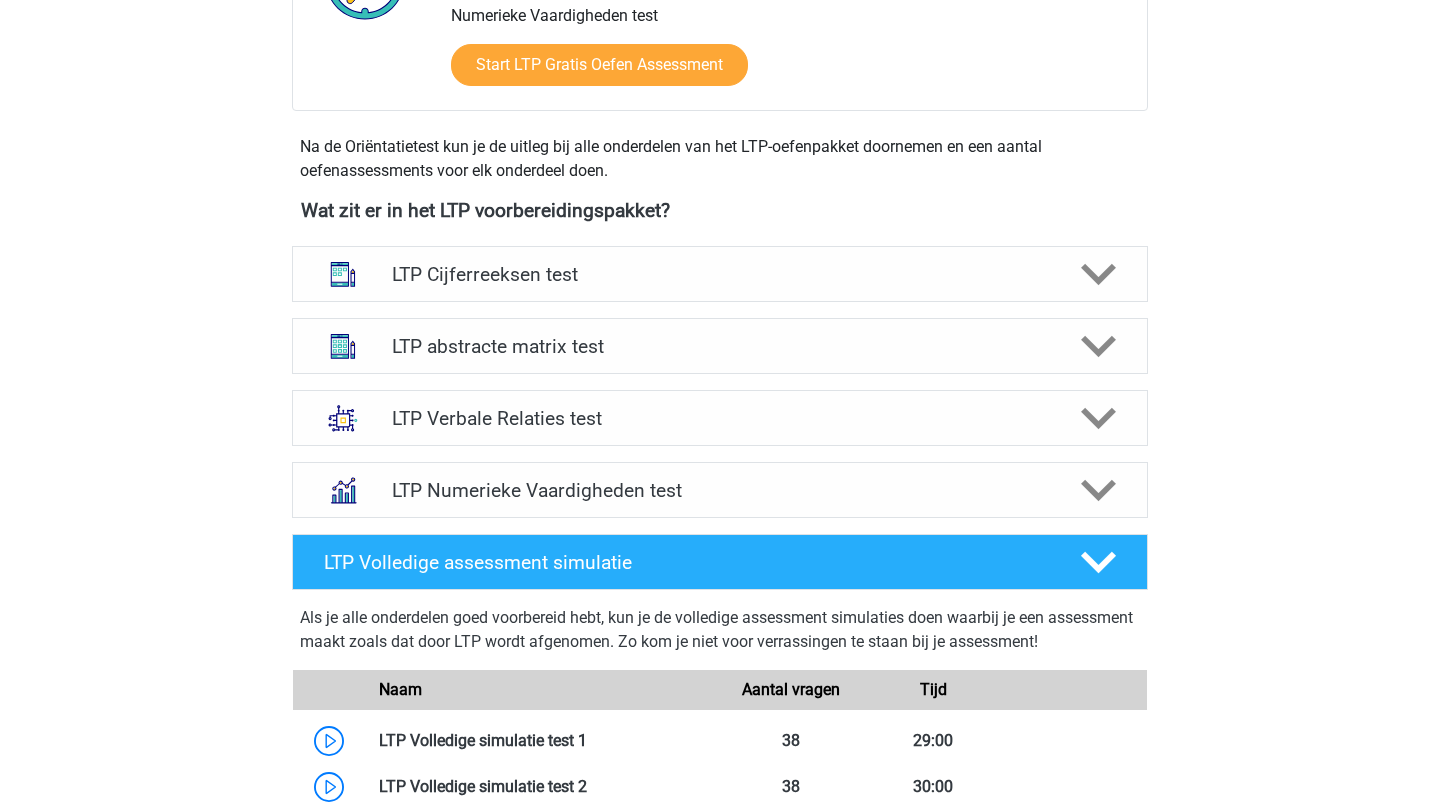 scroll, scrollTop: 612, scrollLeft: 0, axis: vertical 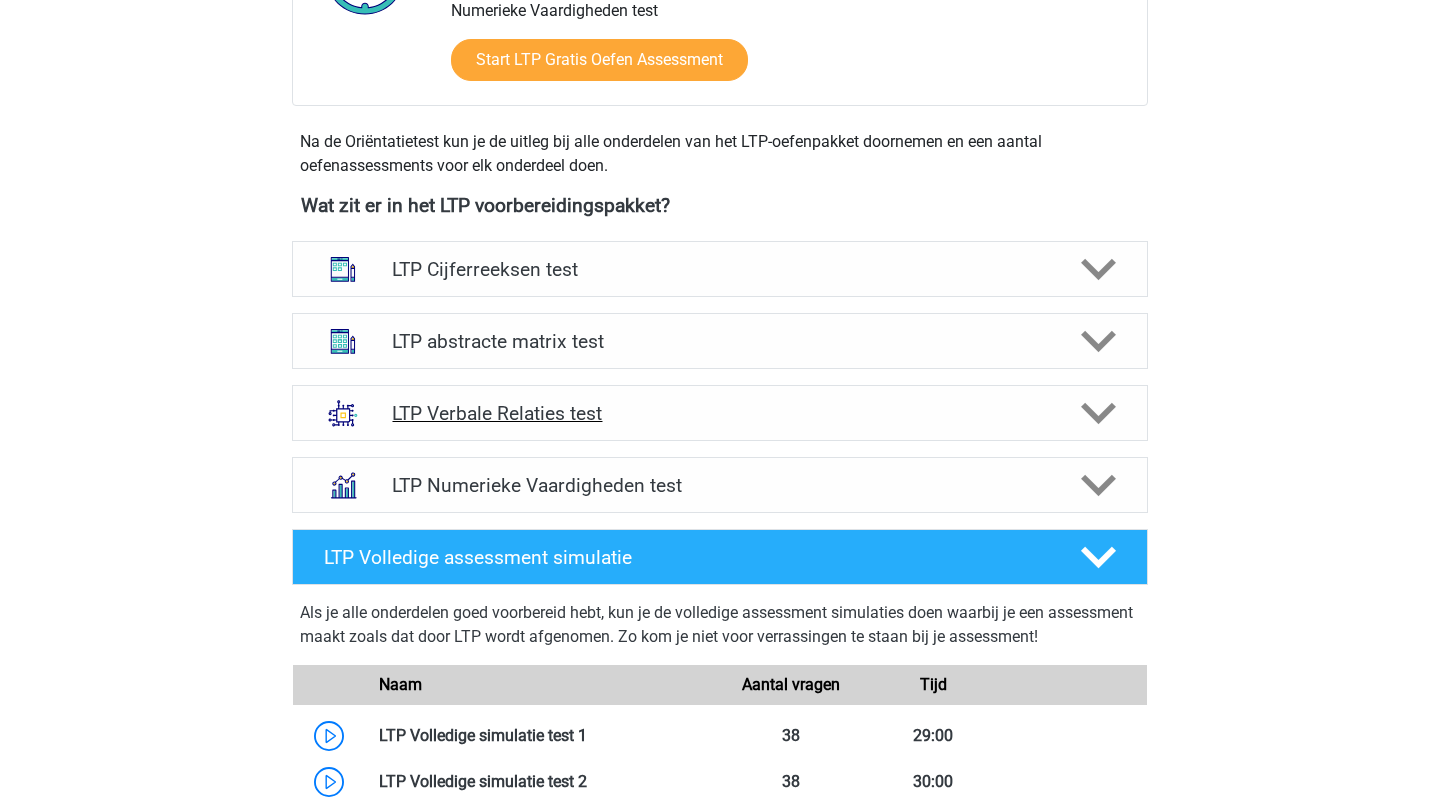 click on "LTP Verbale Relaties test" at bounding box center (719, 413) 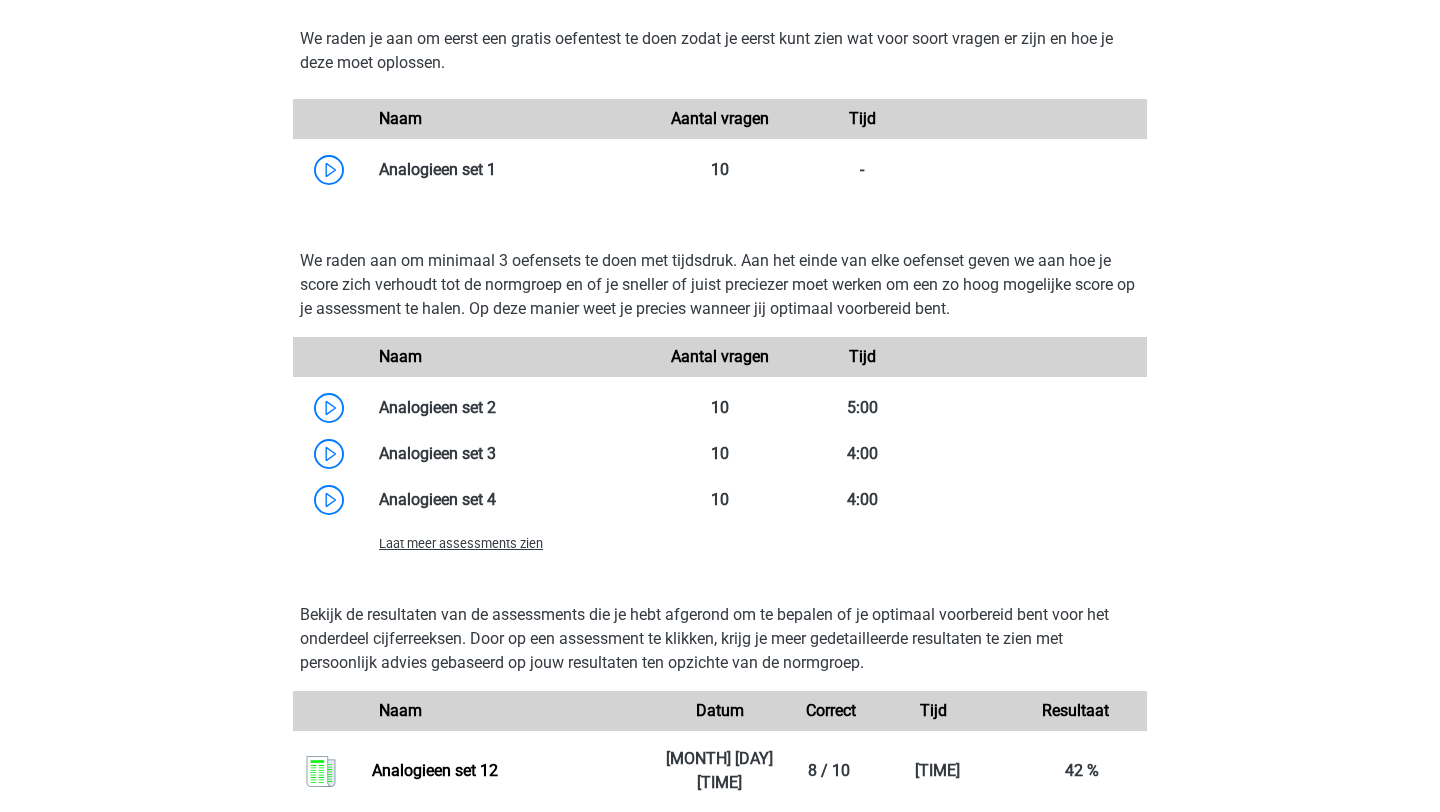 click on "Laat meer assessments zien" at bounding box center (461, 543) 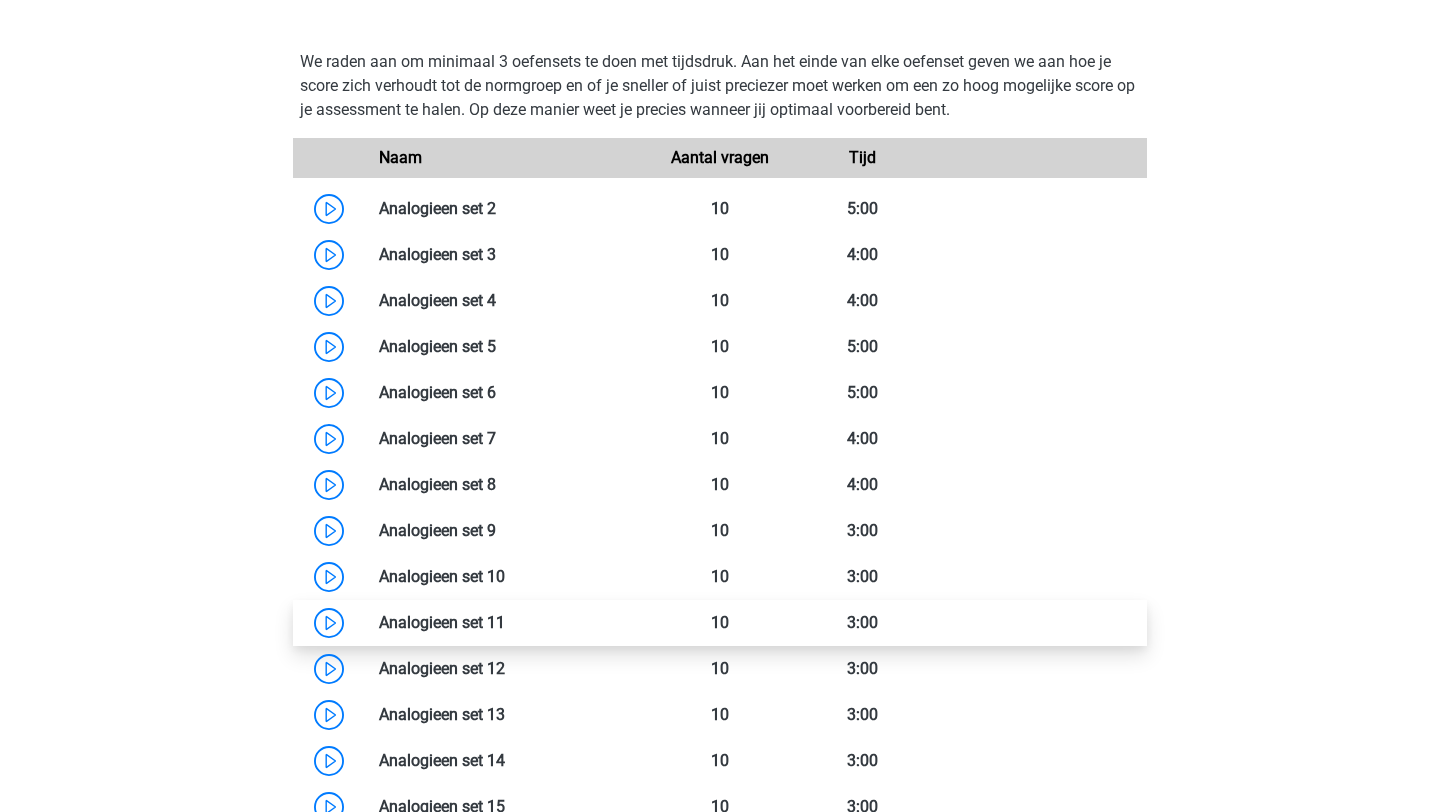 scroll, scrollTop: 1862, scrollLeft: 0, axis: vertical 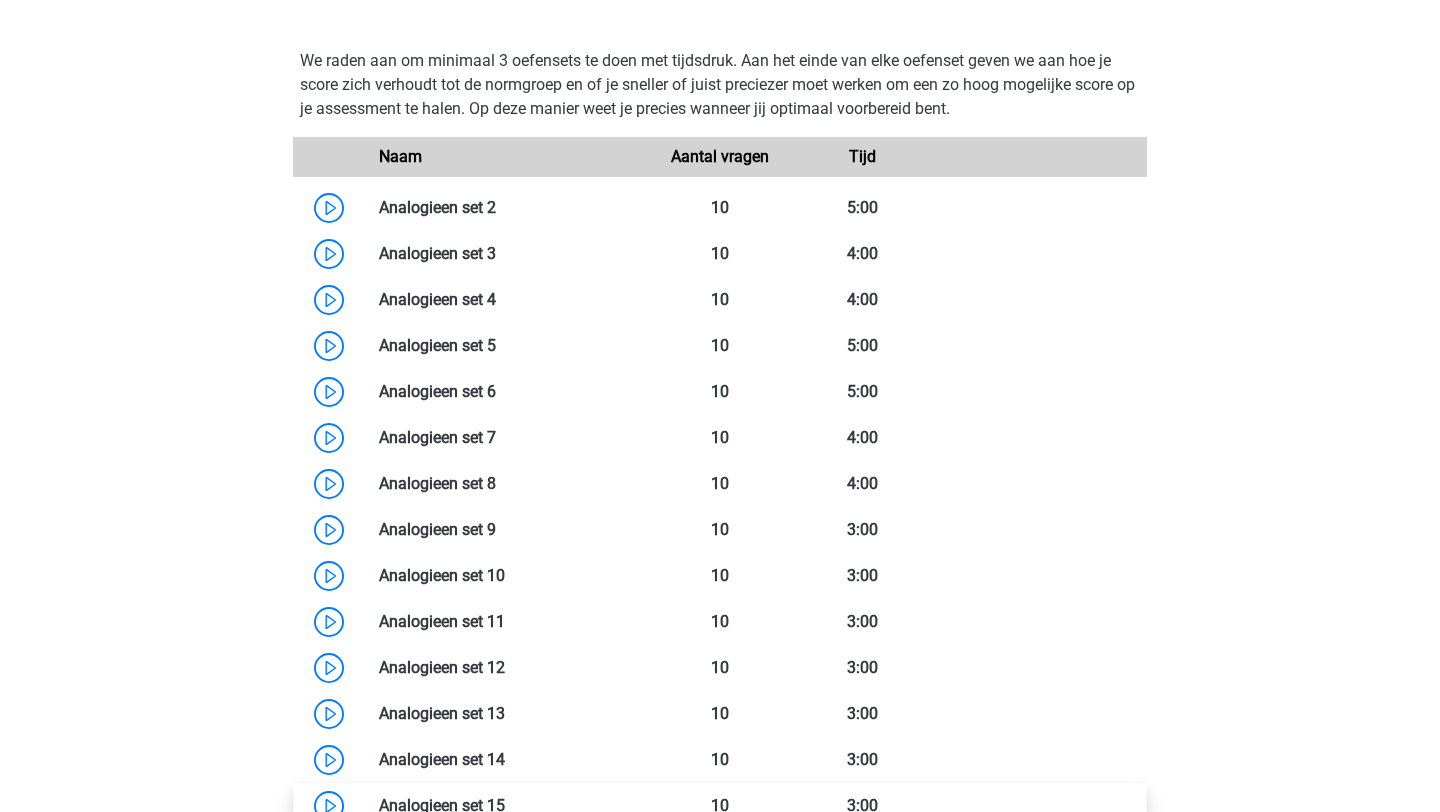 click at bounding box center (505, 805) 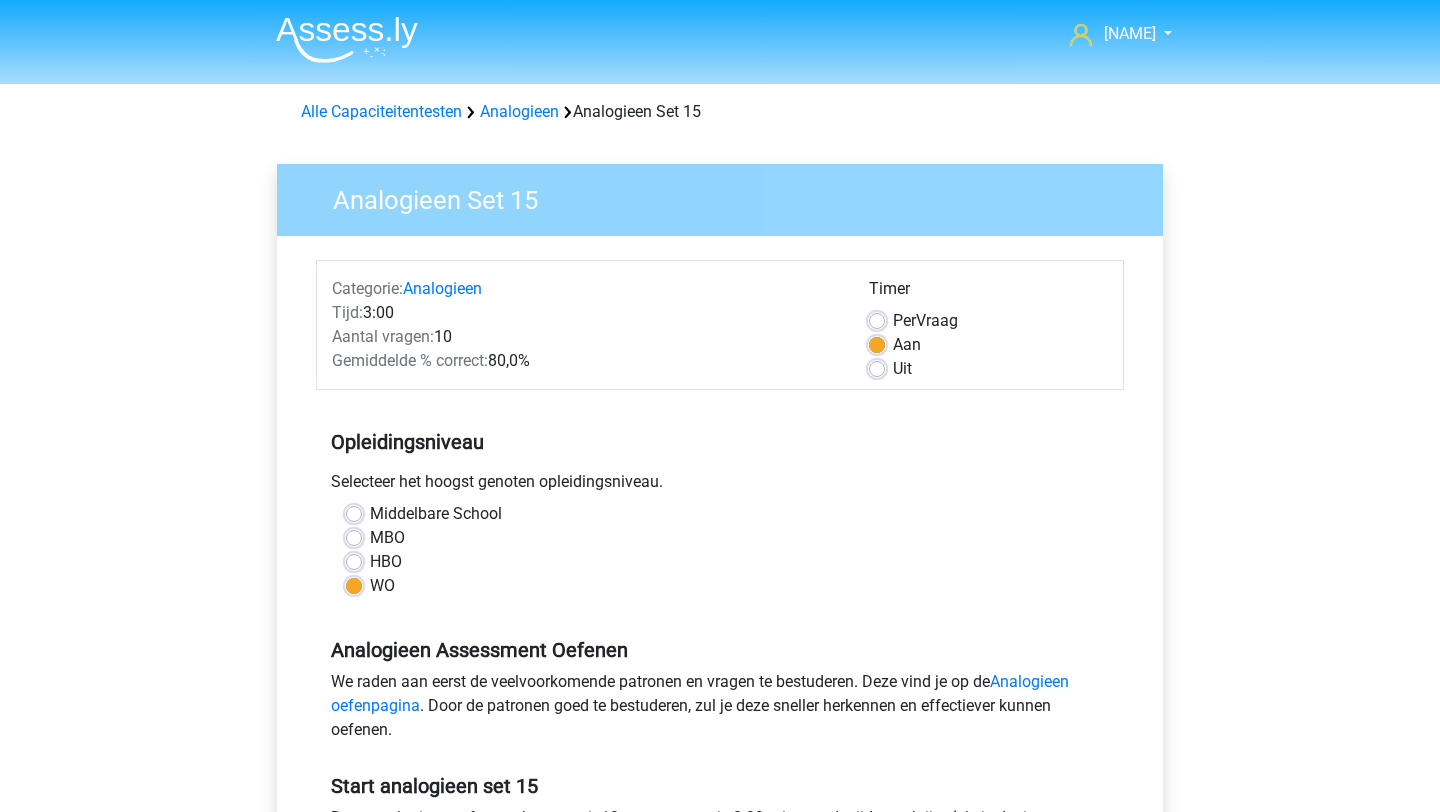 scroll, scrollTop: 507, scrollLeft: 0, axis: vertical 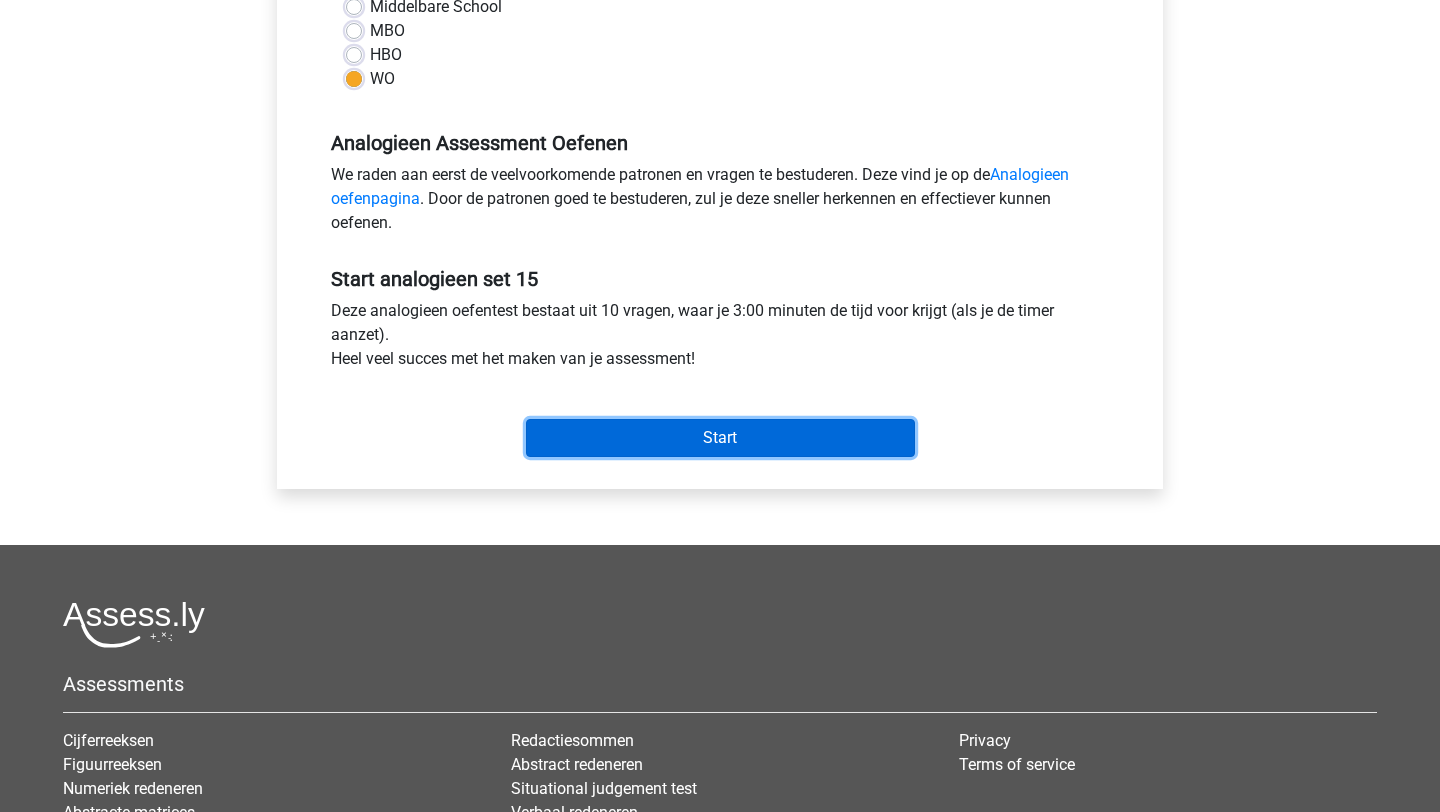 click on "Start" at bounding box center (720, 438) 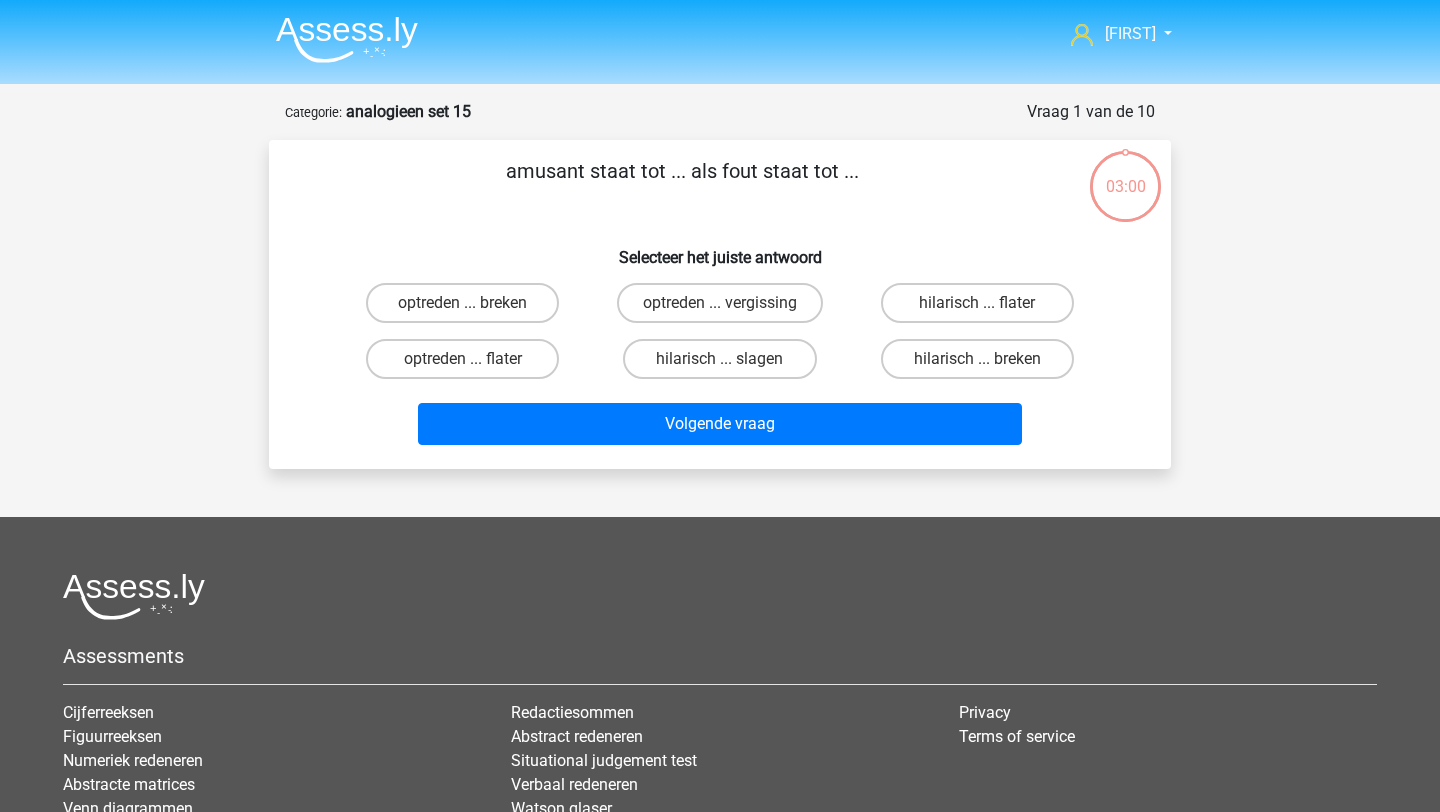 scroll, scrollTop: 0, scrollLeft: 0, axis: both 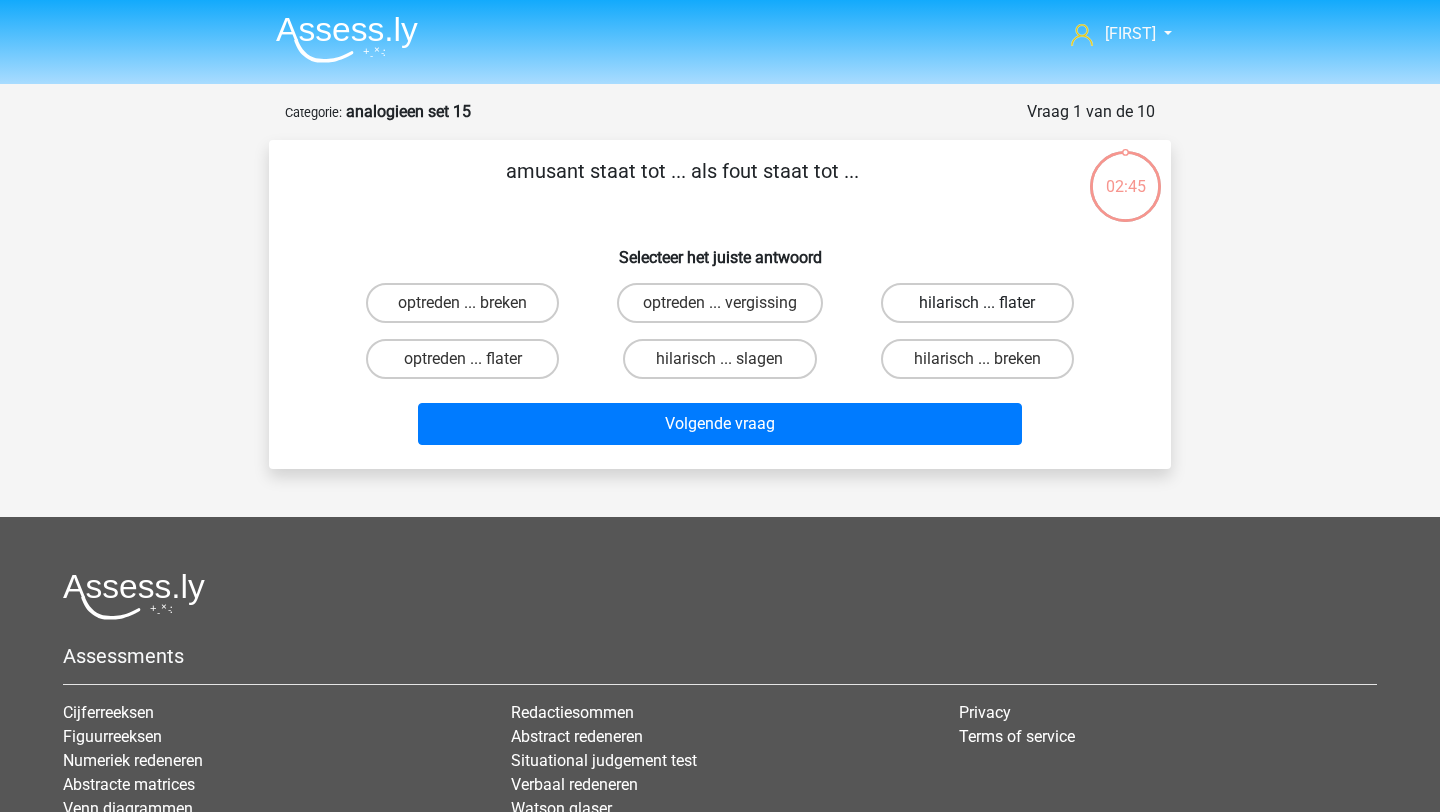 click on "hilarisch ... flater" at bounding box center [977, 303] 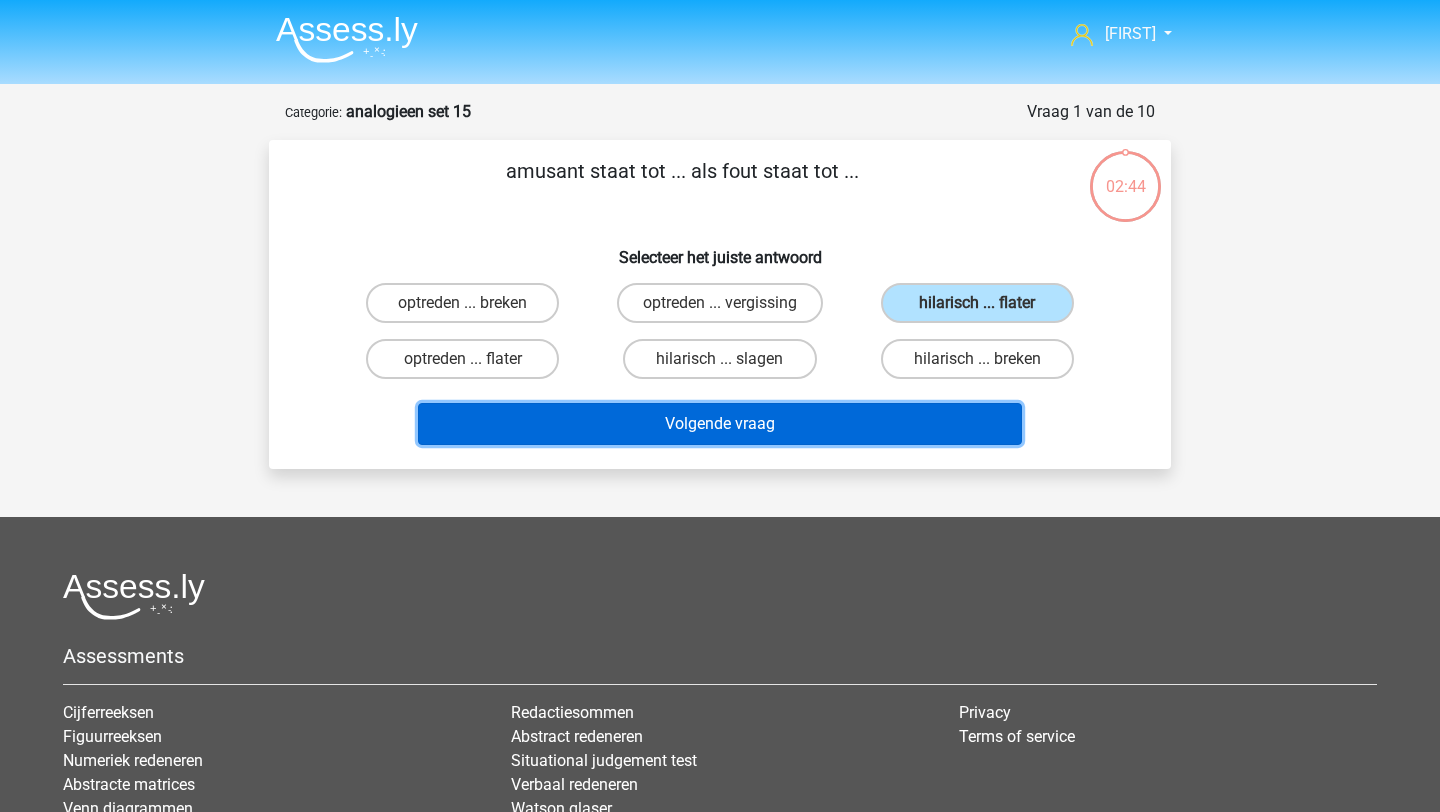 click on "Volgende vraag" at bounding box center (720, 424) 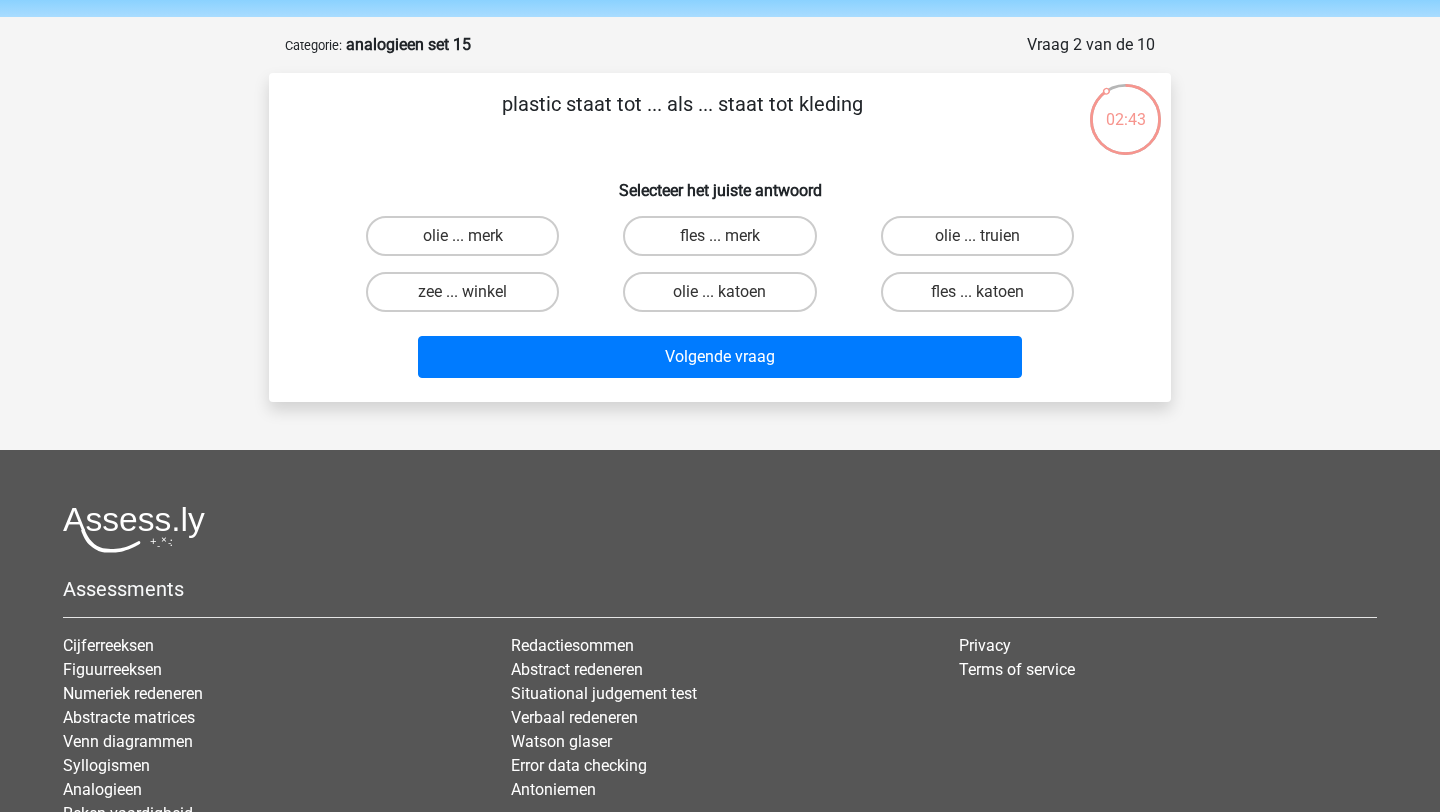scroll, scrollTop: 65, scrollLeft: 0, axis: vertical 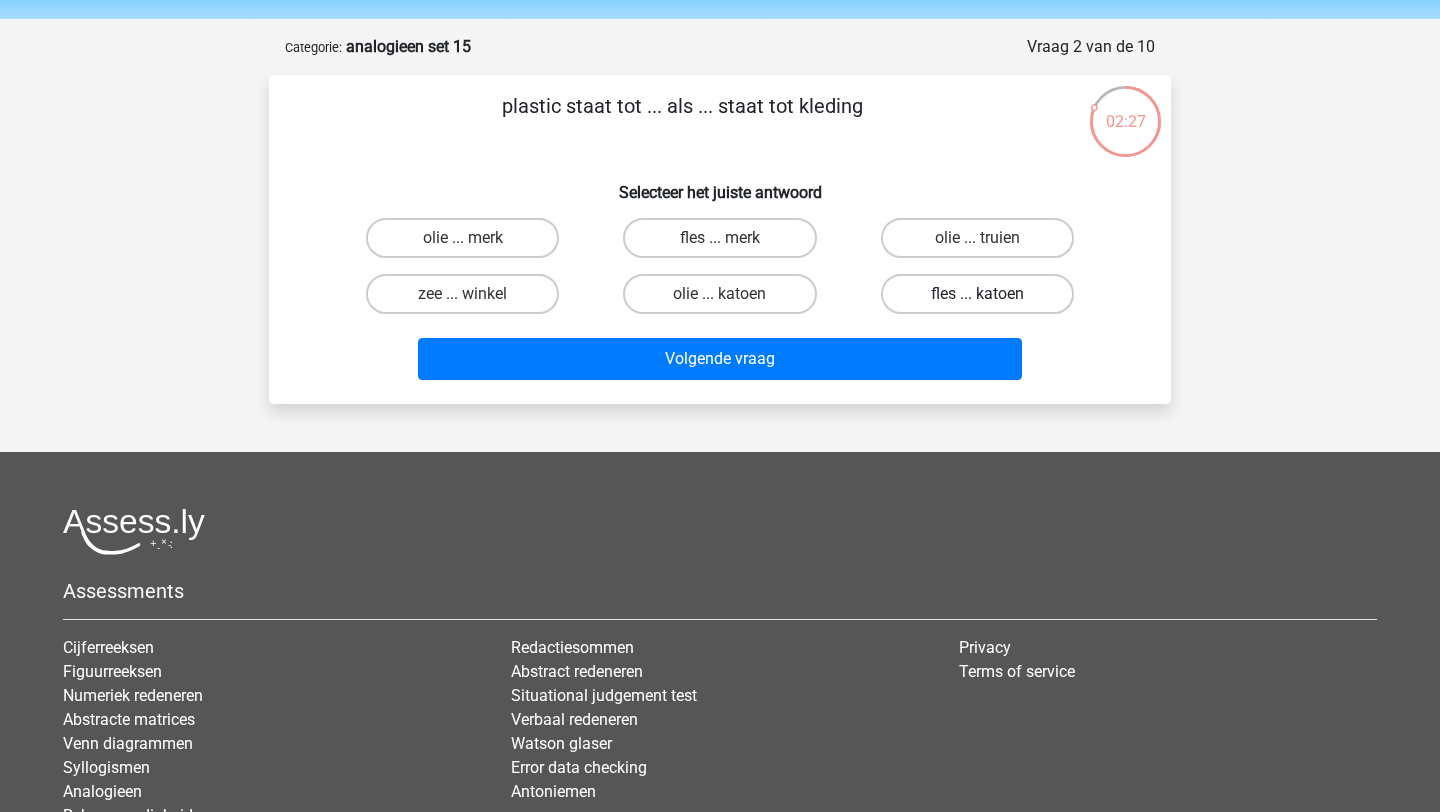 click on "fles ... katoen" at bounding box center [977, 294] 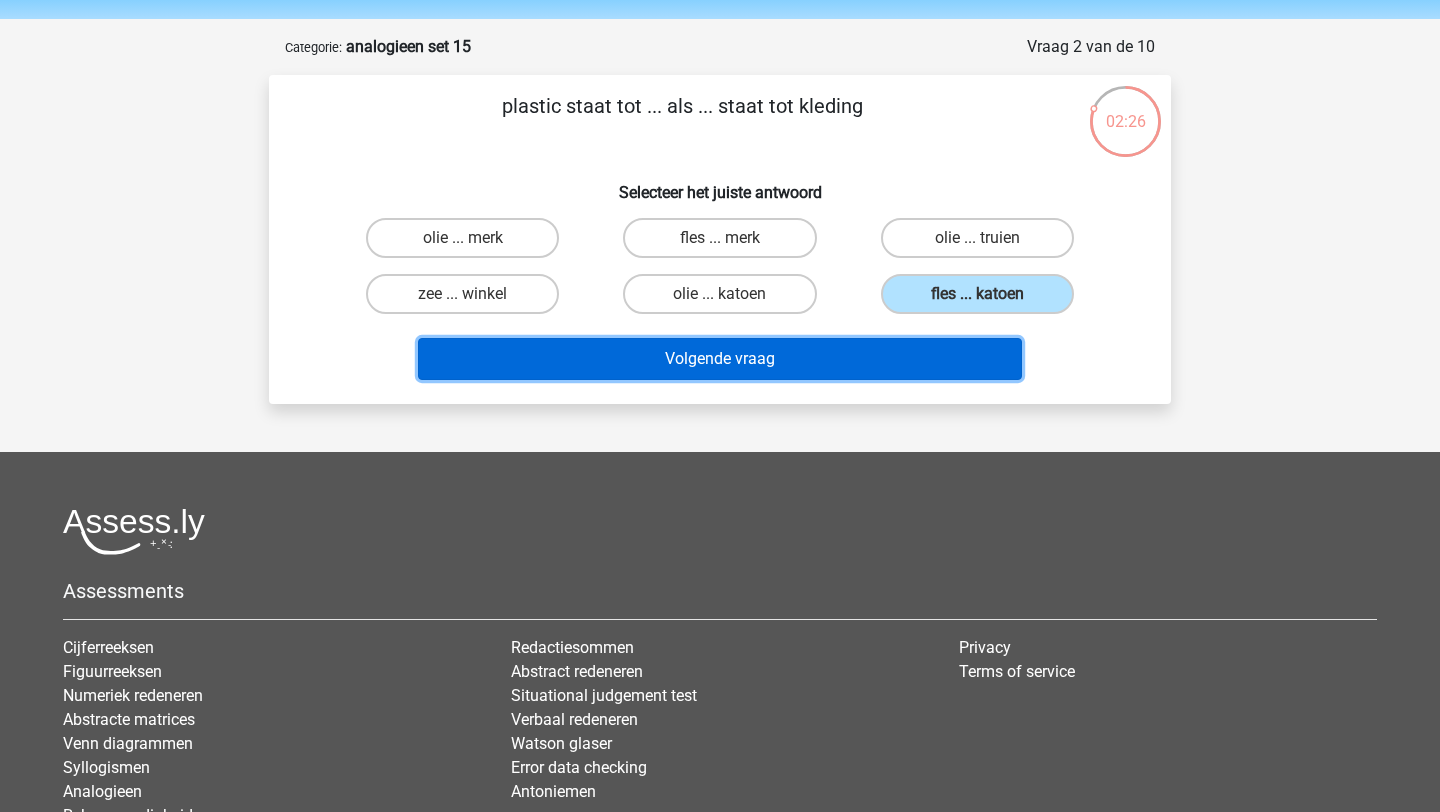 click on "Volgende vraag" at bounding box center [720, 359] 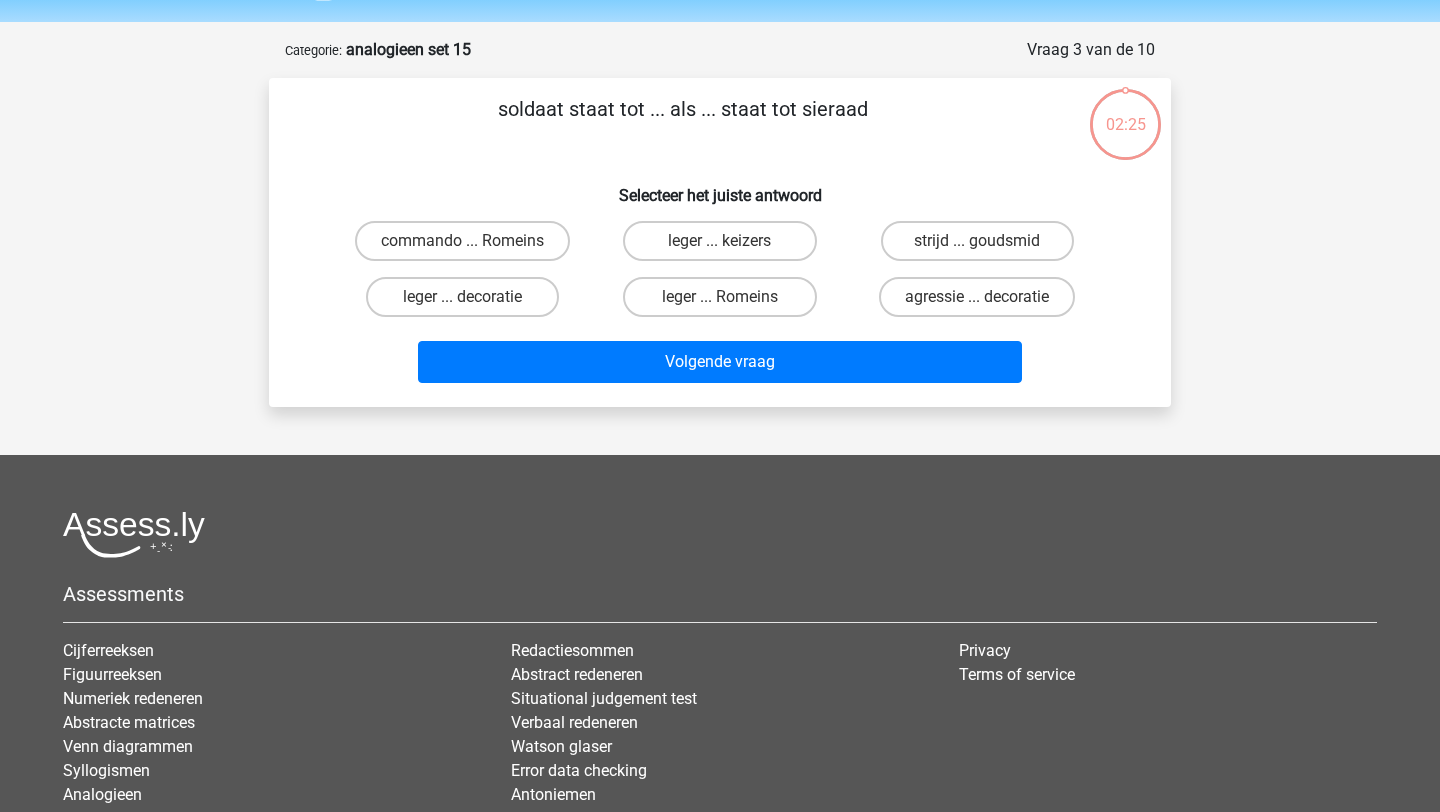 scroll, scrollTop: 61, scrollLeft: 0, axis: vertical 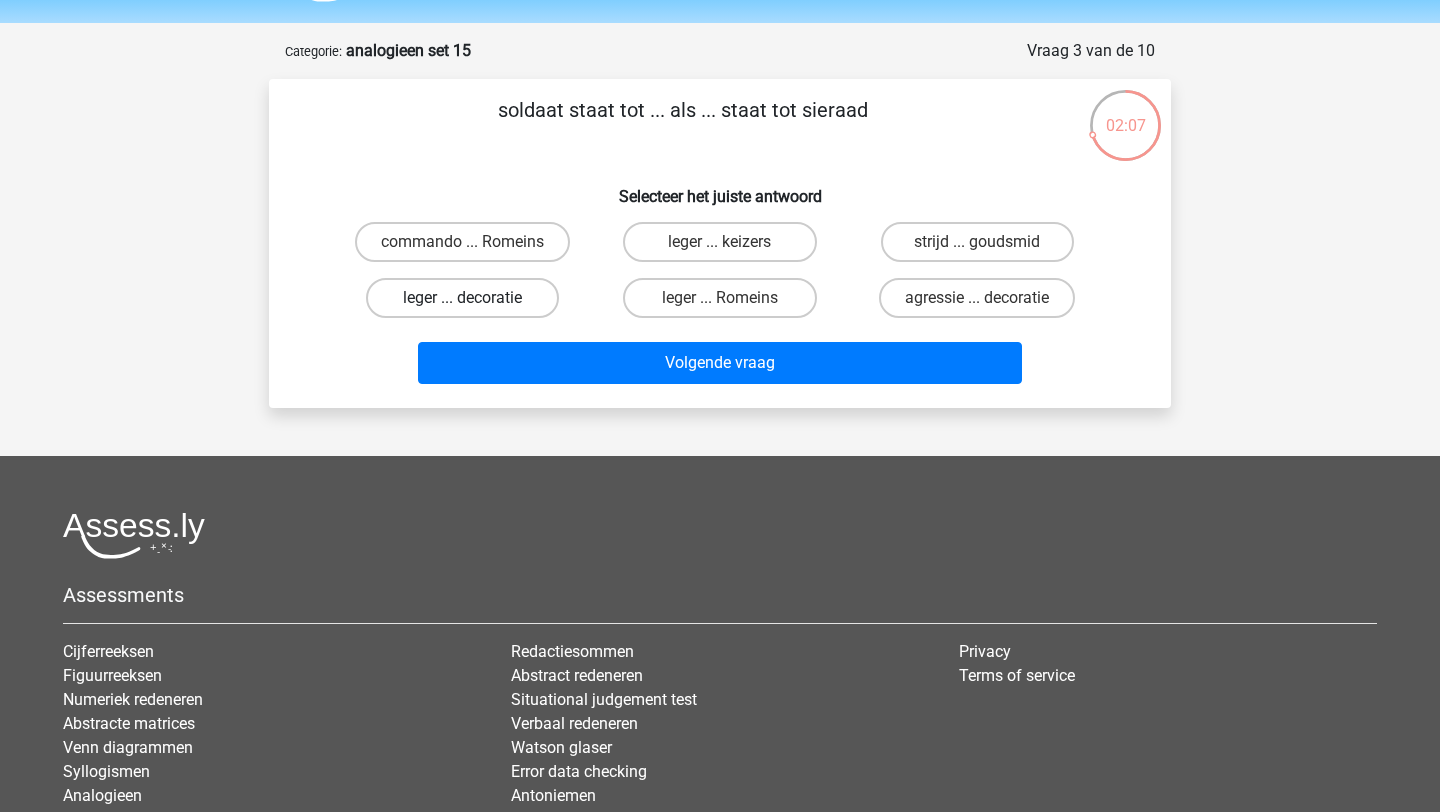 click on "leger ... decoratie" at bounding box center (462, 298) 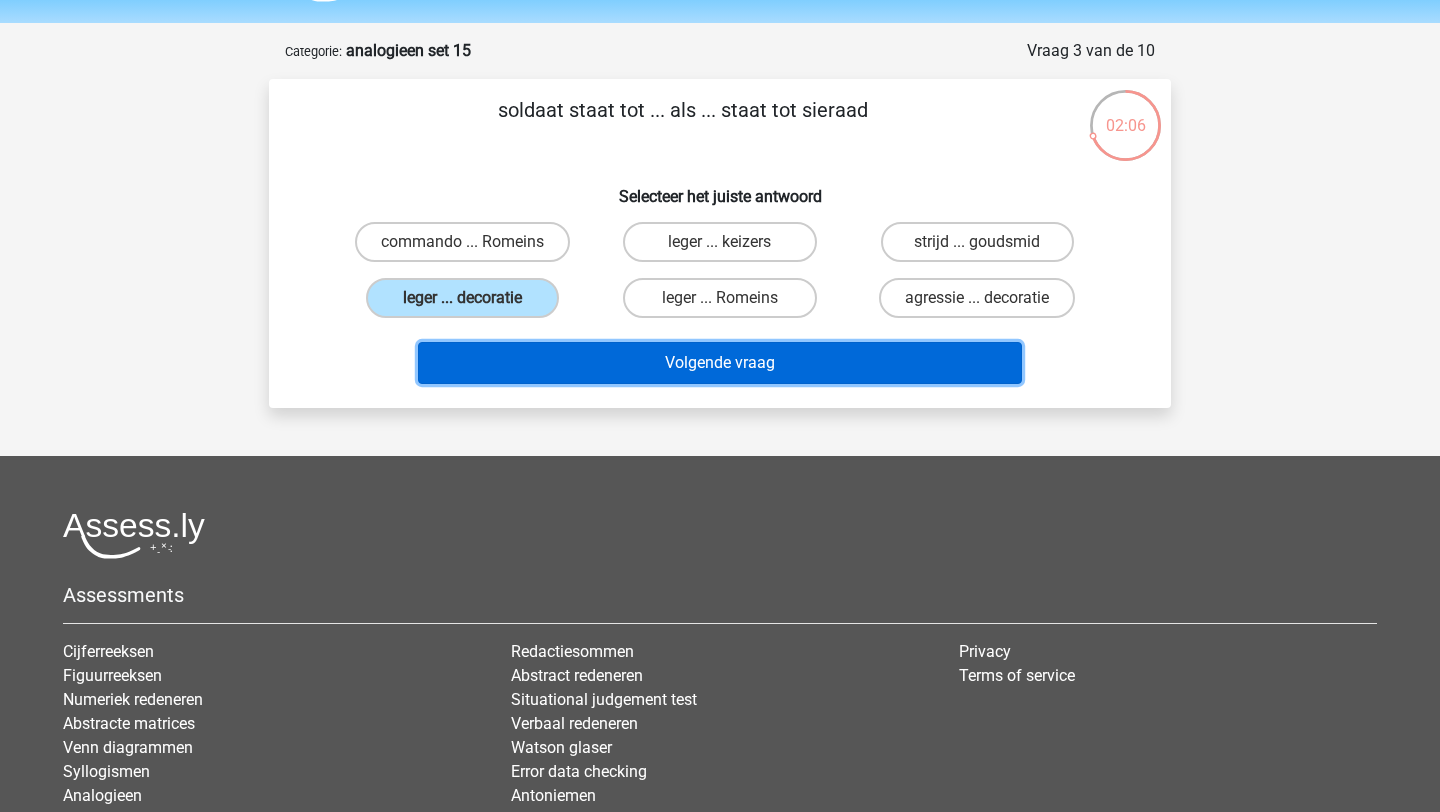 click on "Volgende vraag" at bounding box center [720, 363] 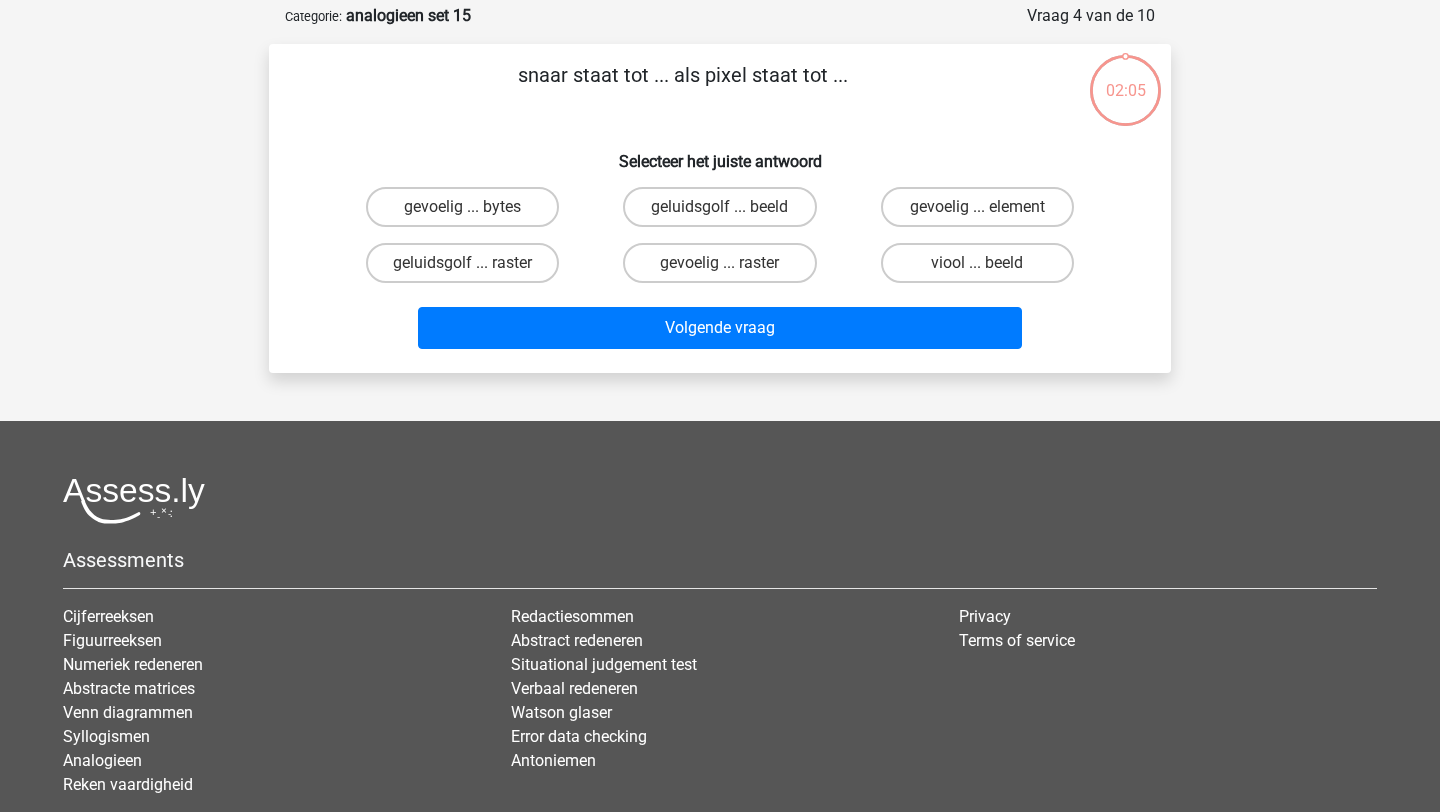 scroll, scrollTop: 100, scrollLeft: 0, axis: vertical 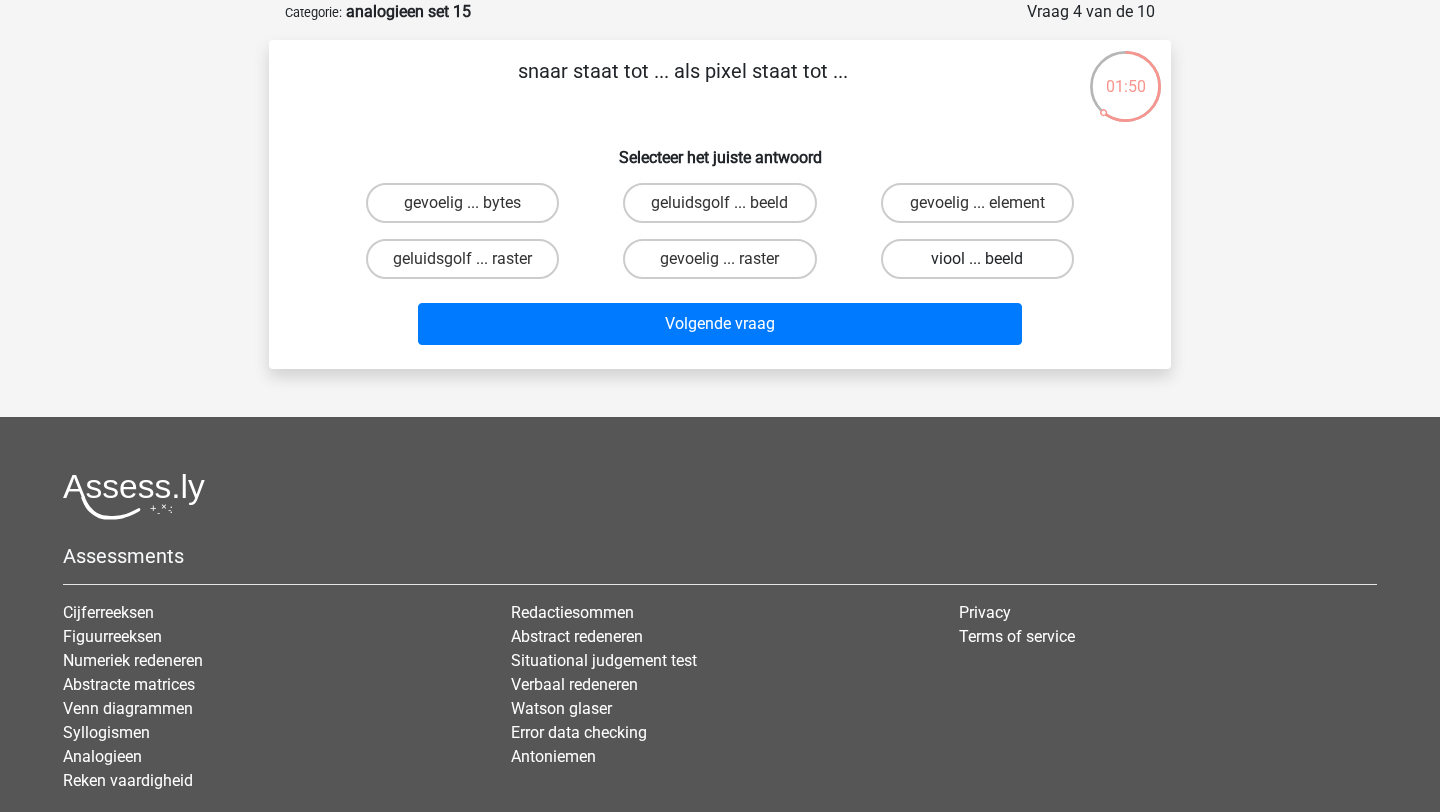 click on "viool ... beeld" at bounding box center (977, 259) 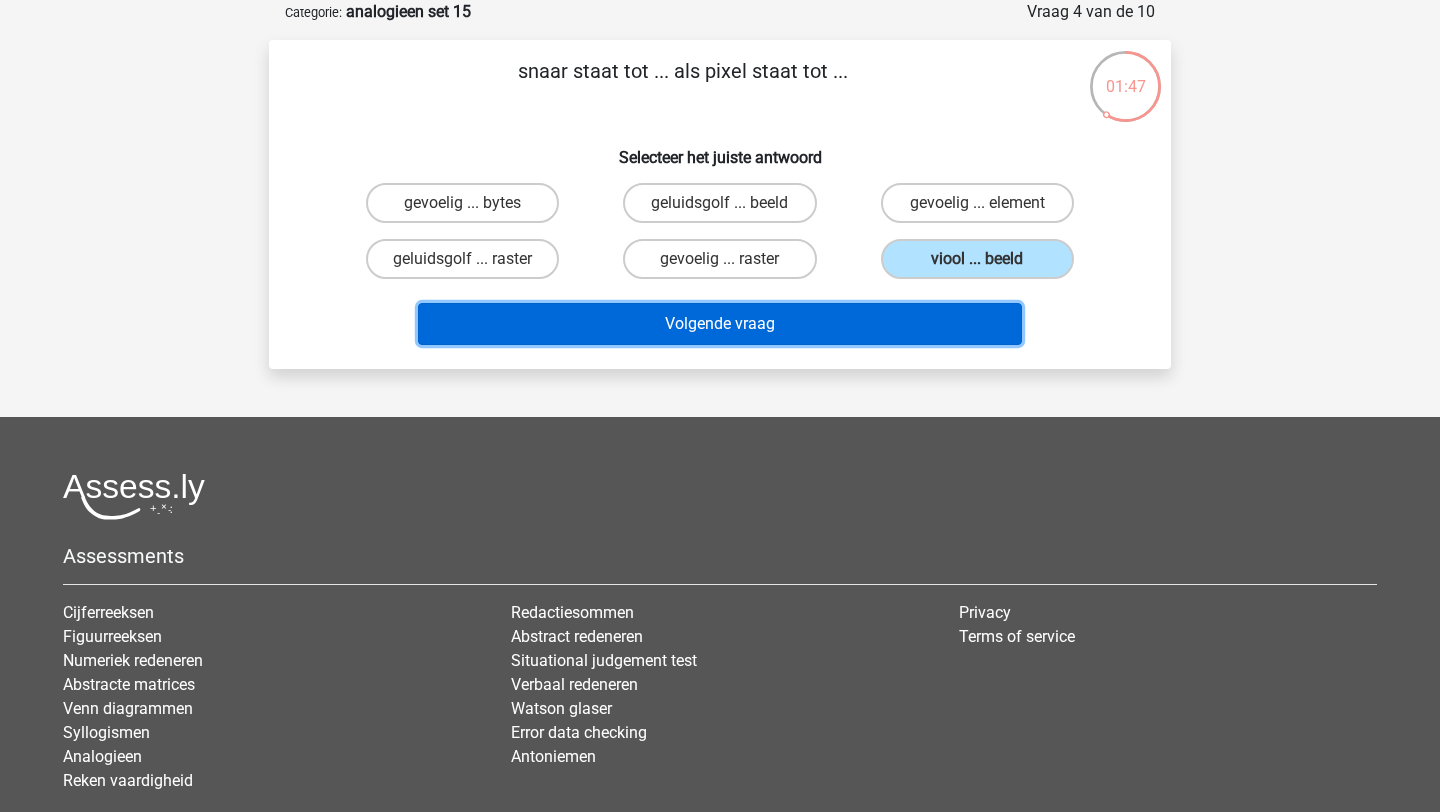 click on "Volgende vraag" at bounding box center (720, 324) 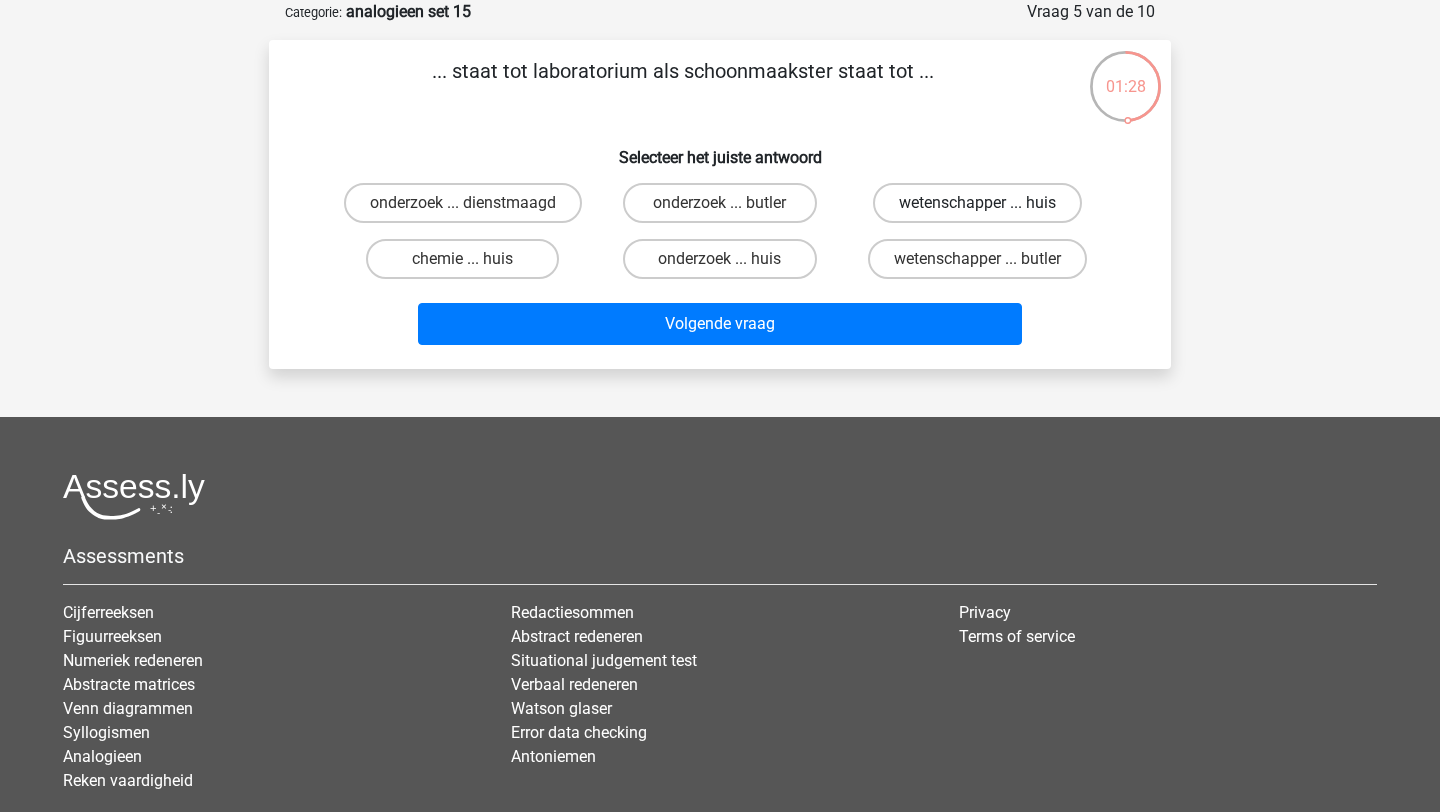 click on "wetenschapper ... huis" at bounding box center (977, 203) 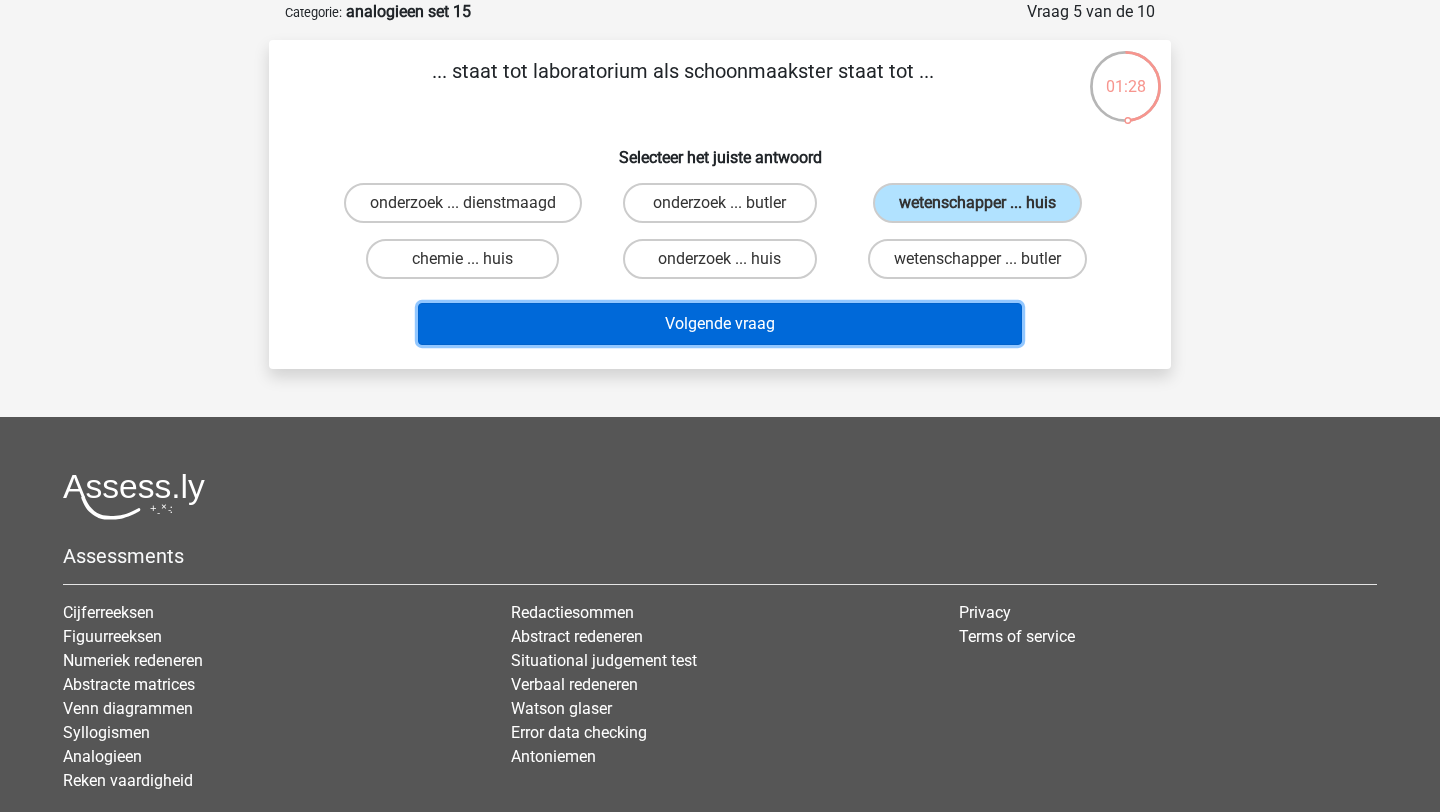 click on "Volgende vraag" at bounding box center [720, 324] 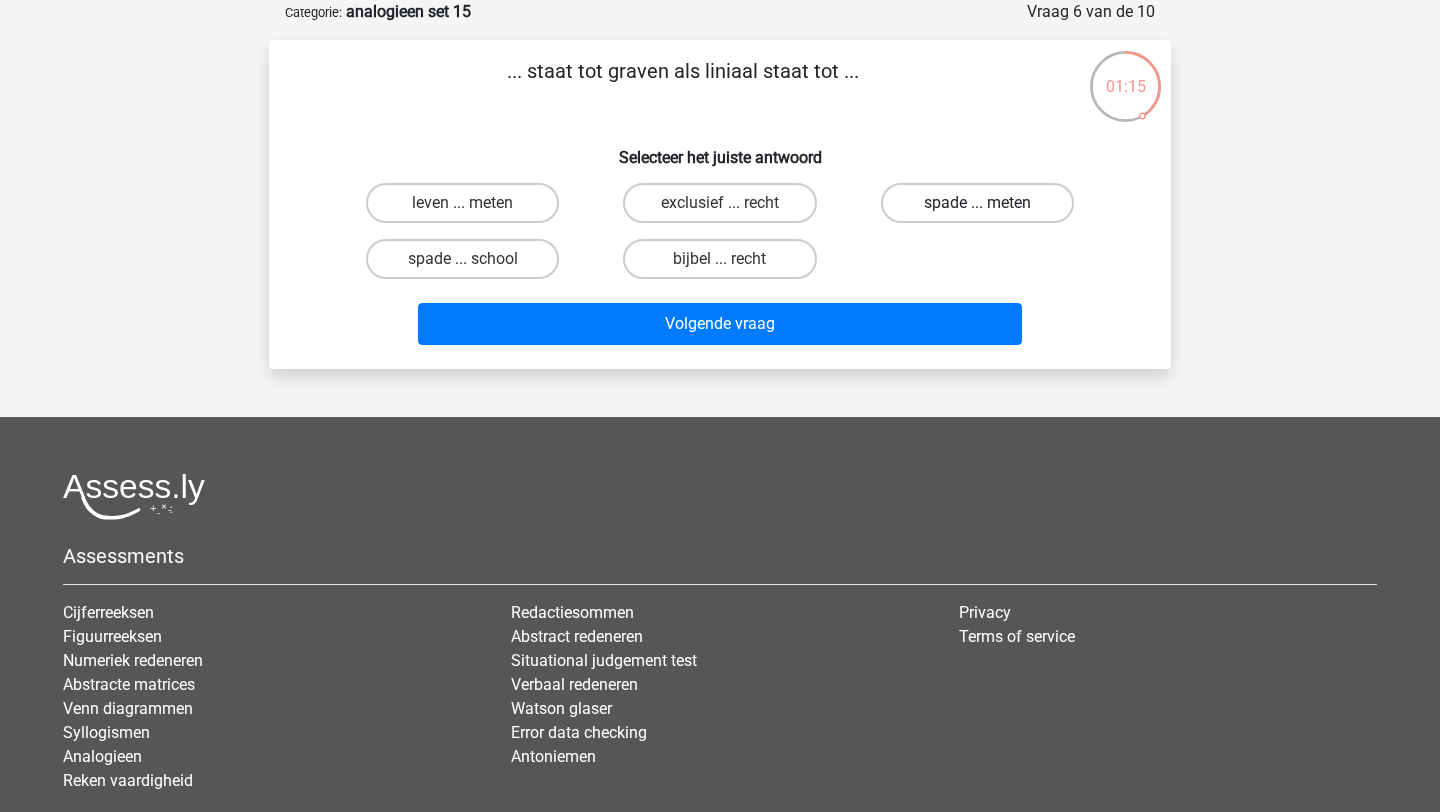 click on "spade ... meten" at bounding box center [977, 203] 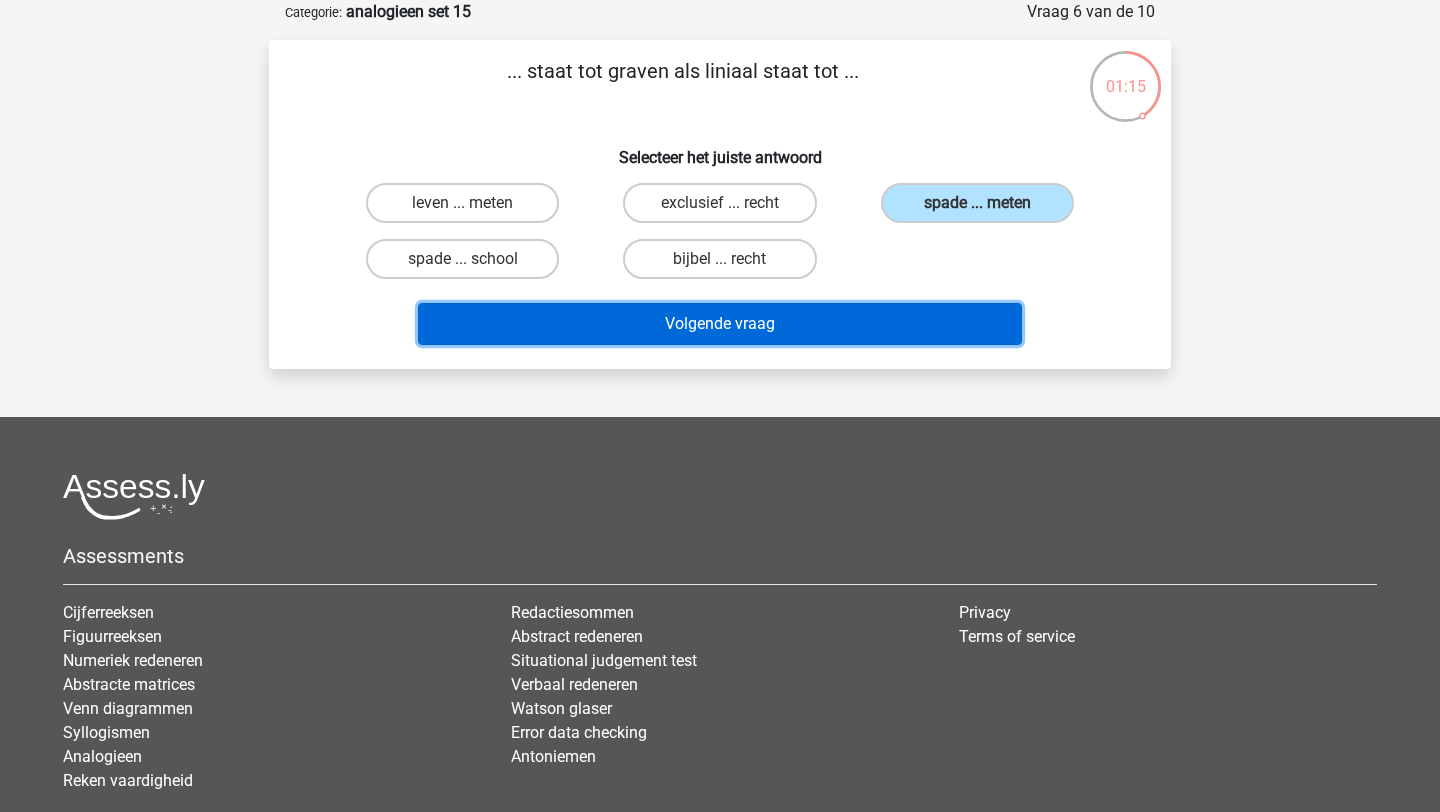 click on "Volgende vraag" at bounding box center (720, 324) 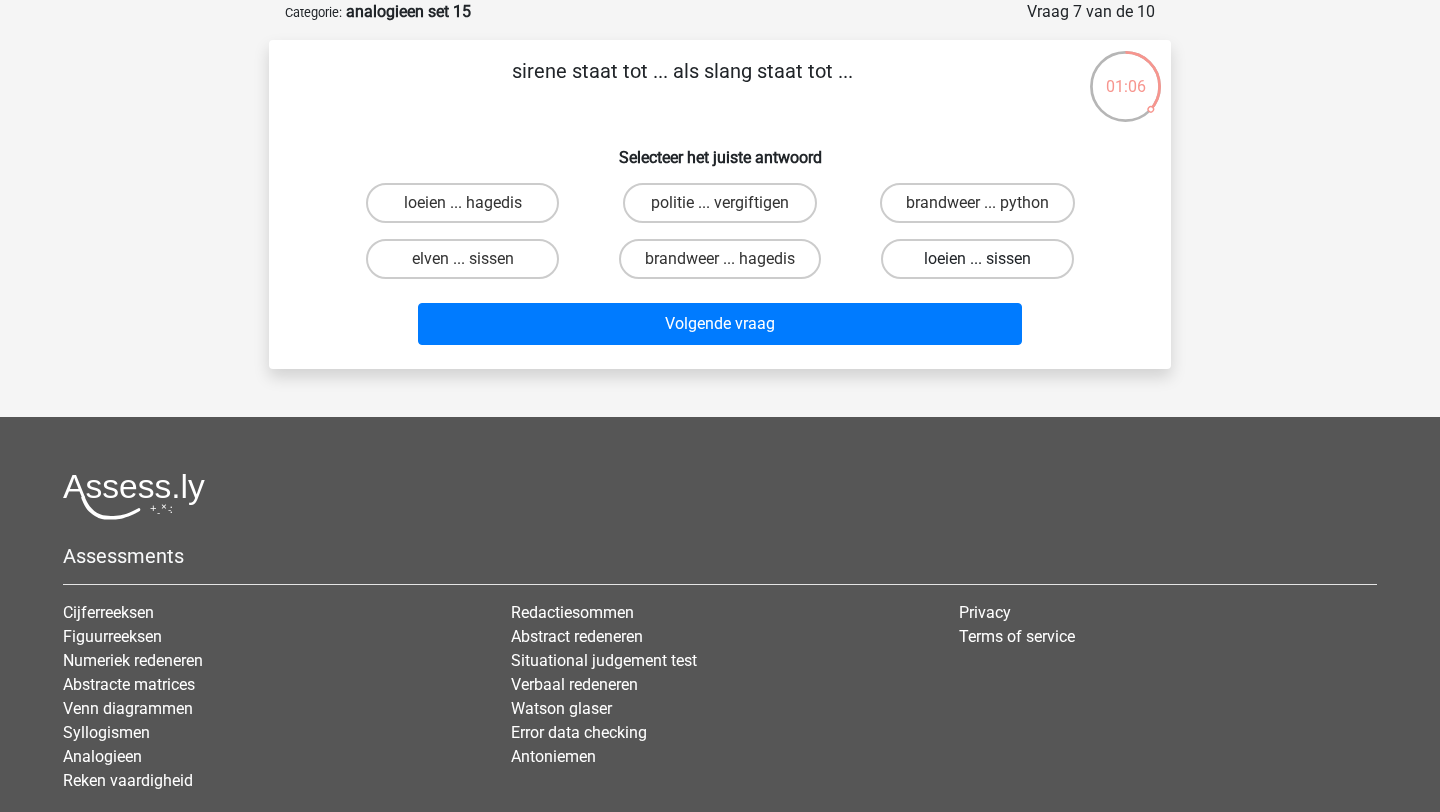 click on "loeien ... sissen" at bounding box center (977, 259) 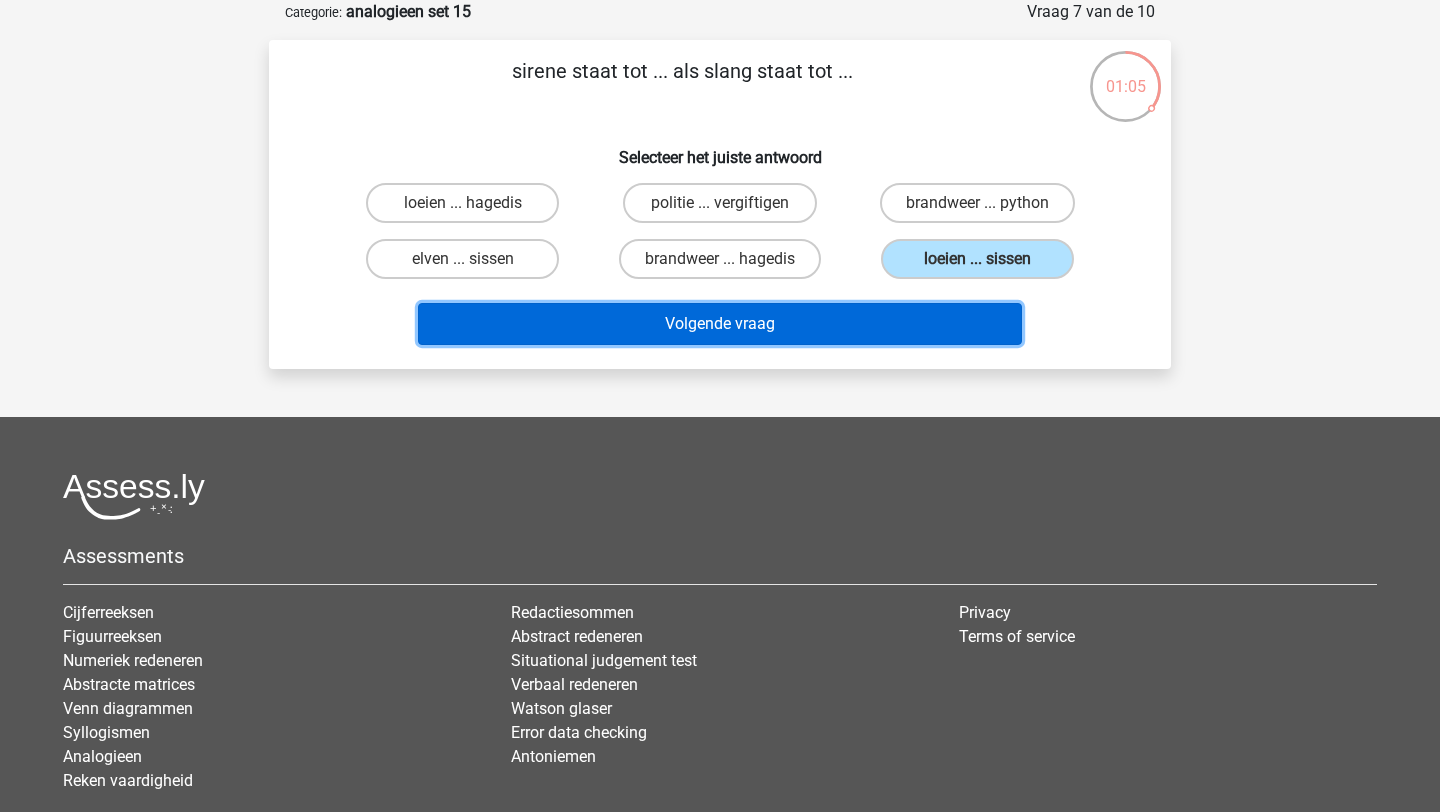 click on "Volgende vraag" at bounding box center [720, 324] 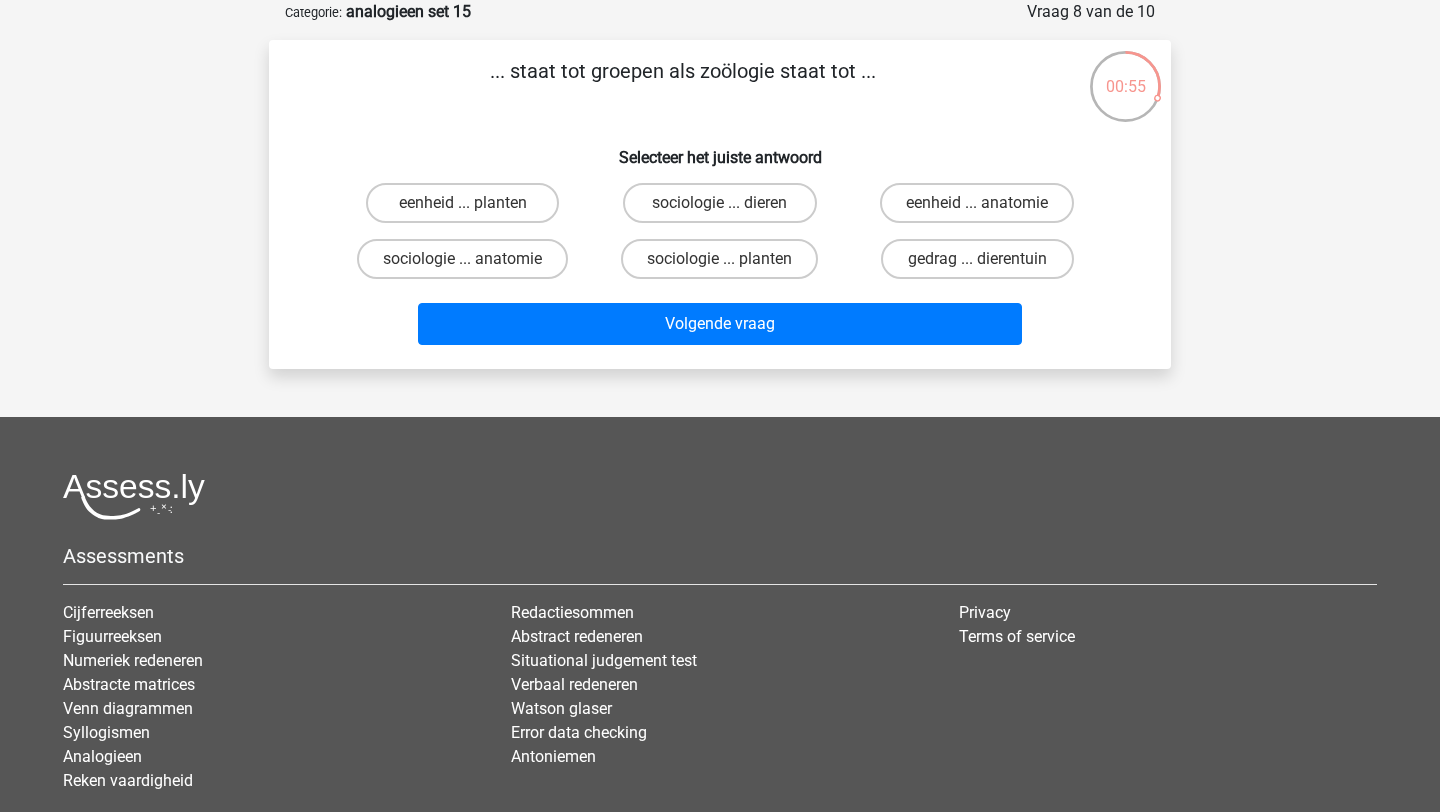 click on "sociologie ... dieren" at bounding box center [726, 209] 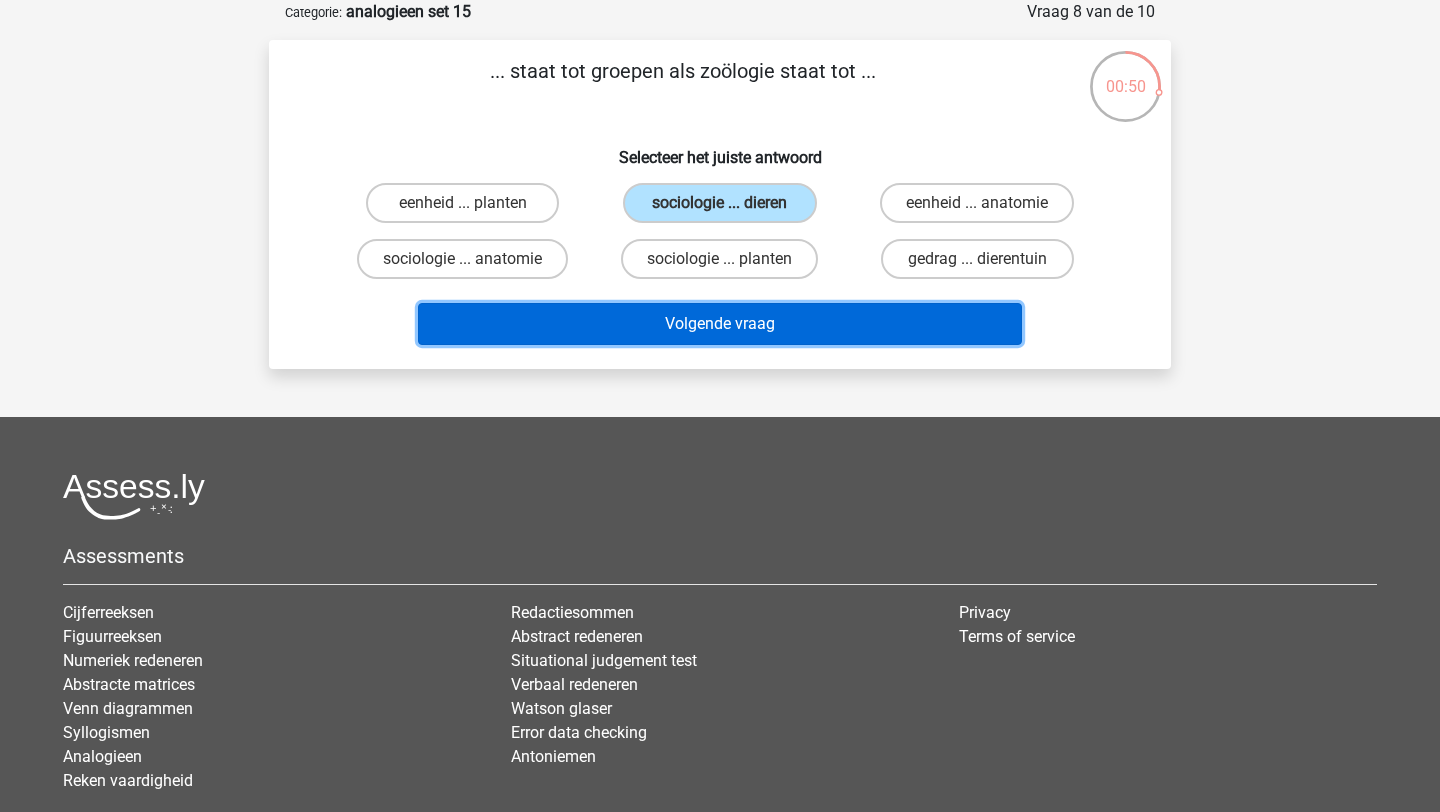 click on "Volgende vraag" at bounding box center (720, 324) 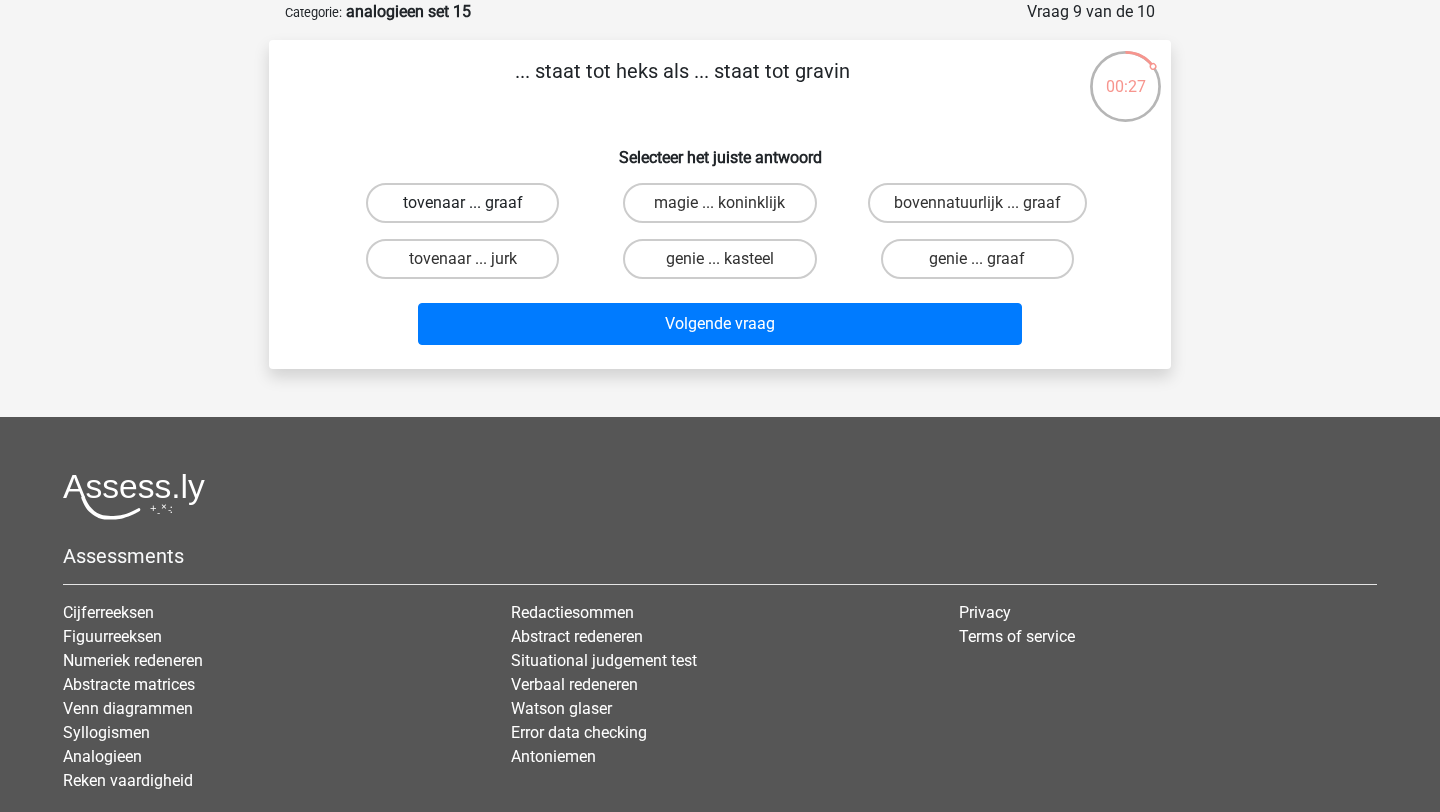 click on "tovenaar ... graaf" at bounding box center (462, 203) 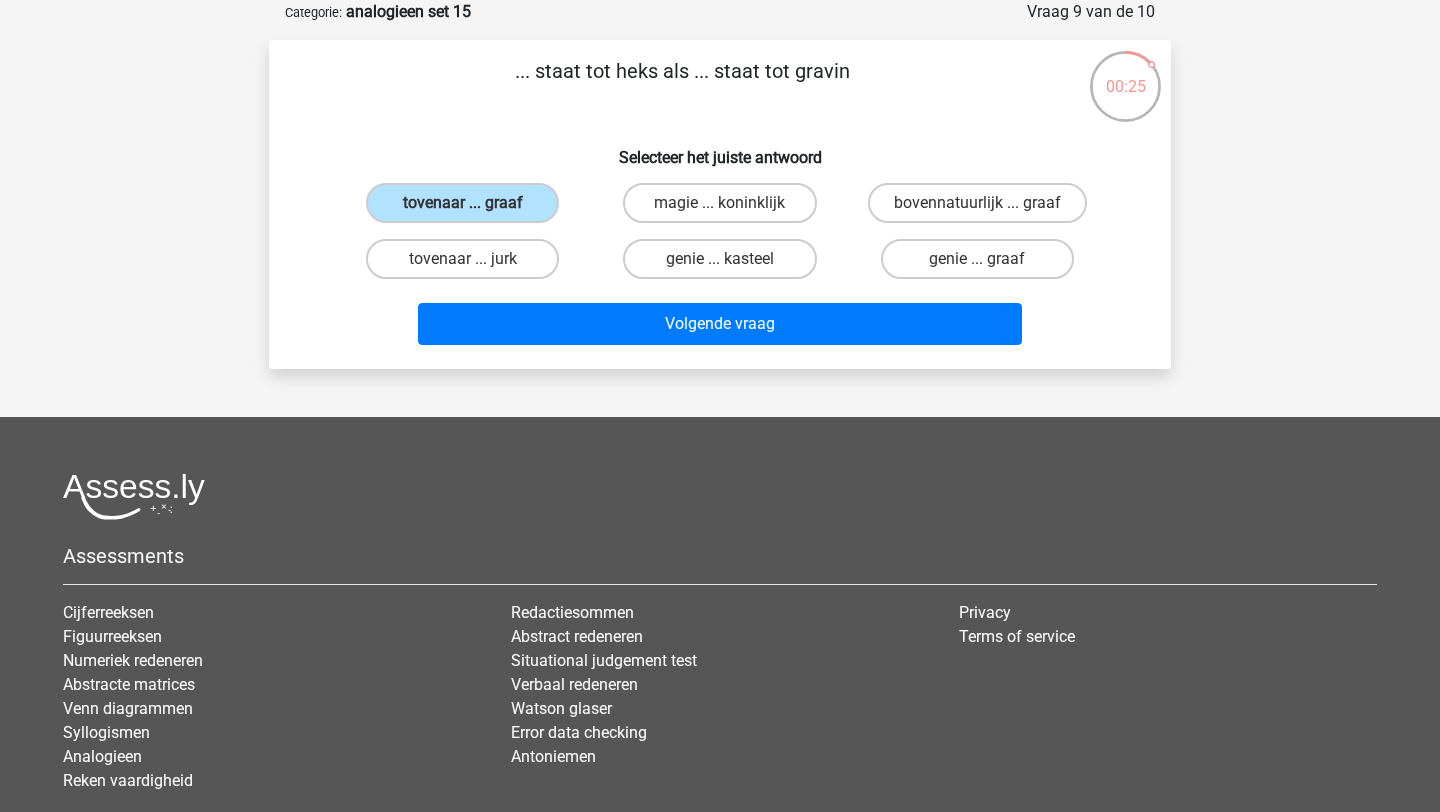 click on "Volgende vraag" at bounding box center [720, 320] 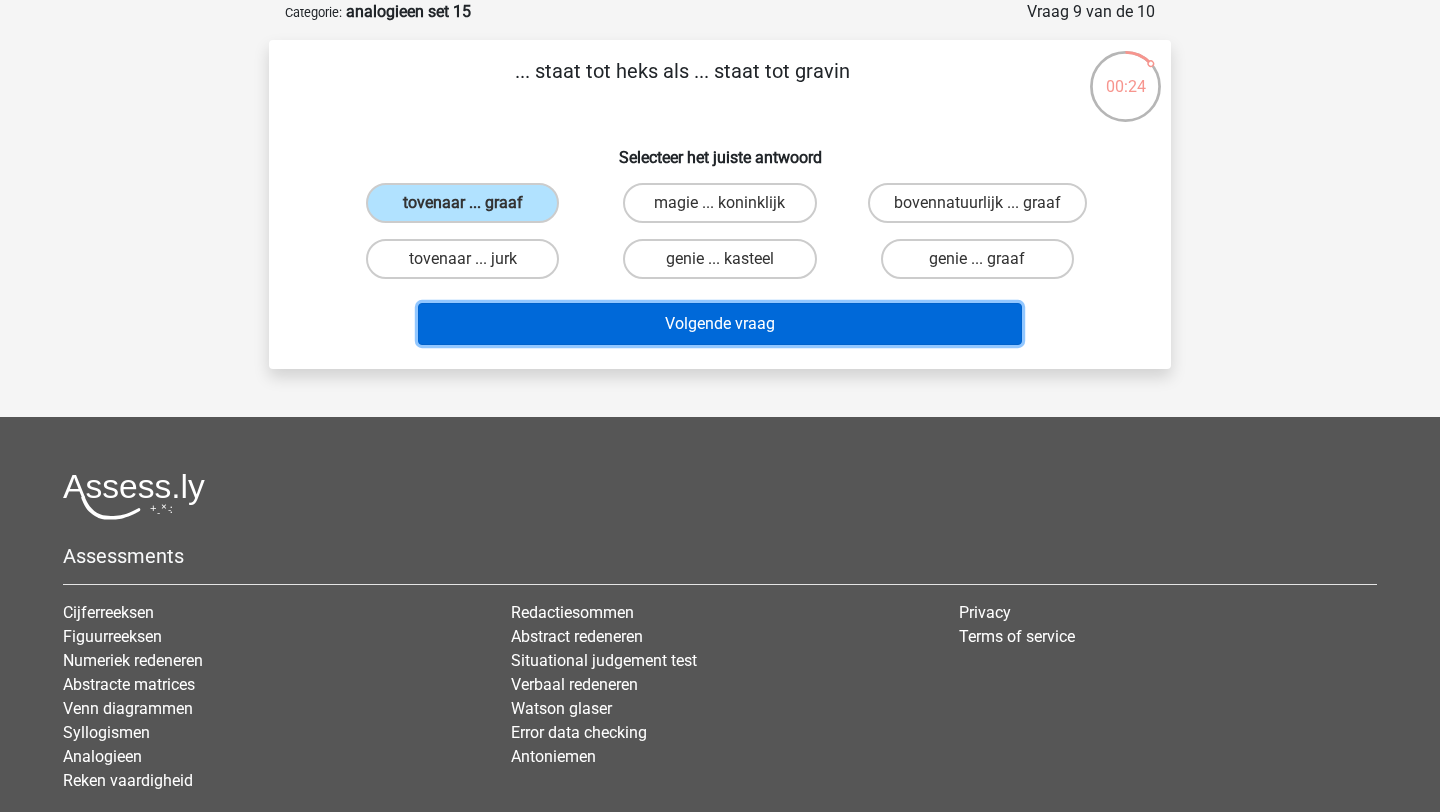click on "Volgende vraag" at bounding box center [720, 324] 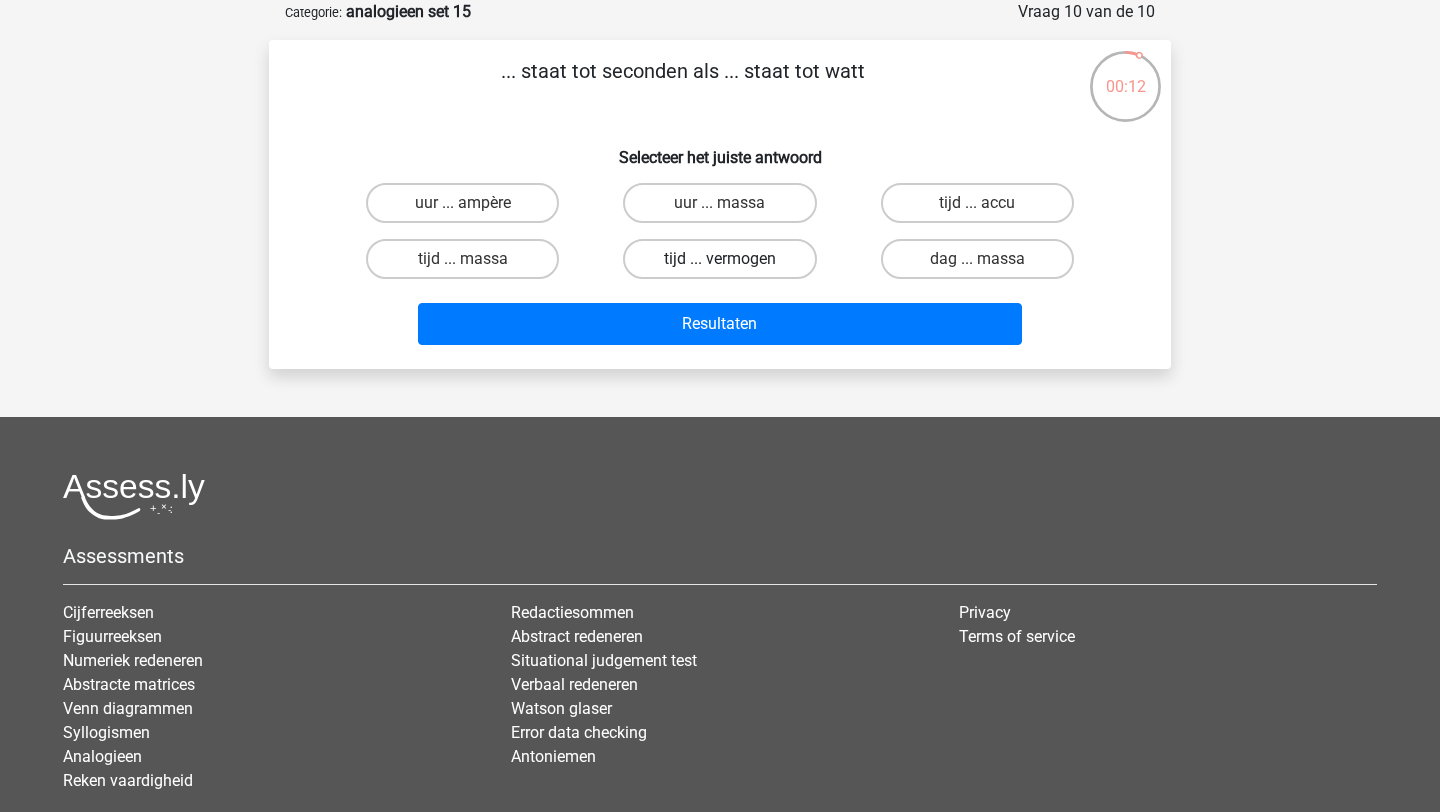 click on "tijd ... vermogen" at bounding box center [719, 259] 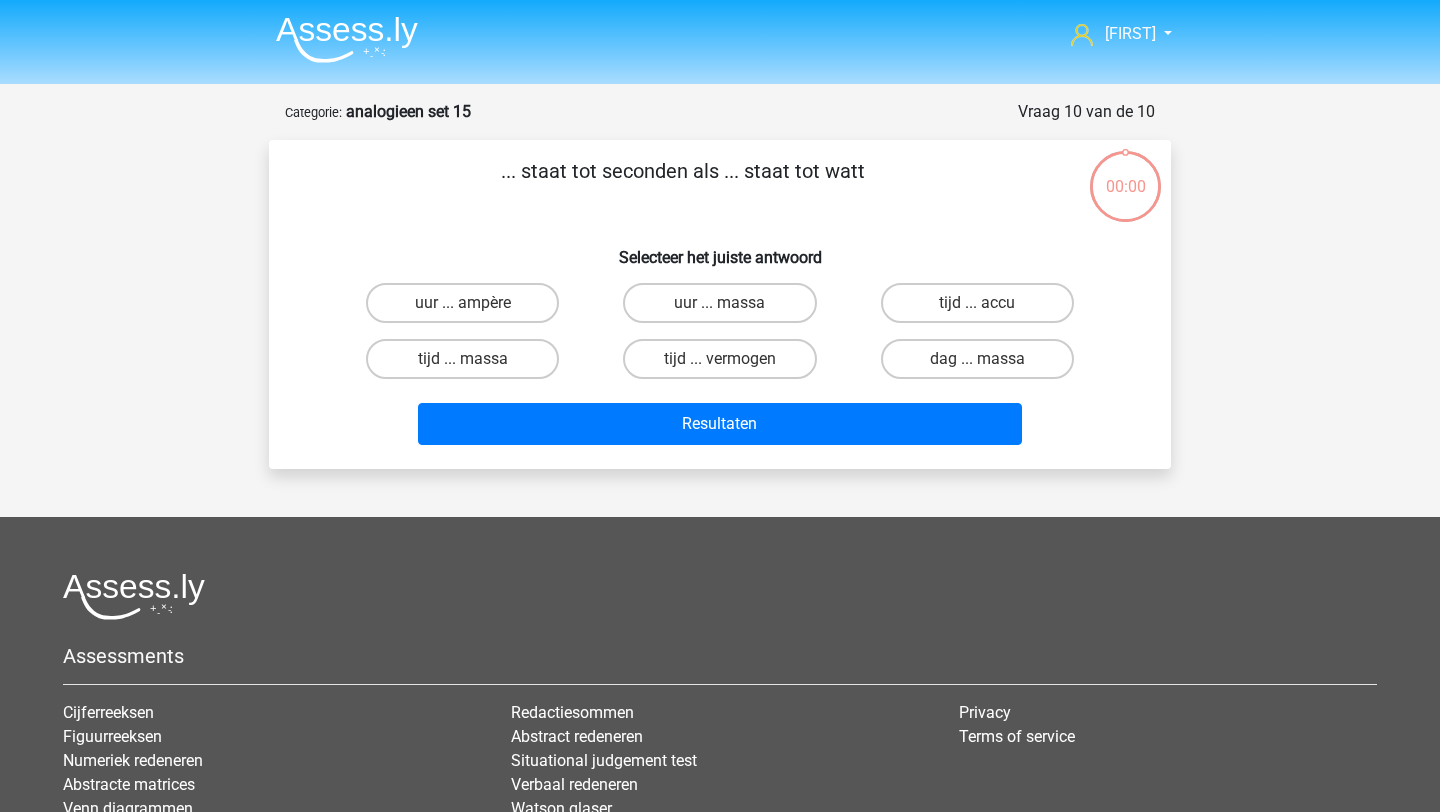 scroll, scrollTop: 100, scrollLeft: 0, axis: vertical 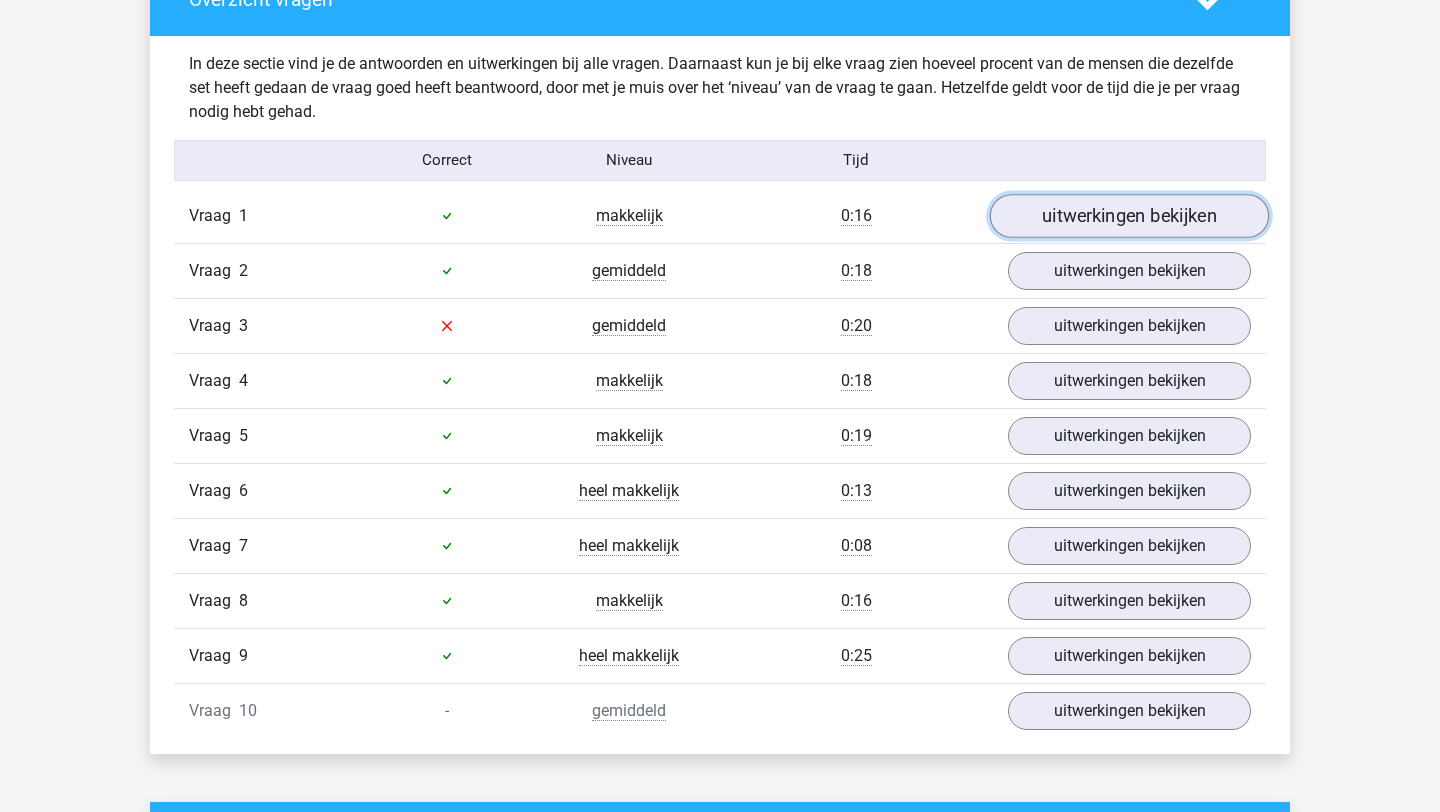 click on "uitwerkingen bekijken" at bounding box center (1129, 216) 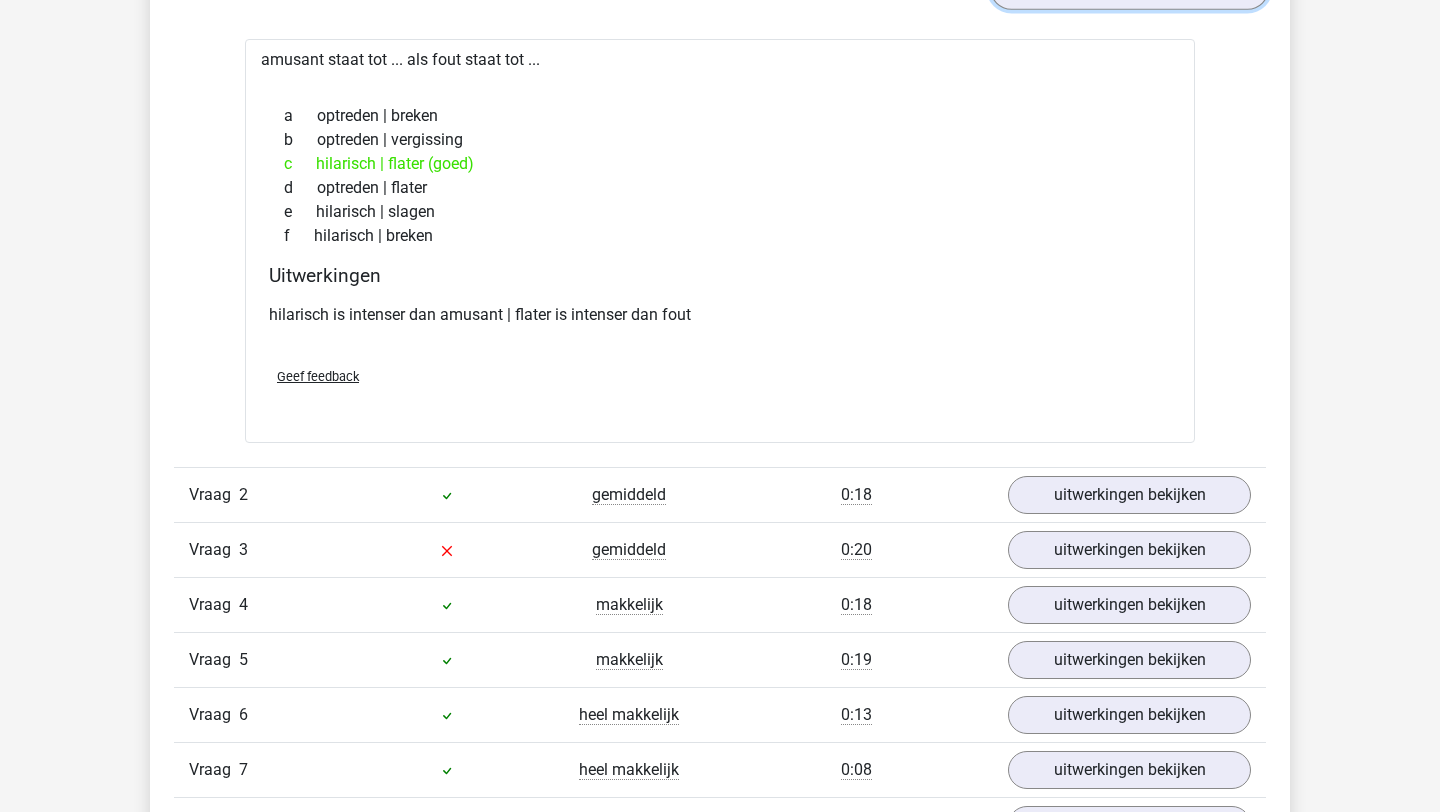 scroll, scrollTop: 1379, scrollLeft: 0, axis: vertical 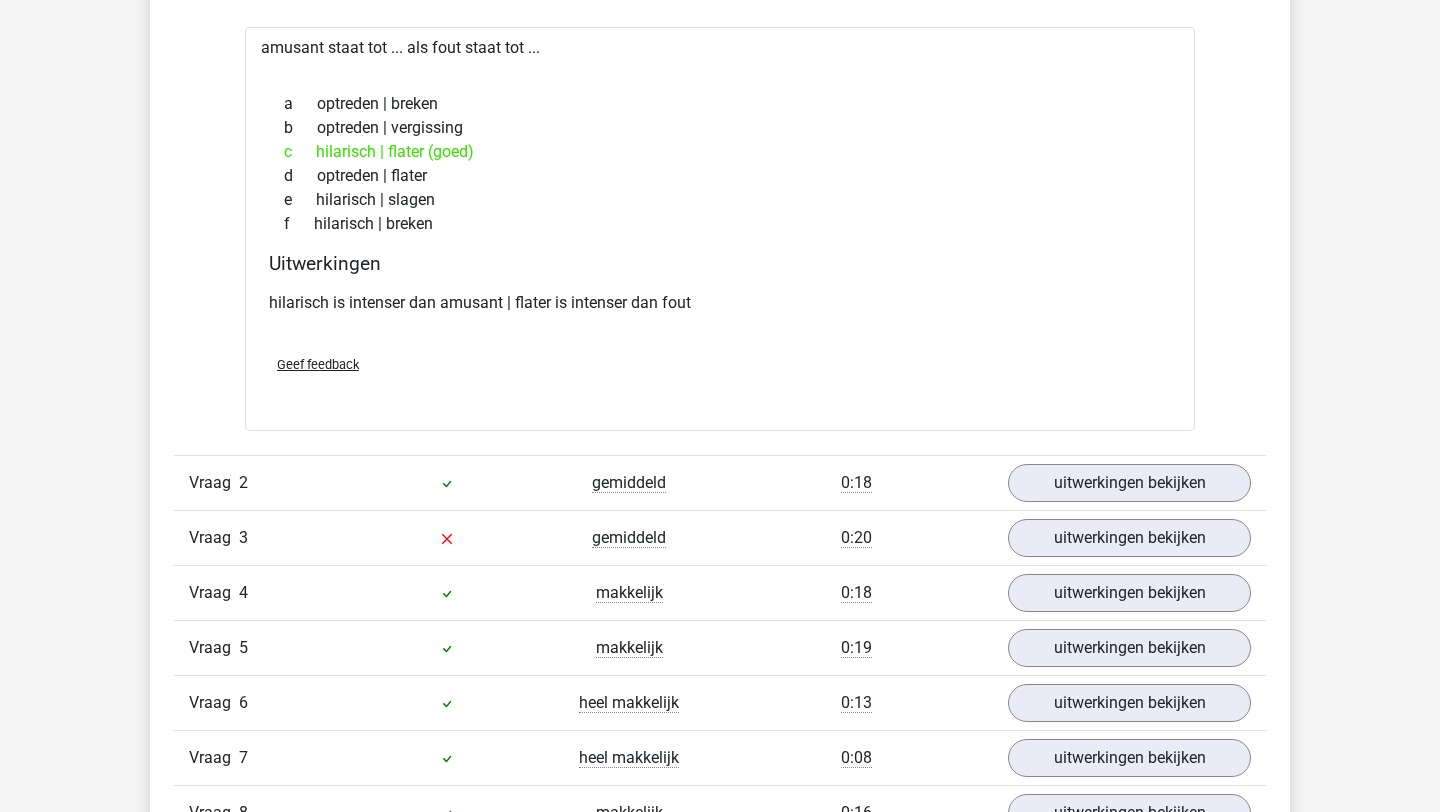 click on "Vraag
2
gemiddeld
0:18
uitwerkingen bekijken" at bounding box center [720, 482] 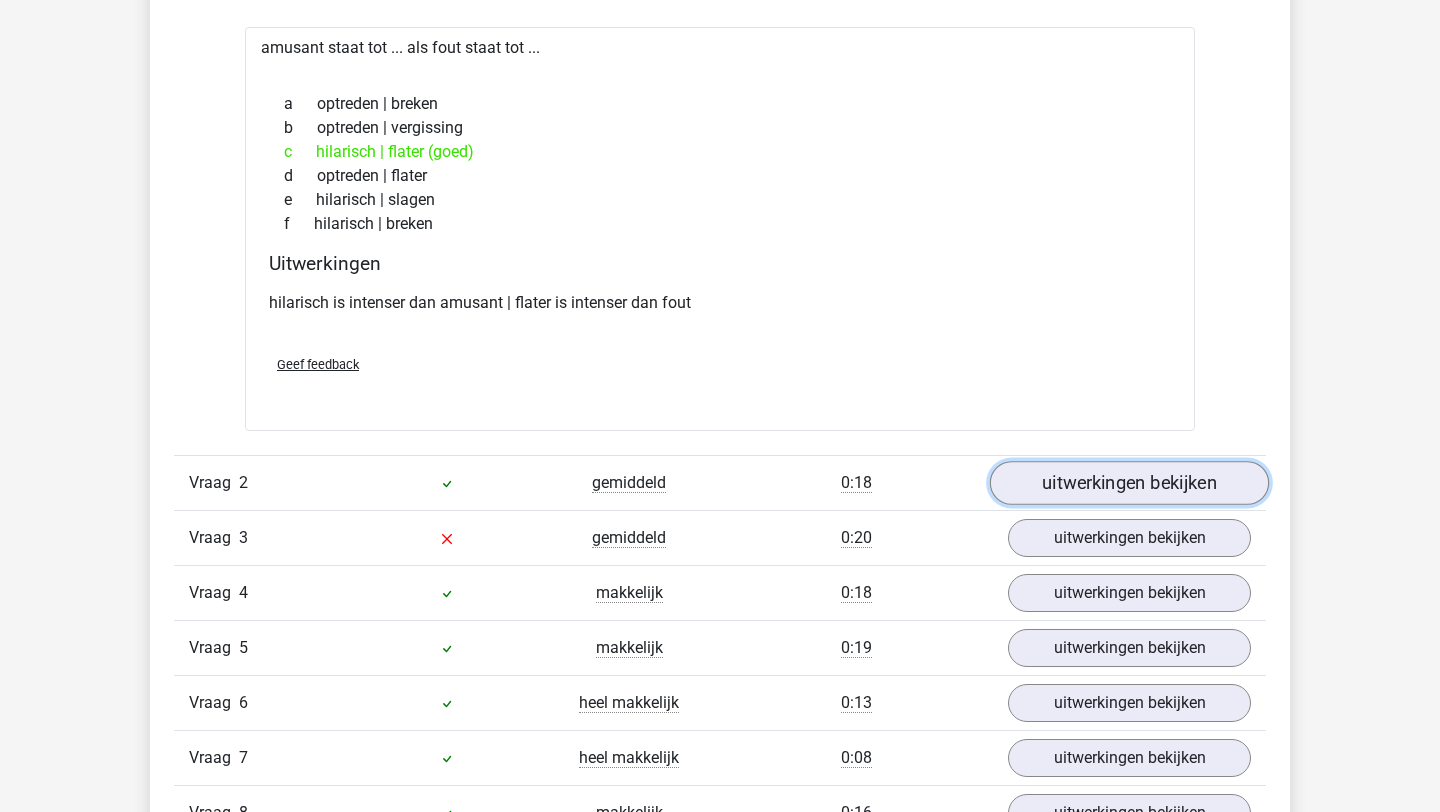 click on "uitwerkingen bekijken" at bounding box center (1129, 483) 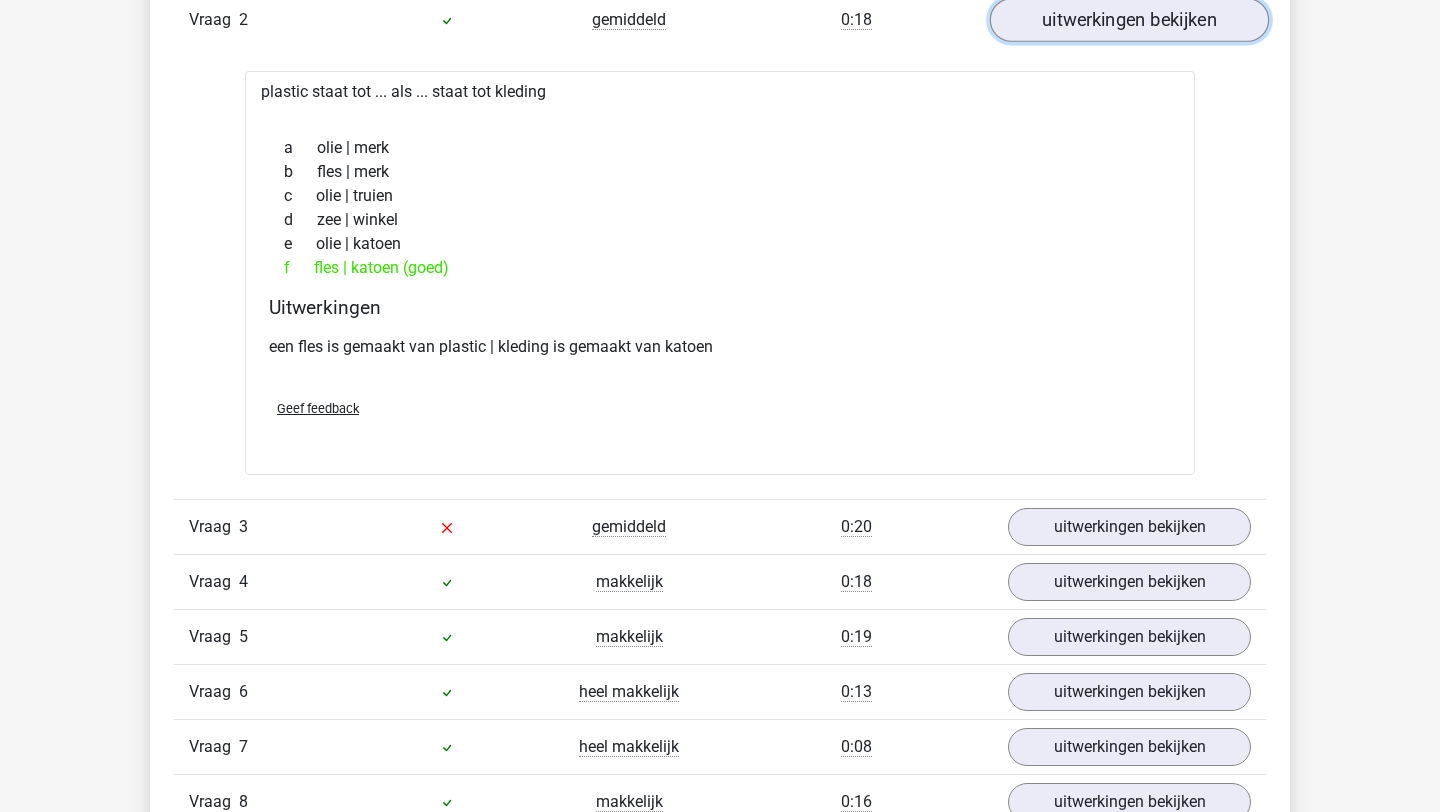 scroll, scrollTop: 1845, scrollLeft: 0, axis: vertical 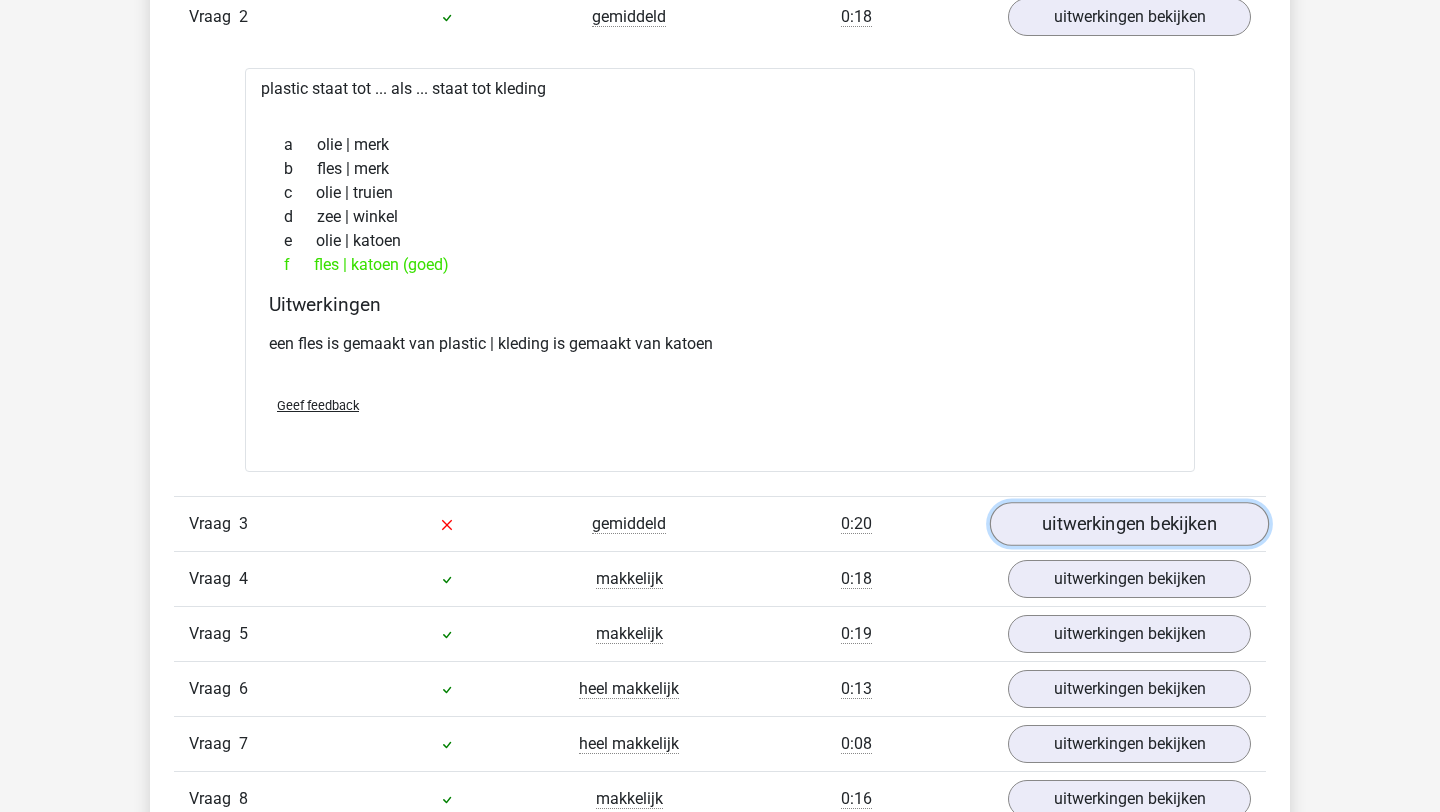 click on "uitwerkingen bekijken" at bounding box center (1129, 524) 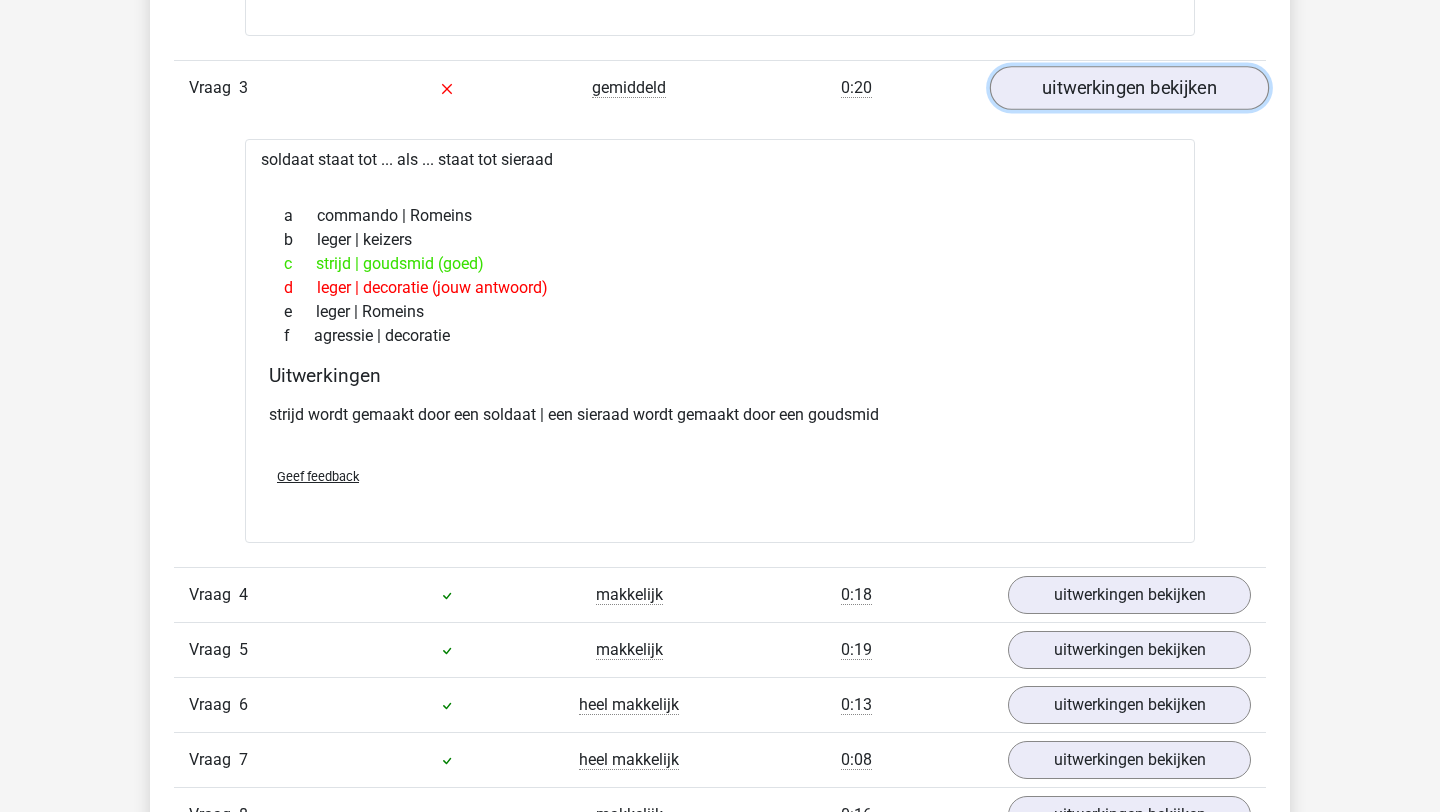 scroll, scrollTop: 2287, scrollLeft: 0, axis: vertical 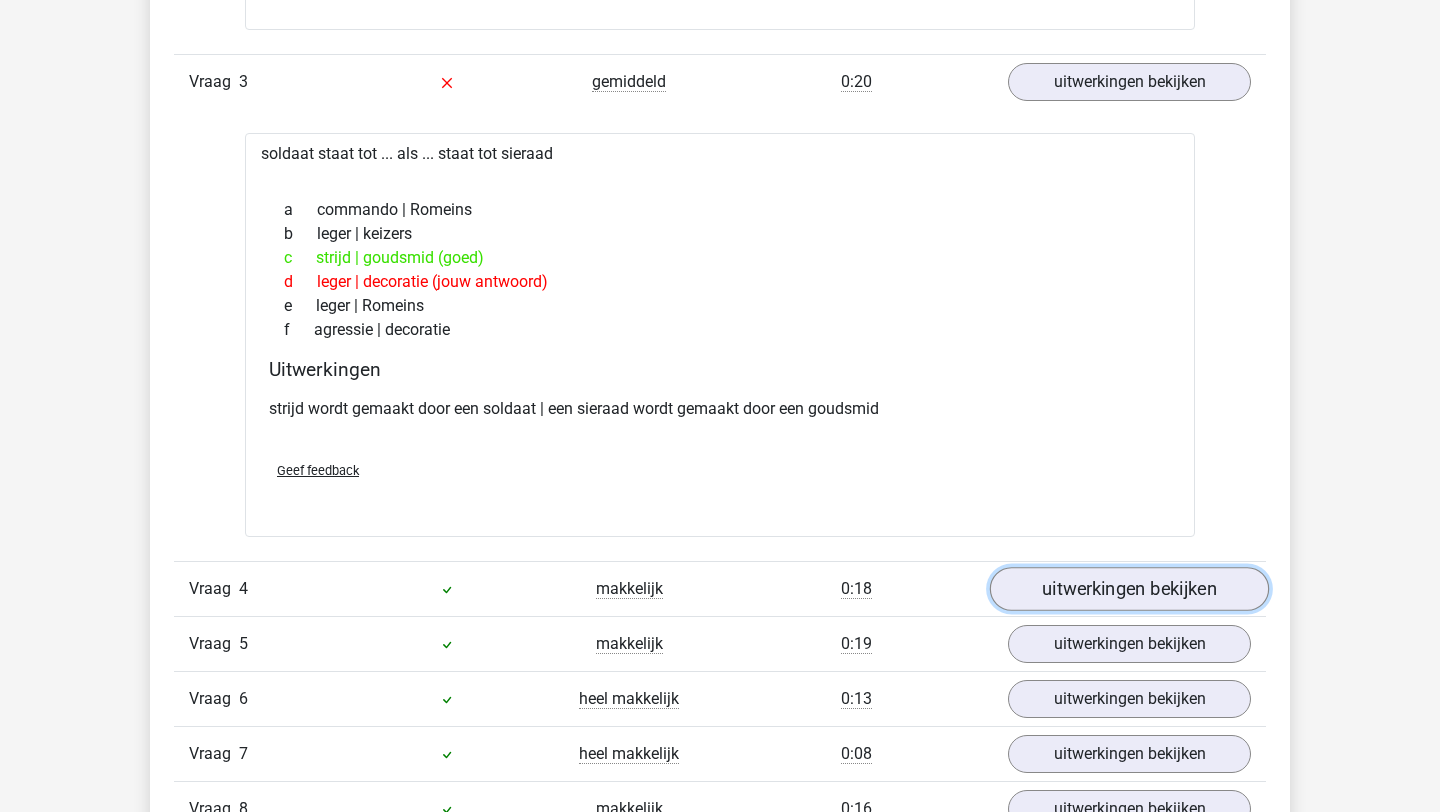 click on "uitwerkingen bekijken" at bounding box center (1129, 589) 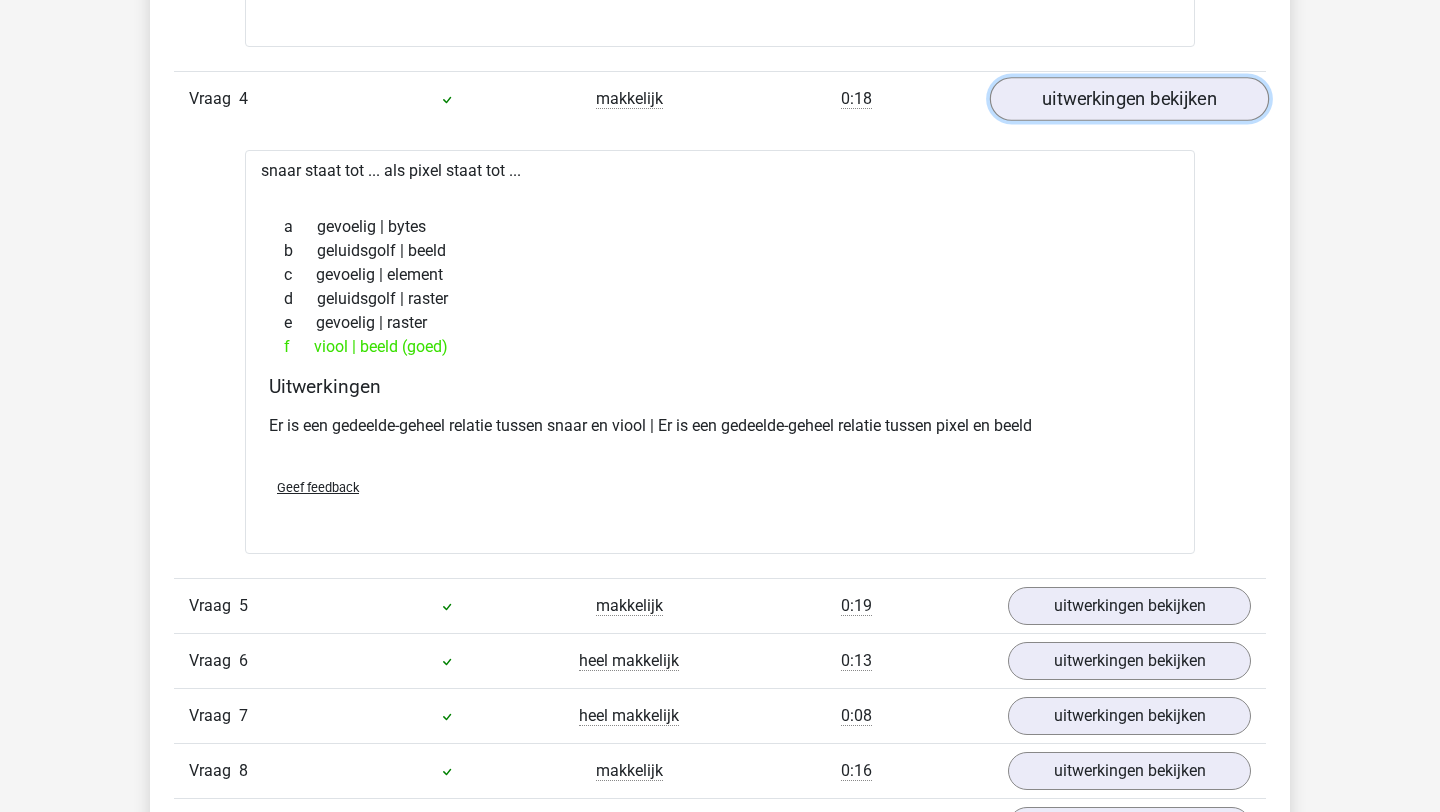 scroll, scrollTop: 2786, scrollLeft: 0, axis: vertical 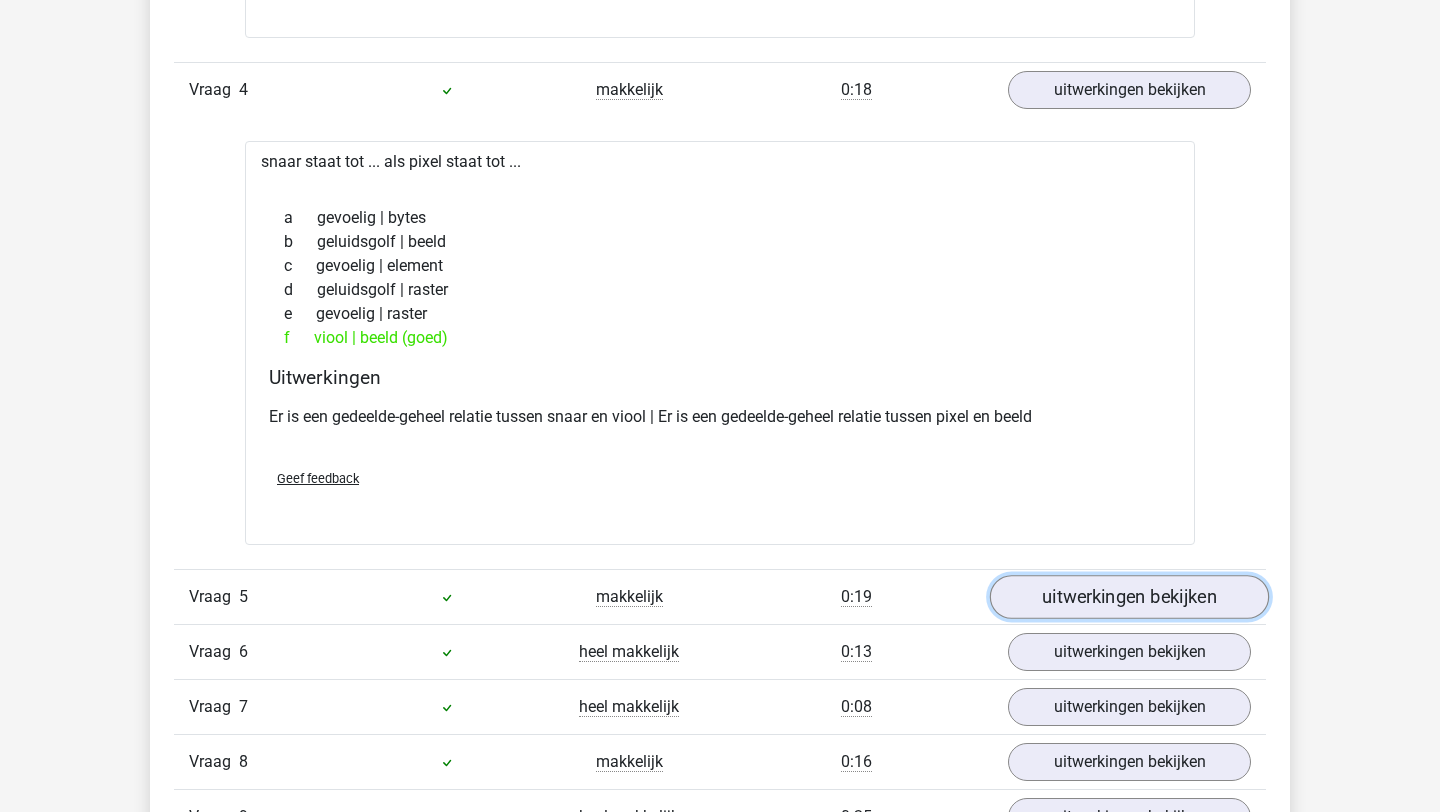 click on "uitwerkingen bekijken" at bounding box center (1129, 598) 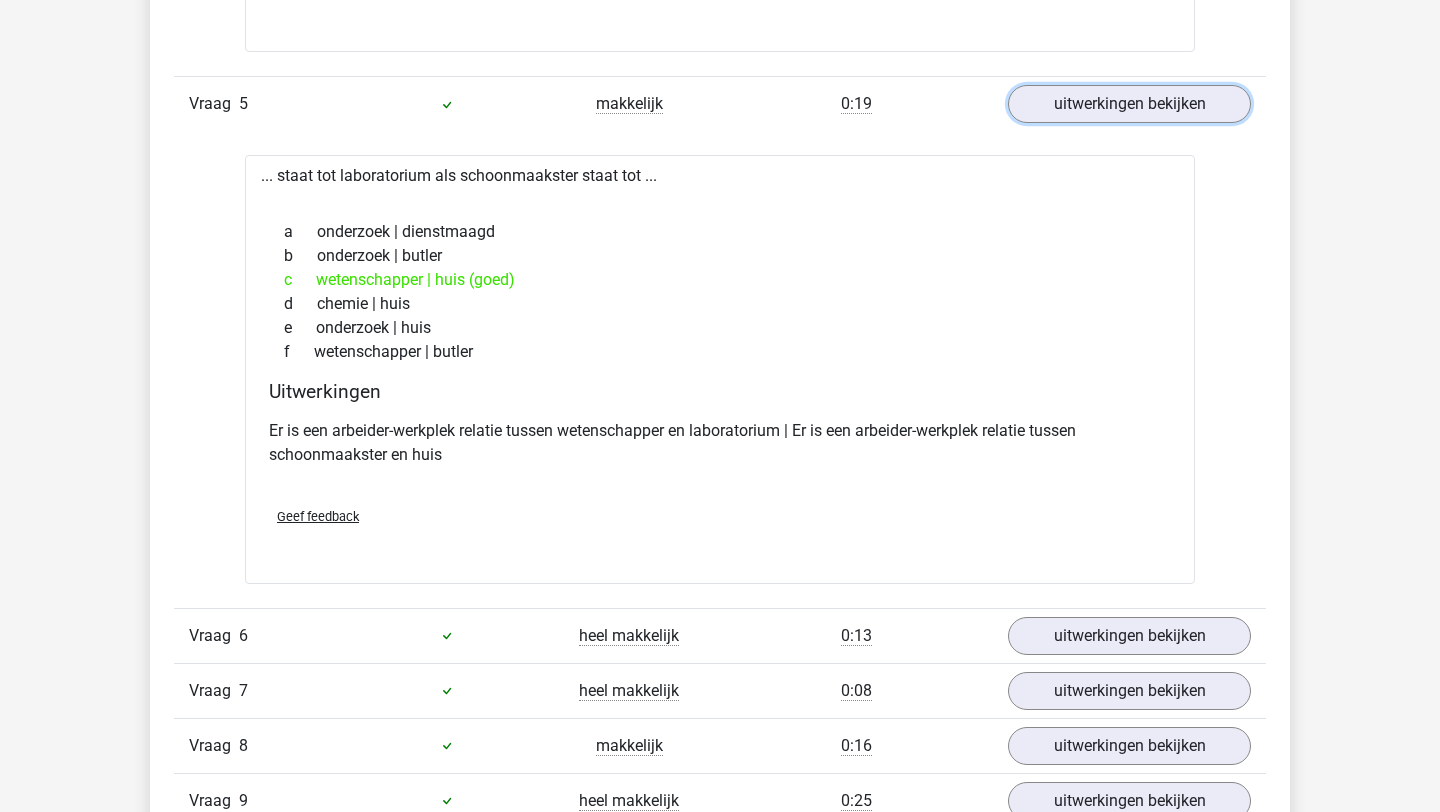 scroll, scrollTop: 3280, scrollLeft: 0, axis: vertical 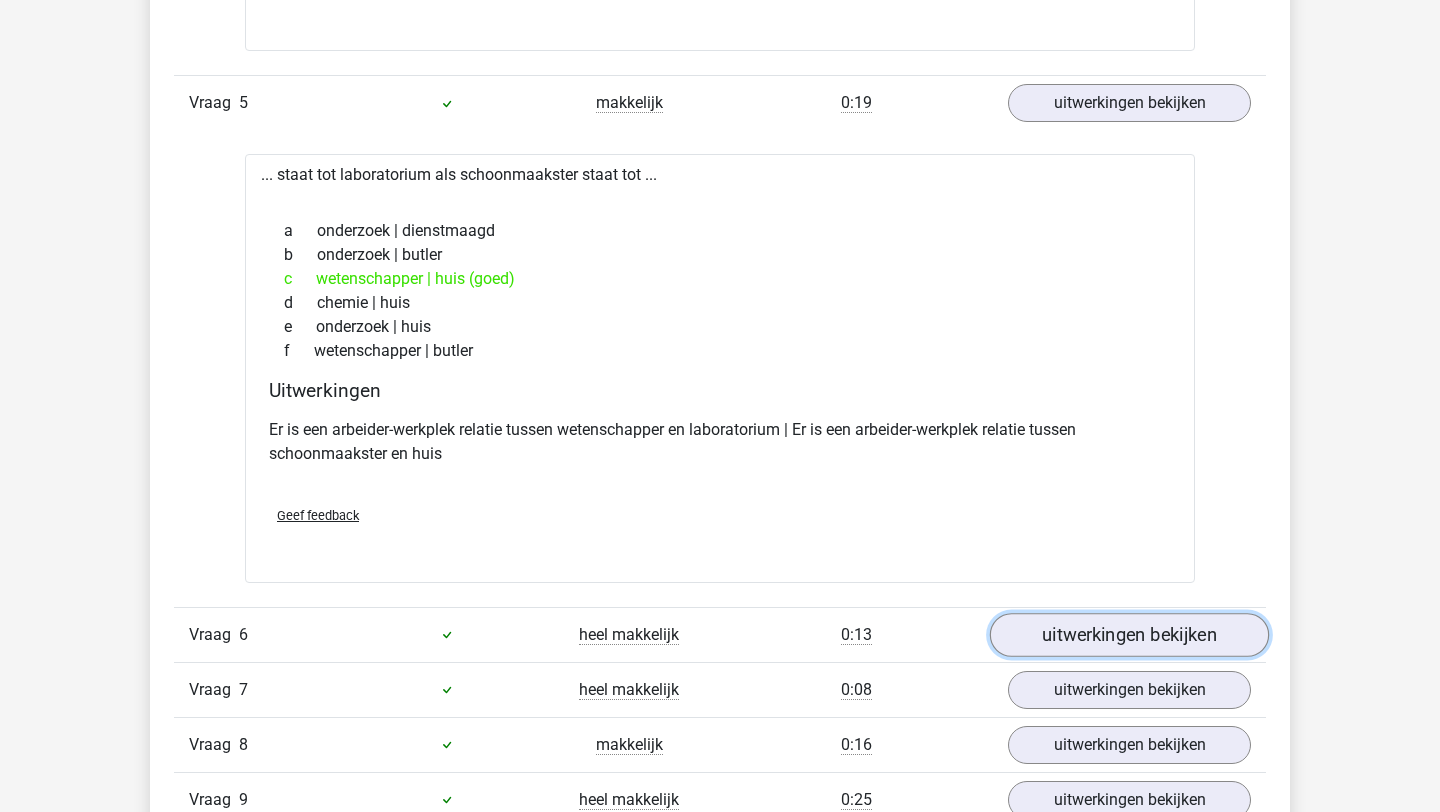 click on "uitwerkingen bekijken" at bounding box center [1129, 635] 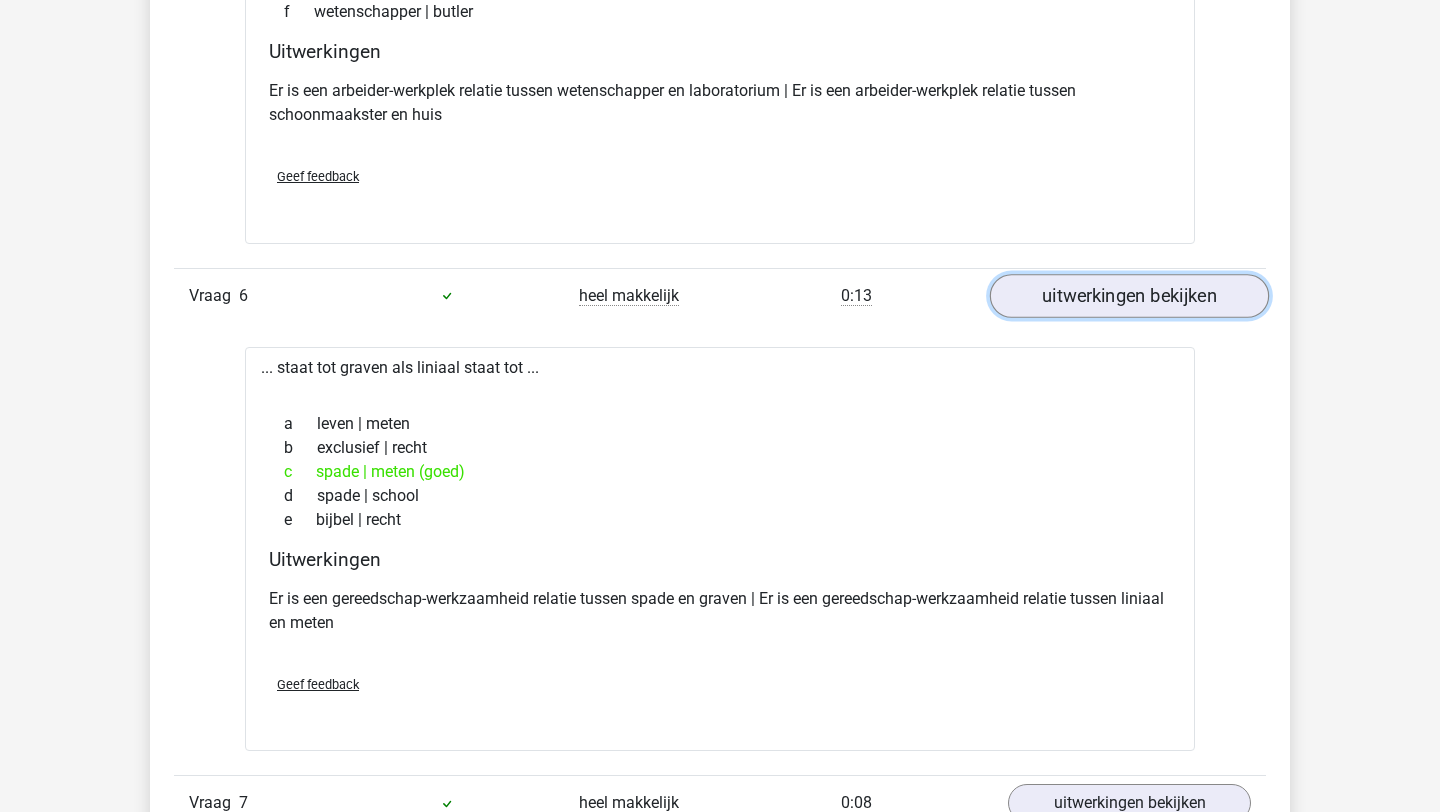 scroll, scrollTop: 3621, scrollLeft: 0, axis: vertical 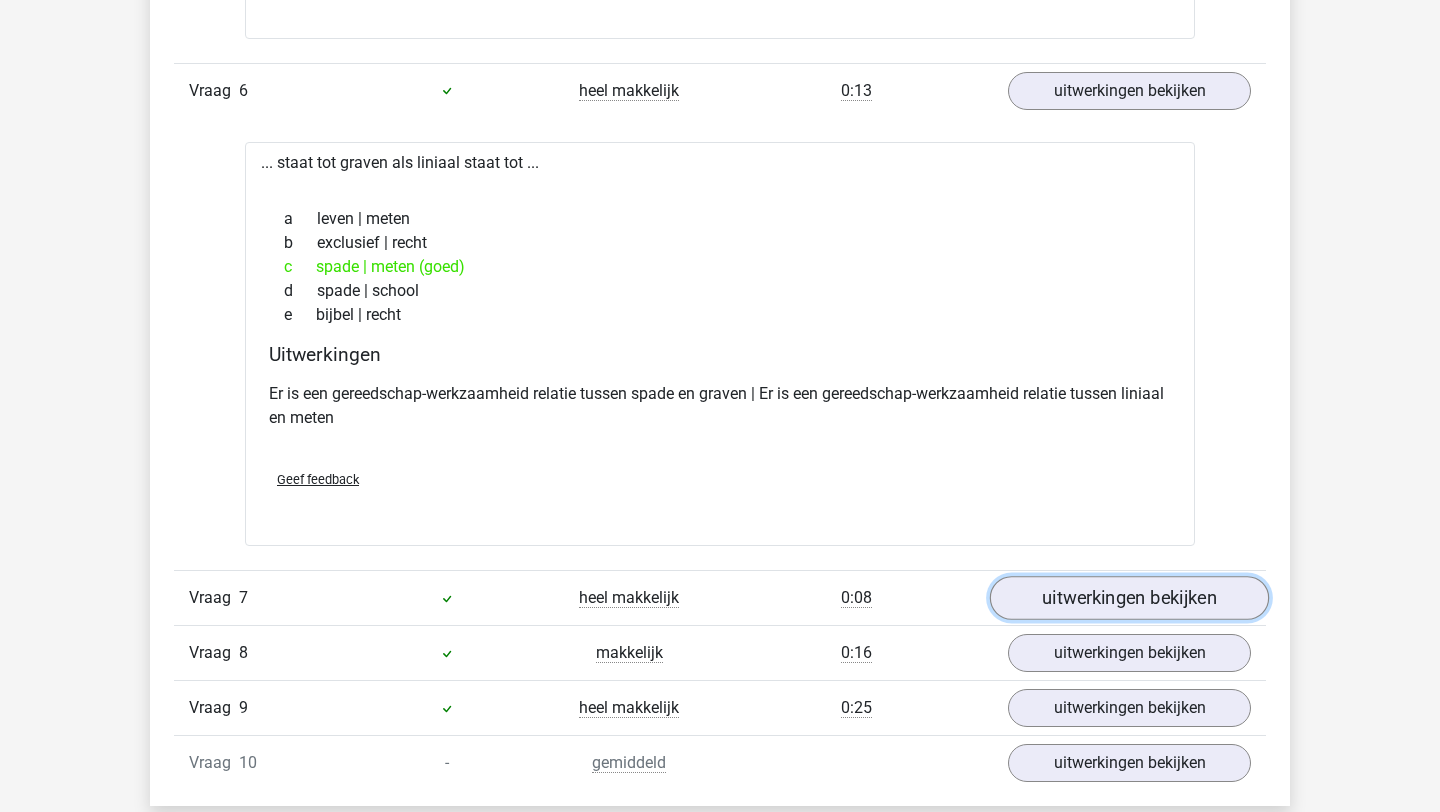 click on "uitwerkingen bekijken" at bounding box center [1129, 598] 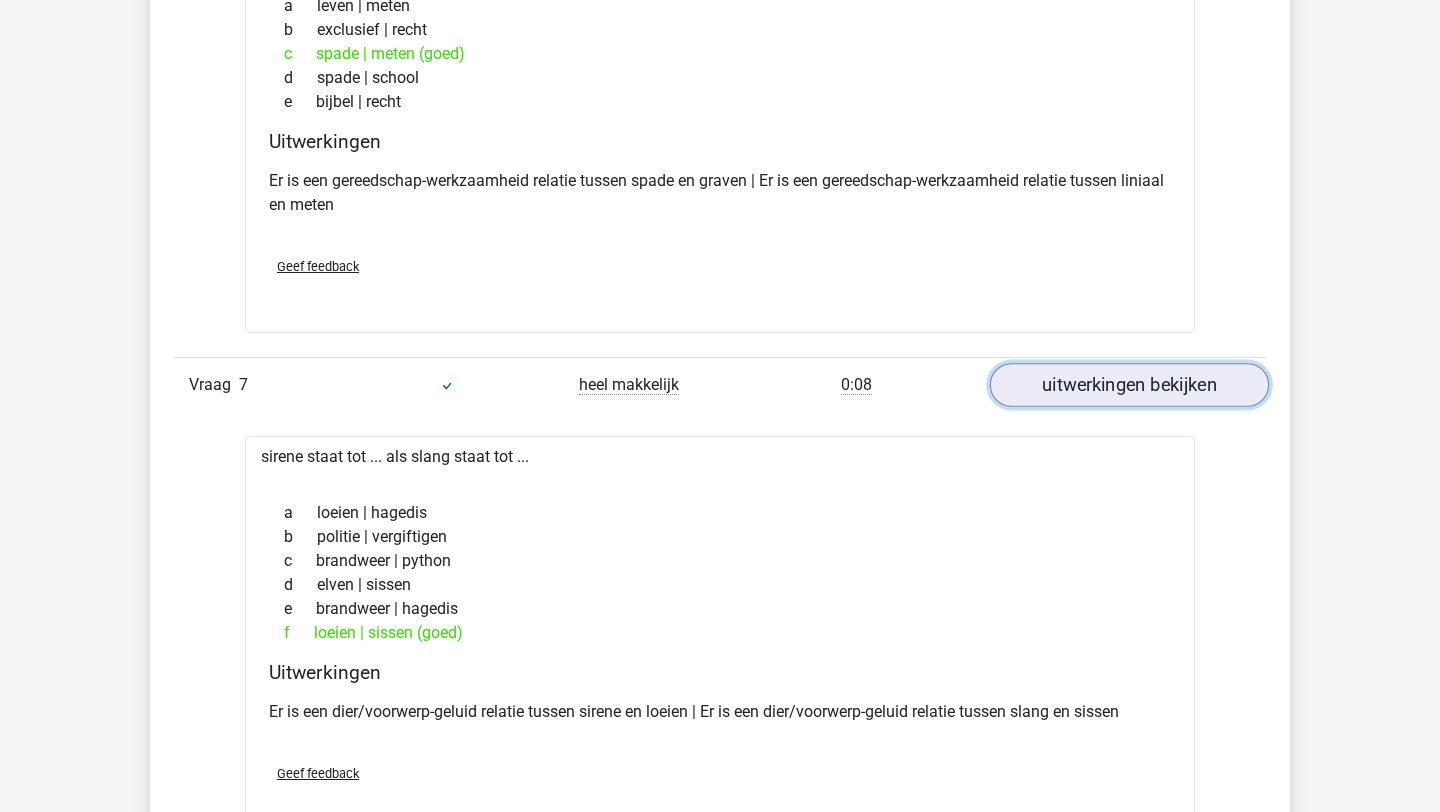 scroll, scrollTop: 4048, scrollLeft: 0, axis: vertical 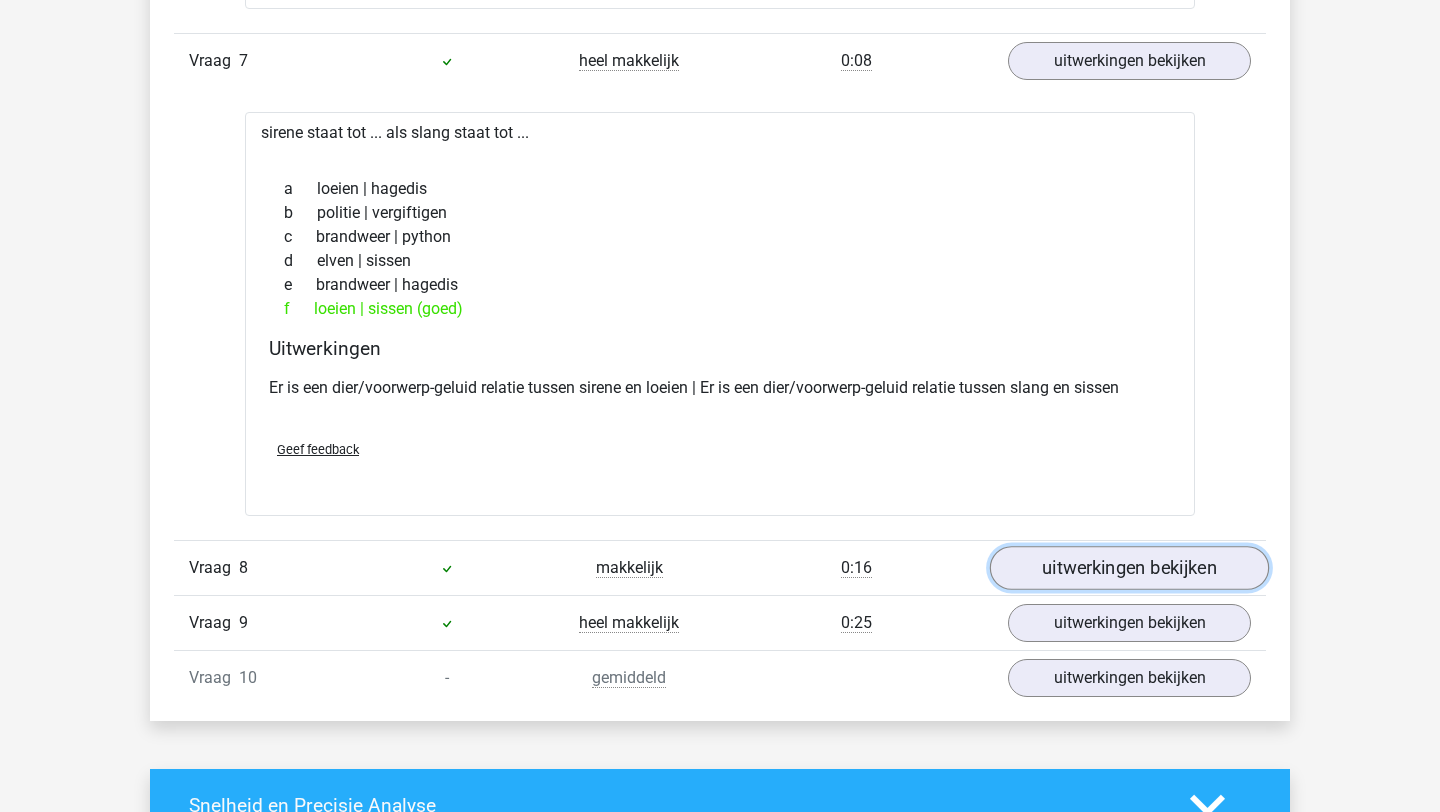 click on "uitwerkingen bekijken" at bounding box center (1129, 568) 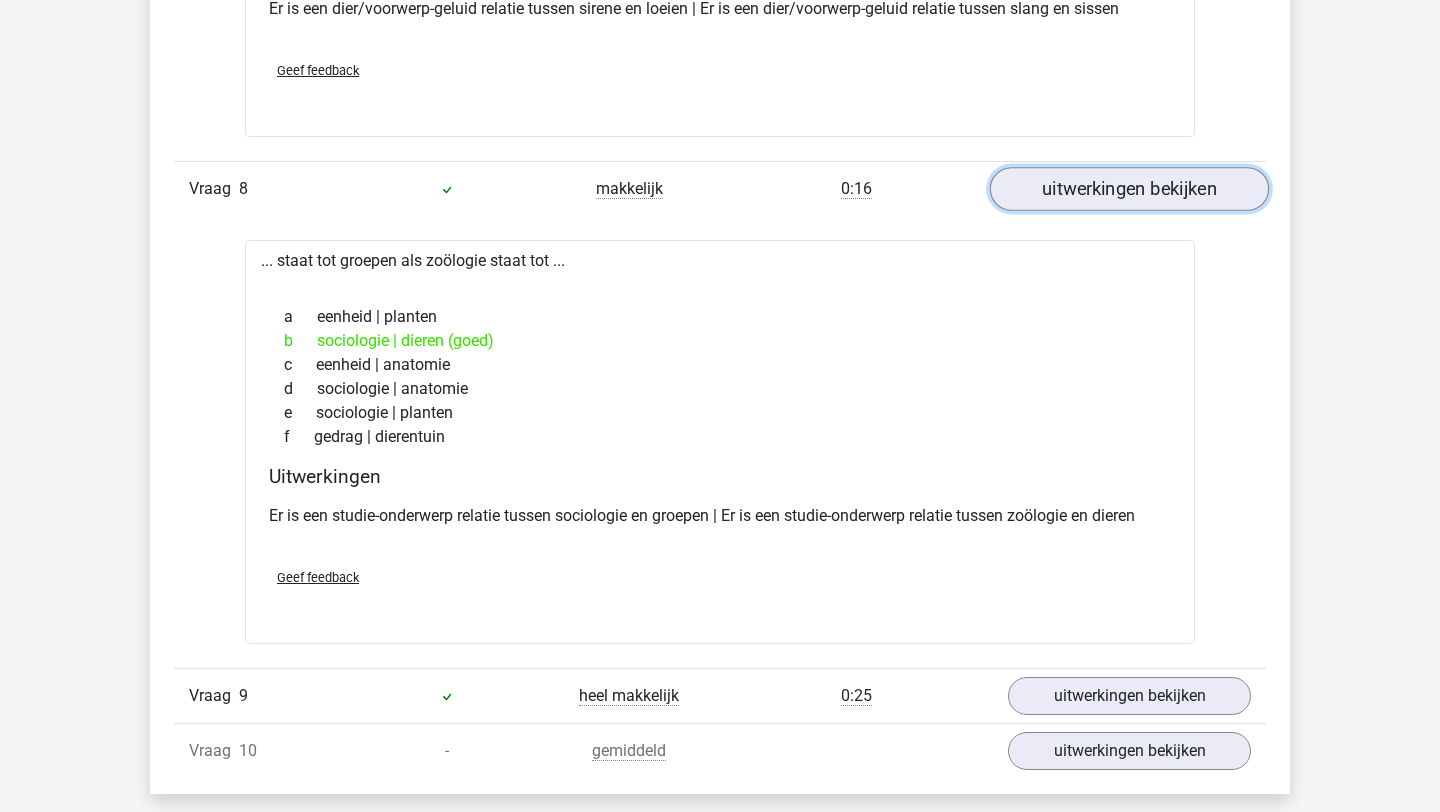 scroll, scrollTop: 4742, scrollLeft: 0, axis: vertical 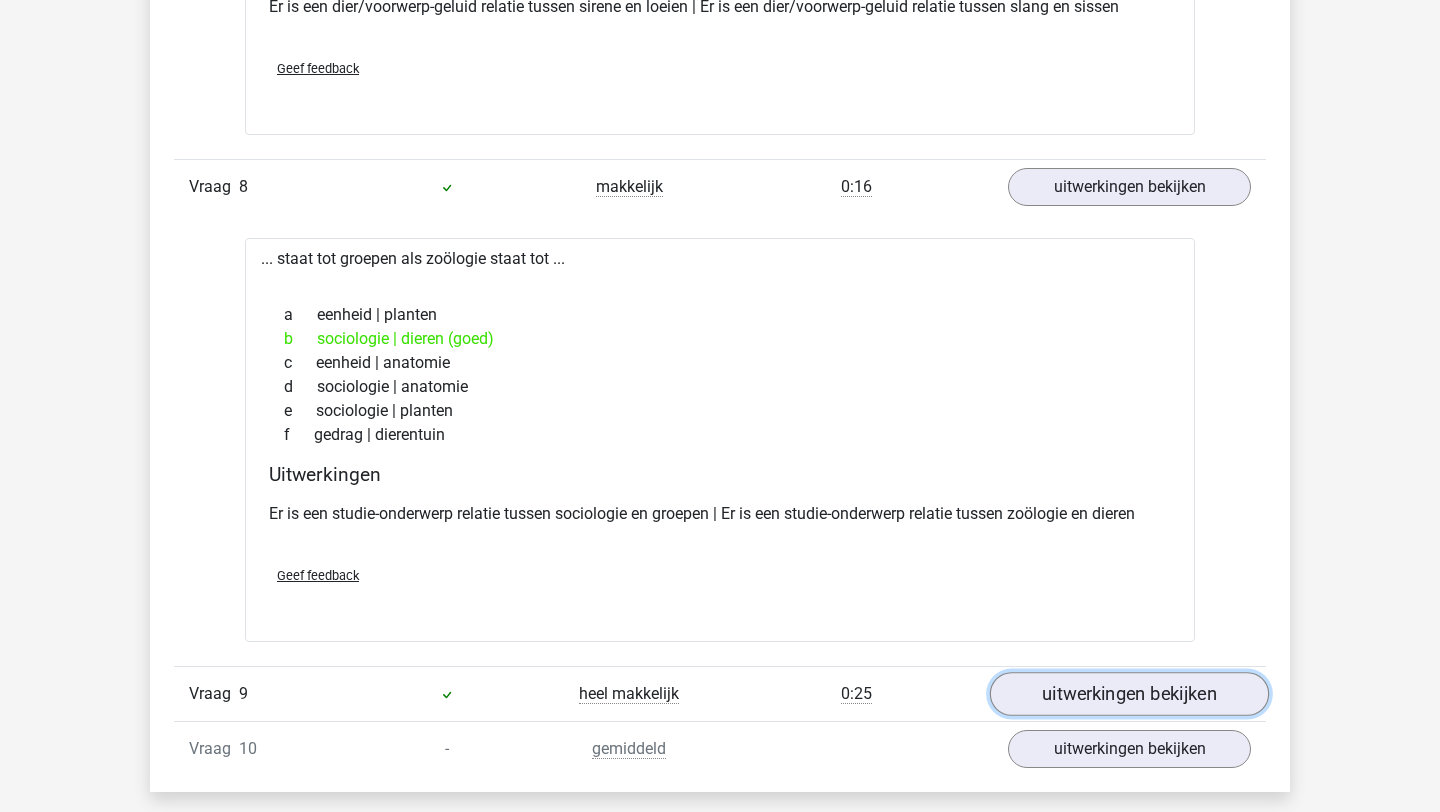 click on "uitwerkingen bekijken" at bounding box center [1129, 694] 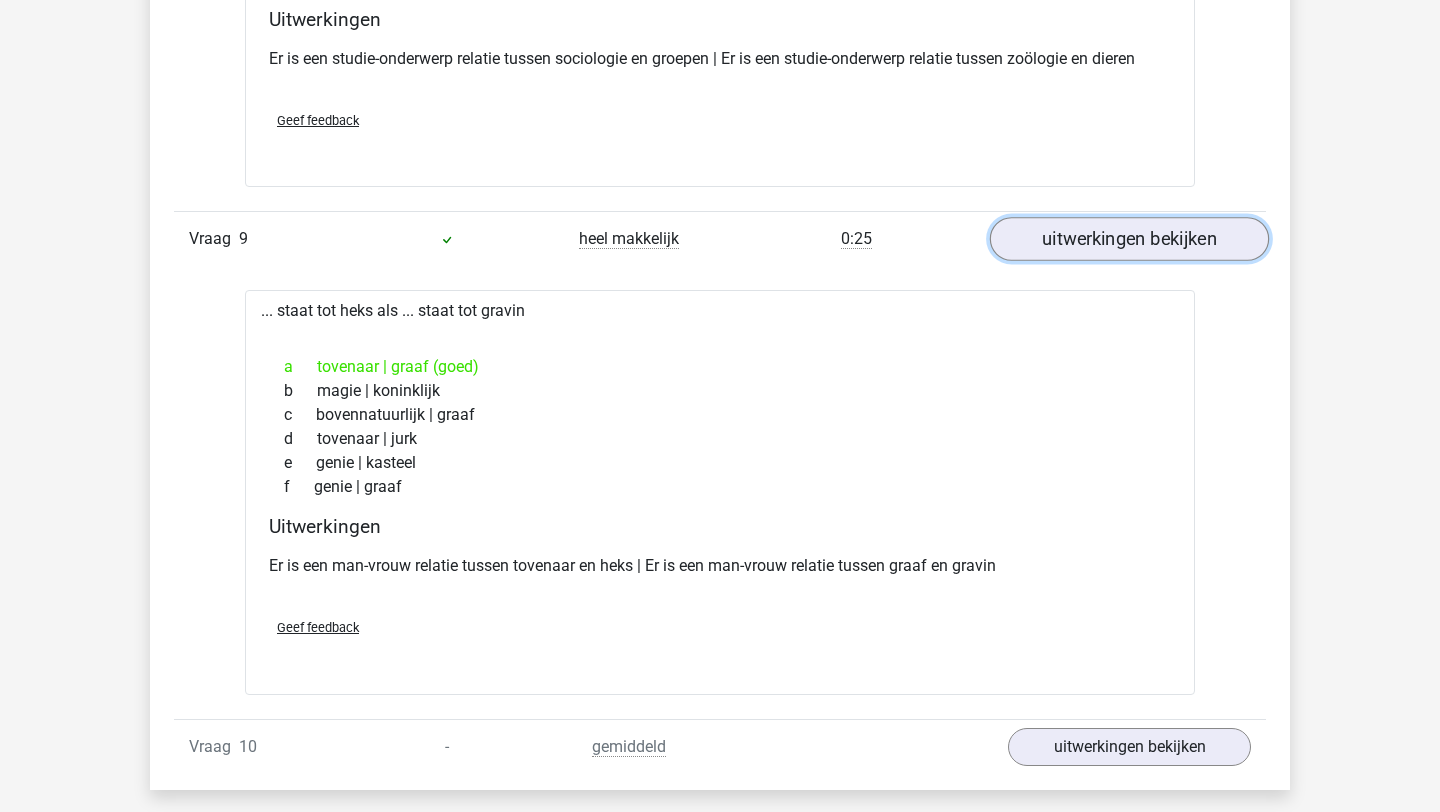 scroll, scrollTop: 5224, scrollLeft: 0, axis: vertical 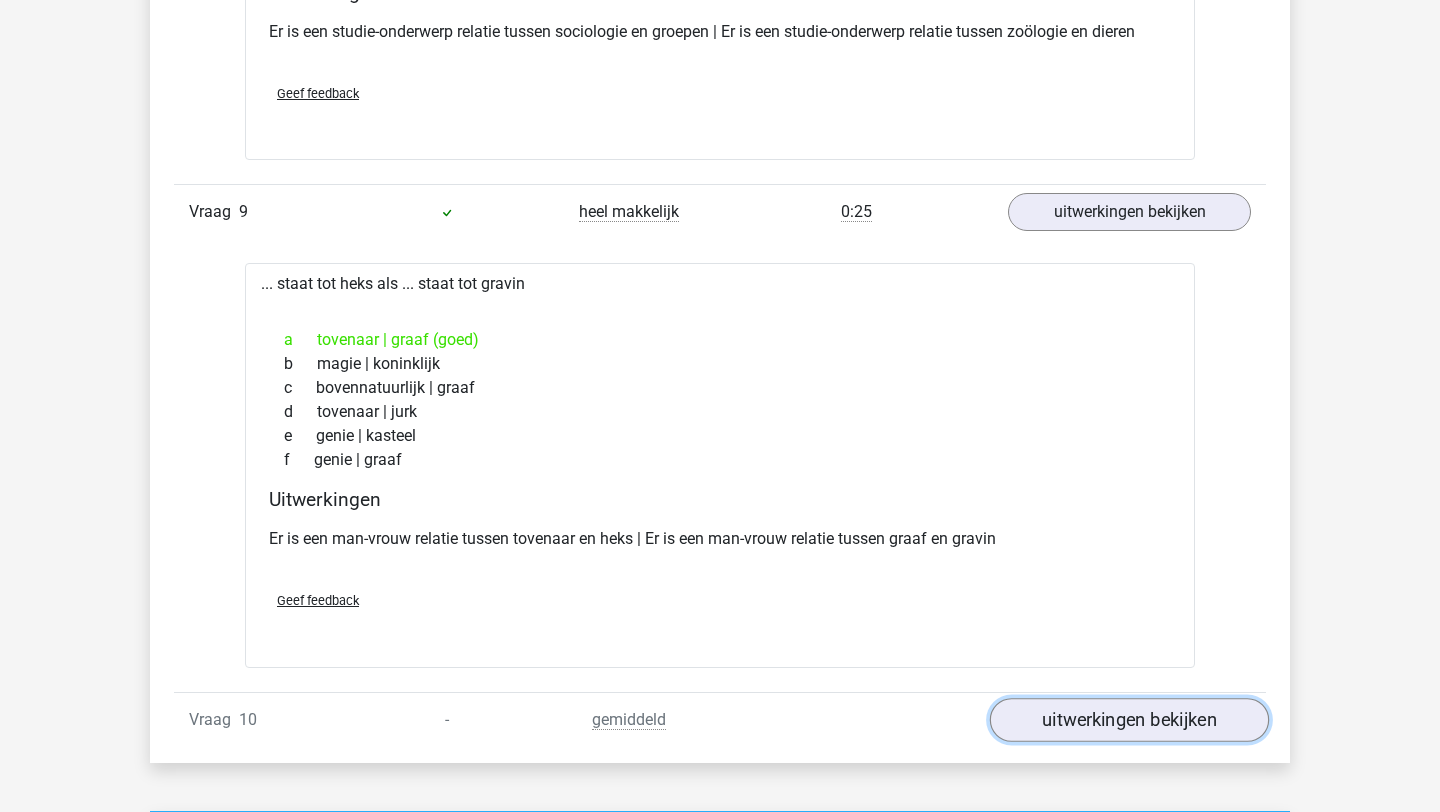 click on "uitwerkingen bekijken" at bounding box center (1129, 720) 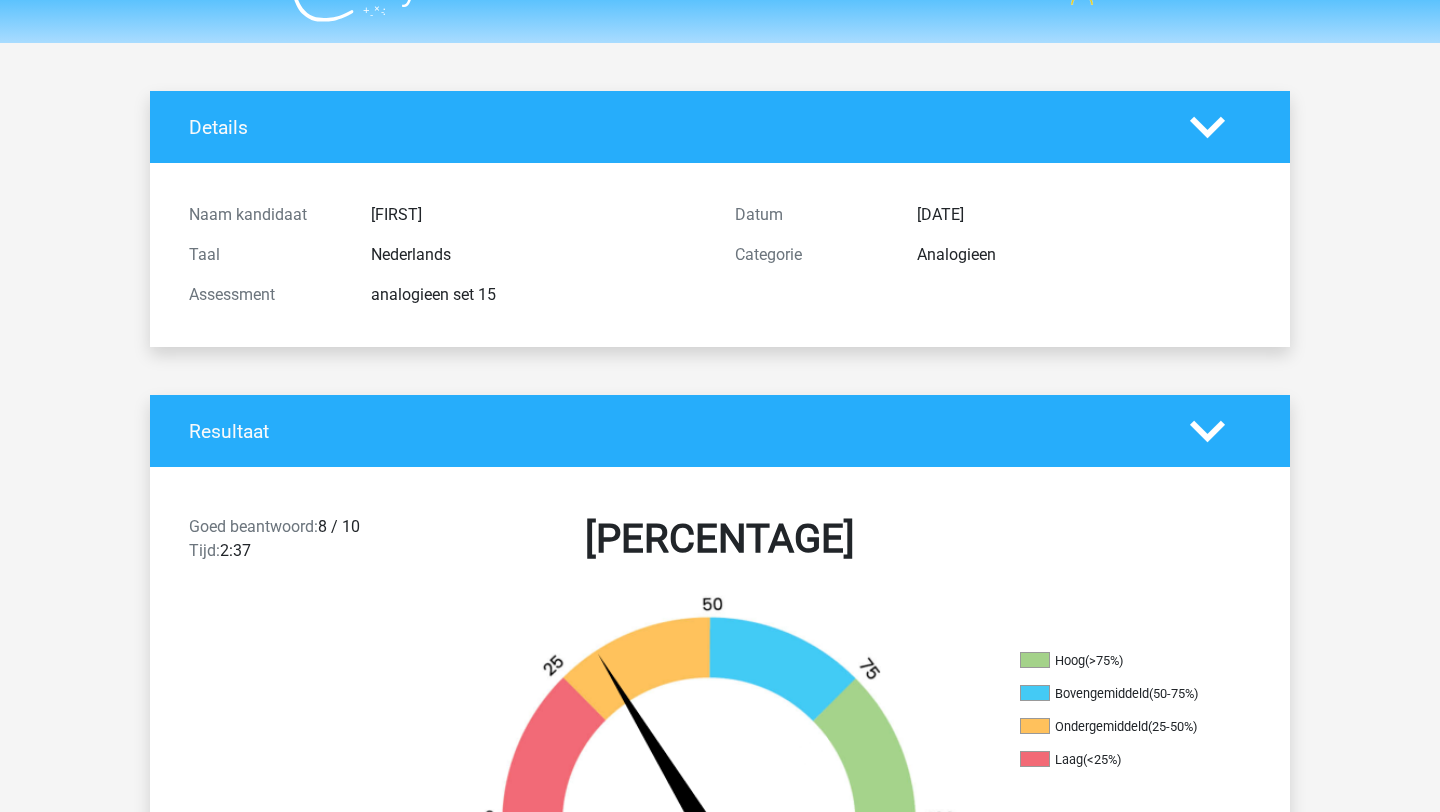 scroll, scrollTop: 0, scrollLeft: 0, axis: both 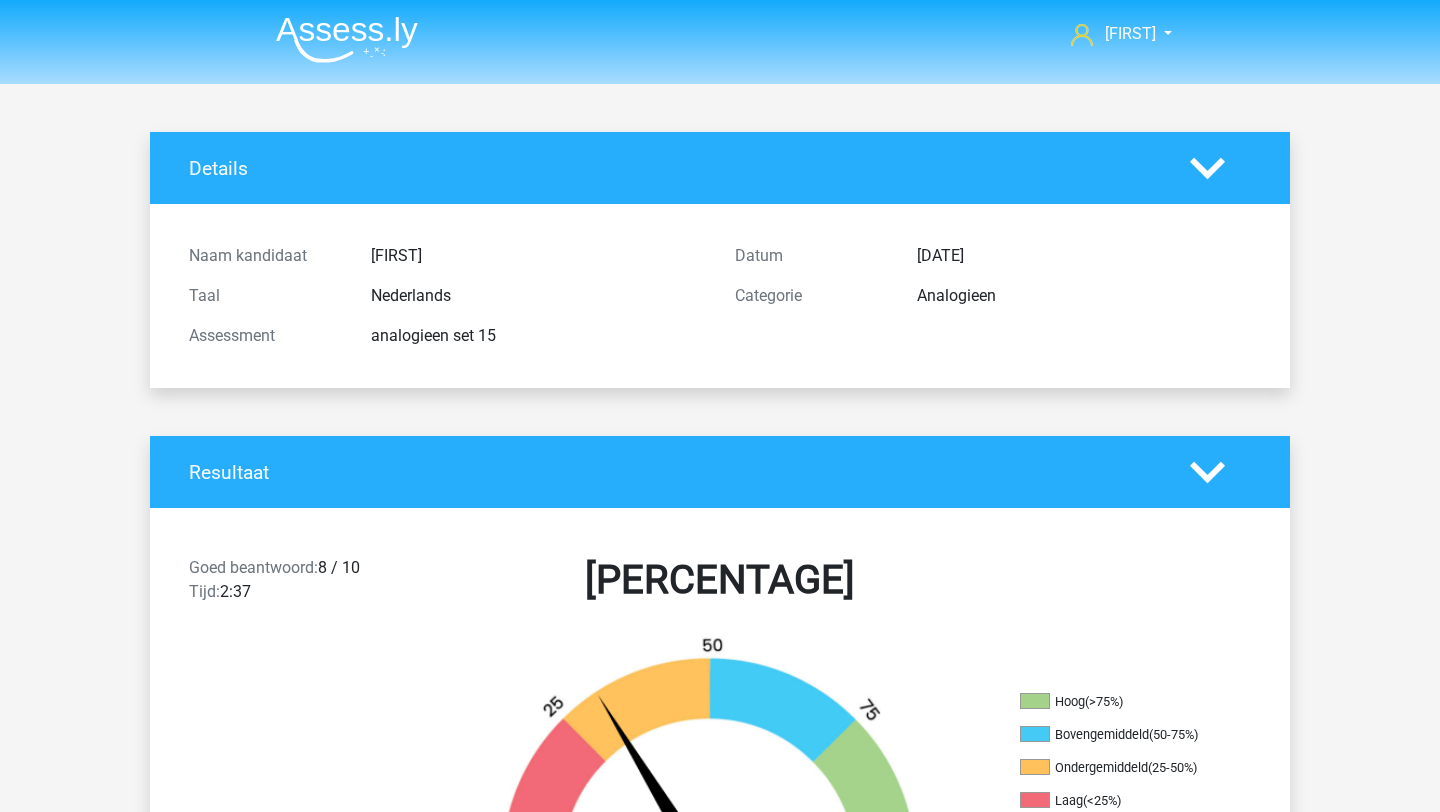 click at bounding box center (347, 39) 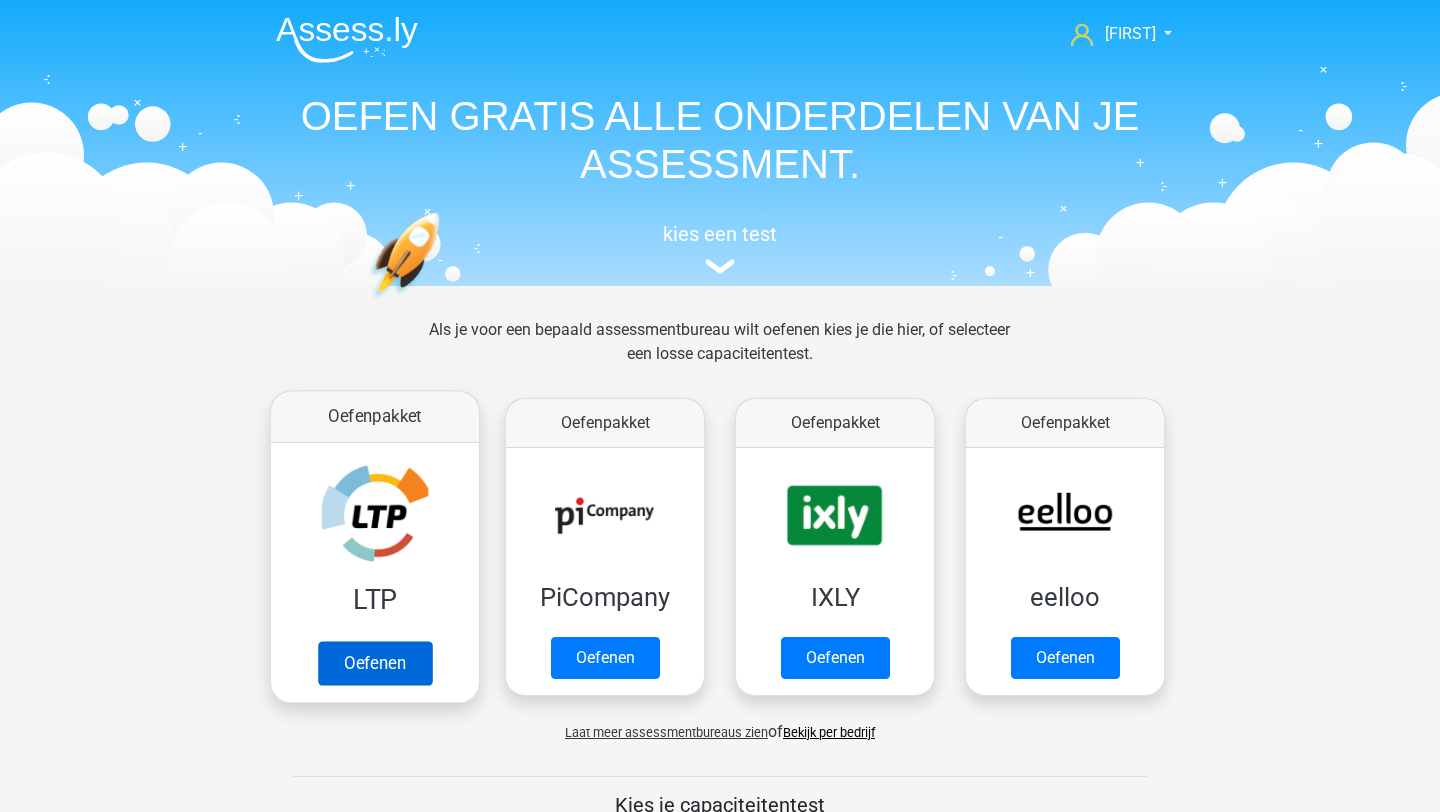 scroll, scrollTop: 0, scrollLeft: 0, axis: both 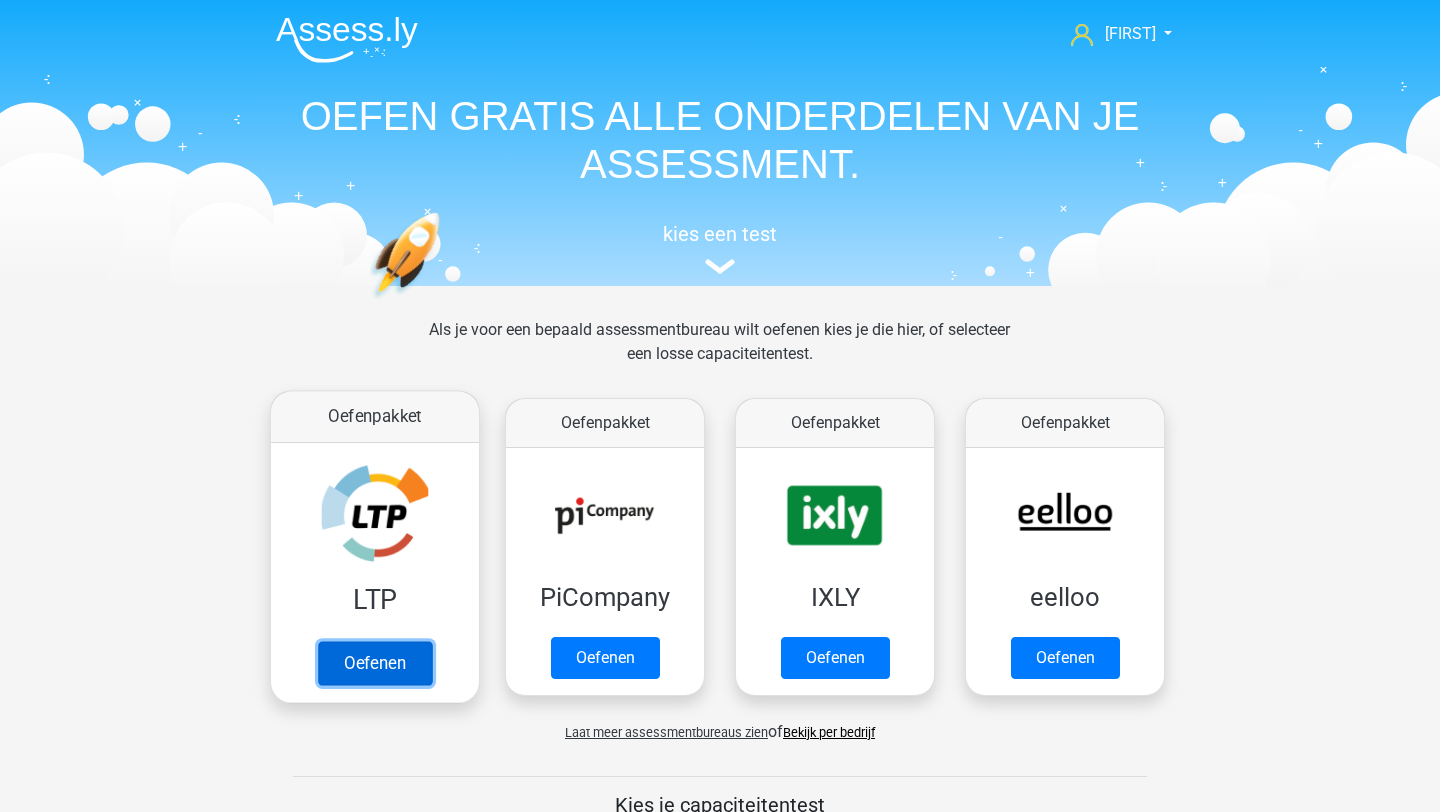 click on "Oefenen" at bounding box center (375, 663) 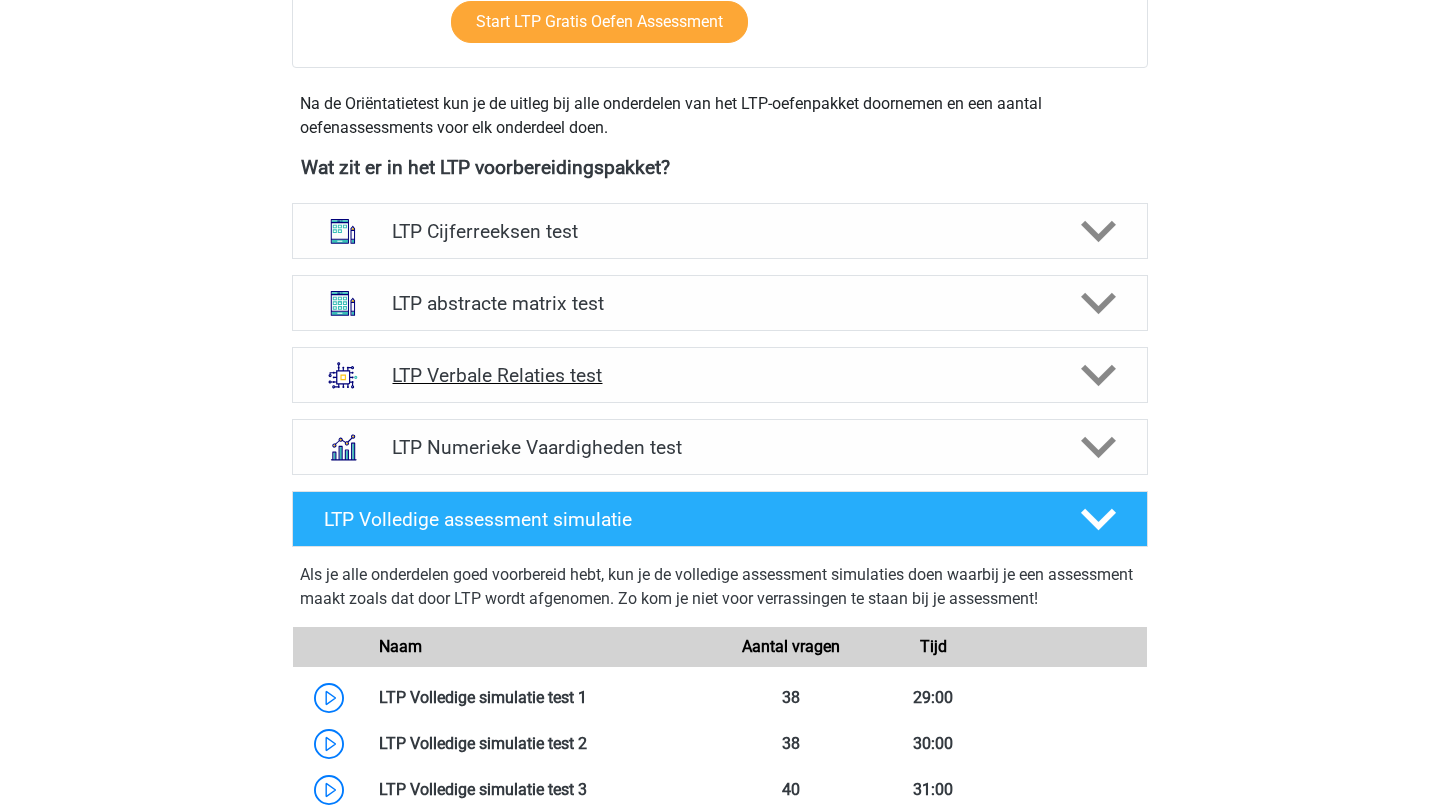click on "LTP Verbale Relaties test" at bounding box center (719, 375) 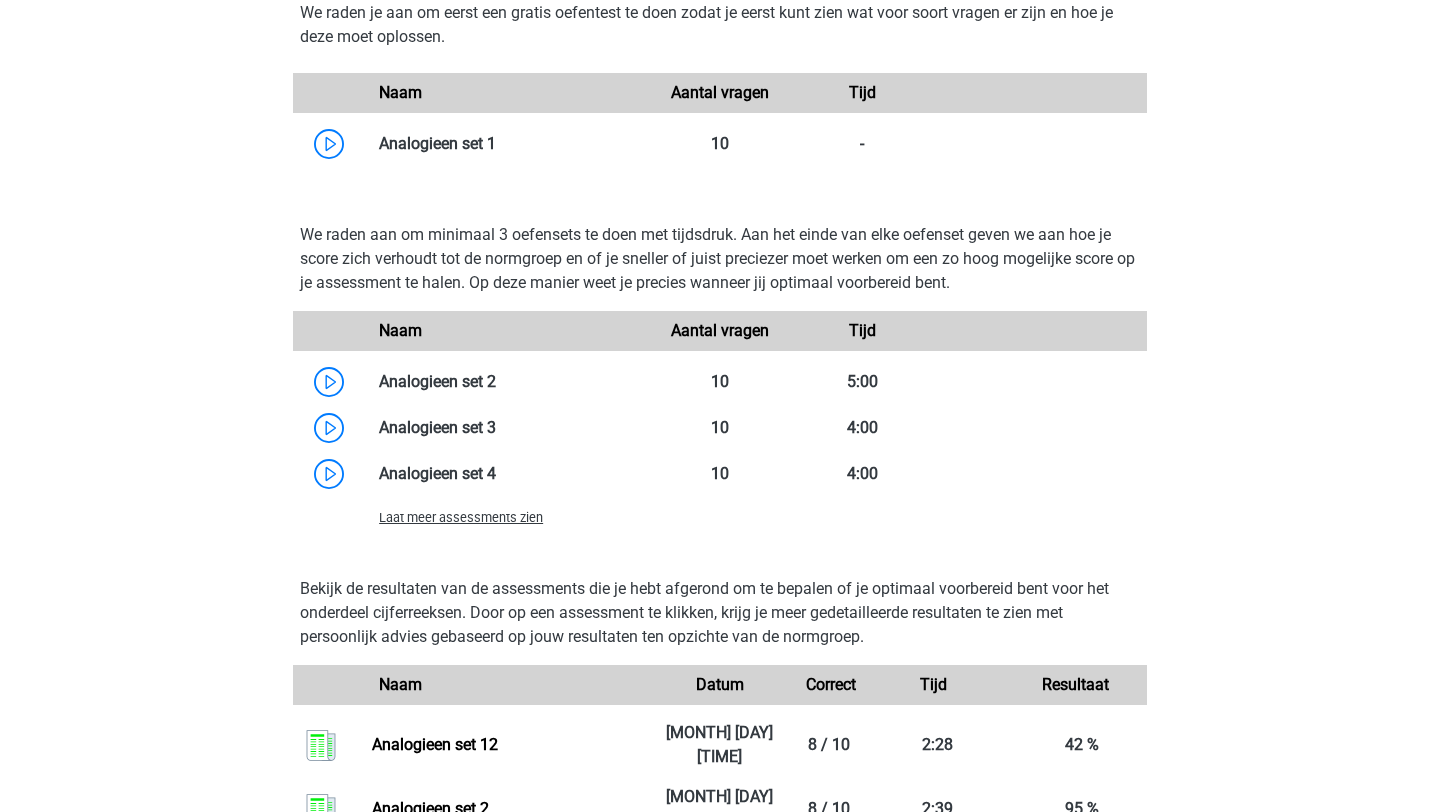 scroll, scrollTop: 1687, scrollLeft: 0, axis: vertical 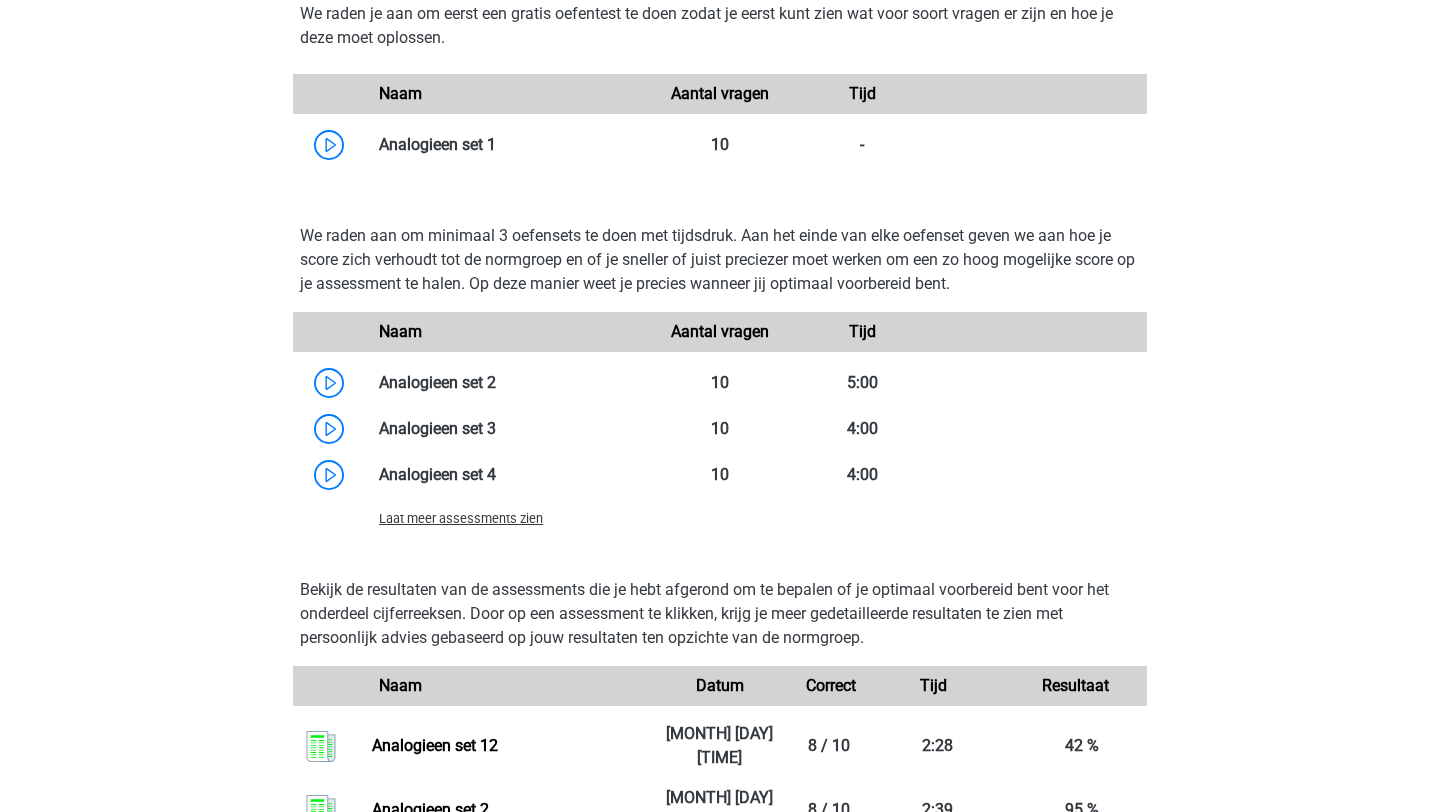 click on "Laat meer assessments zien" at bounding box center (461, 518) 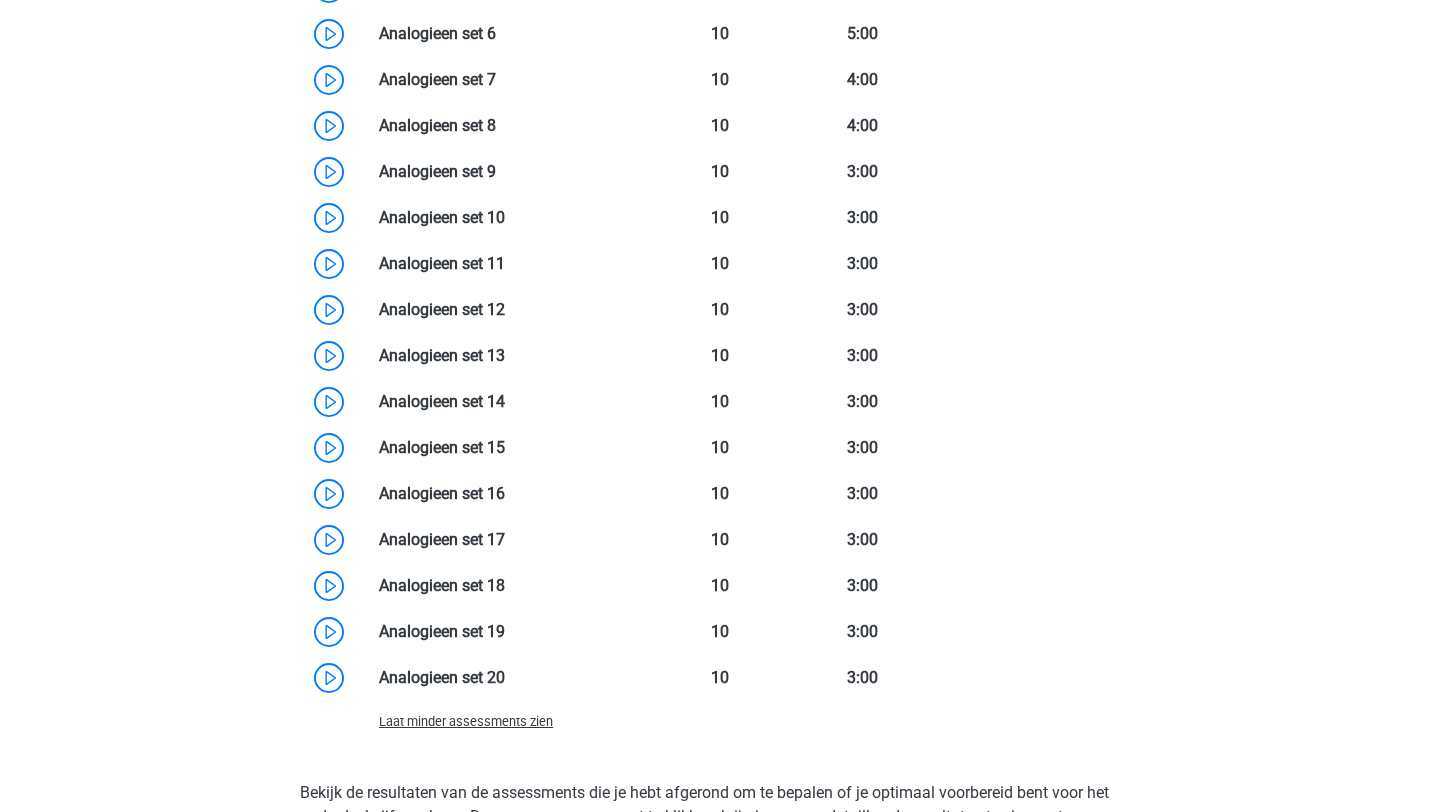 scroll, scrollTop: 2216, scrollLeft: 0, axis: vertical 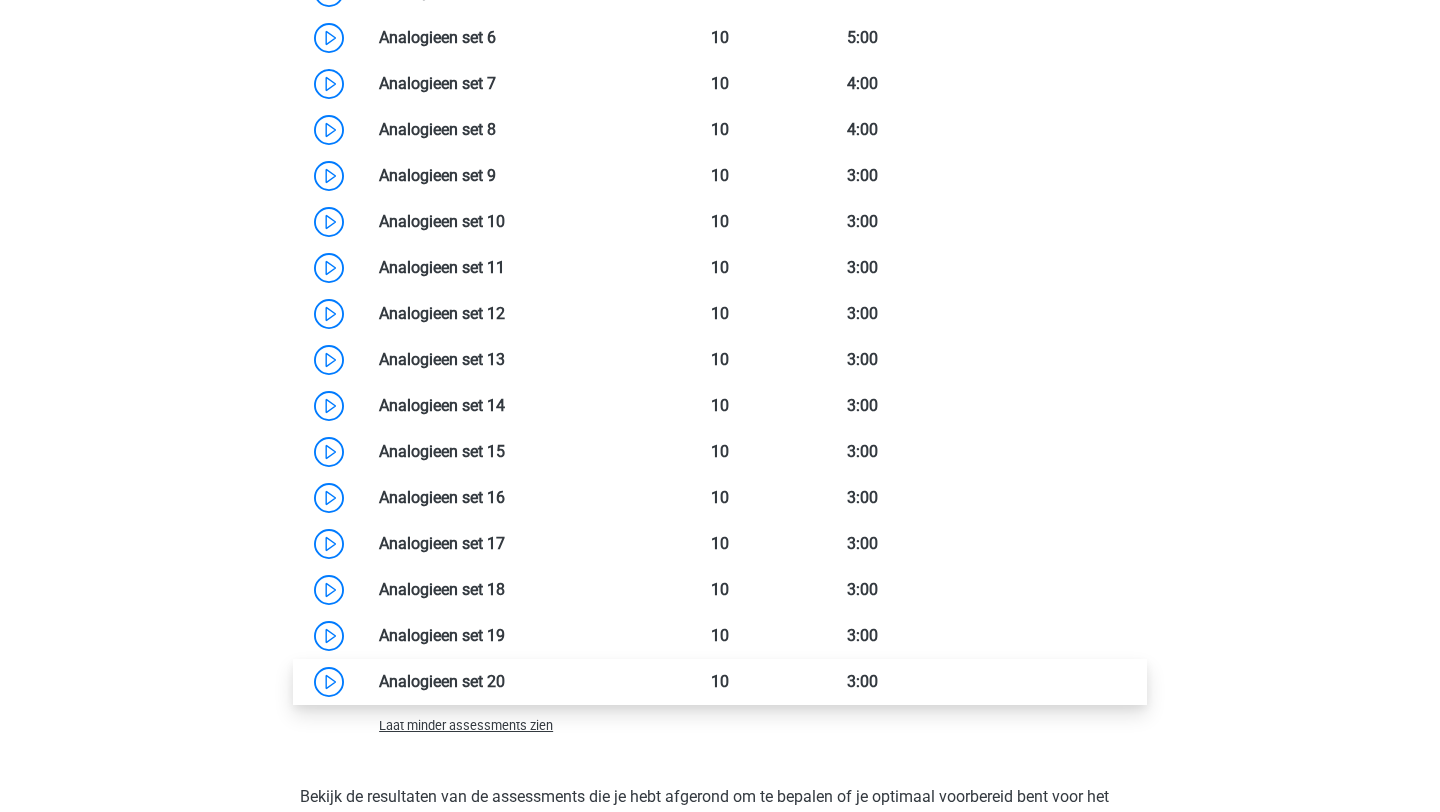 click at bounding box center [505, 681] 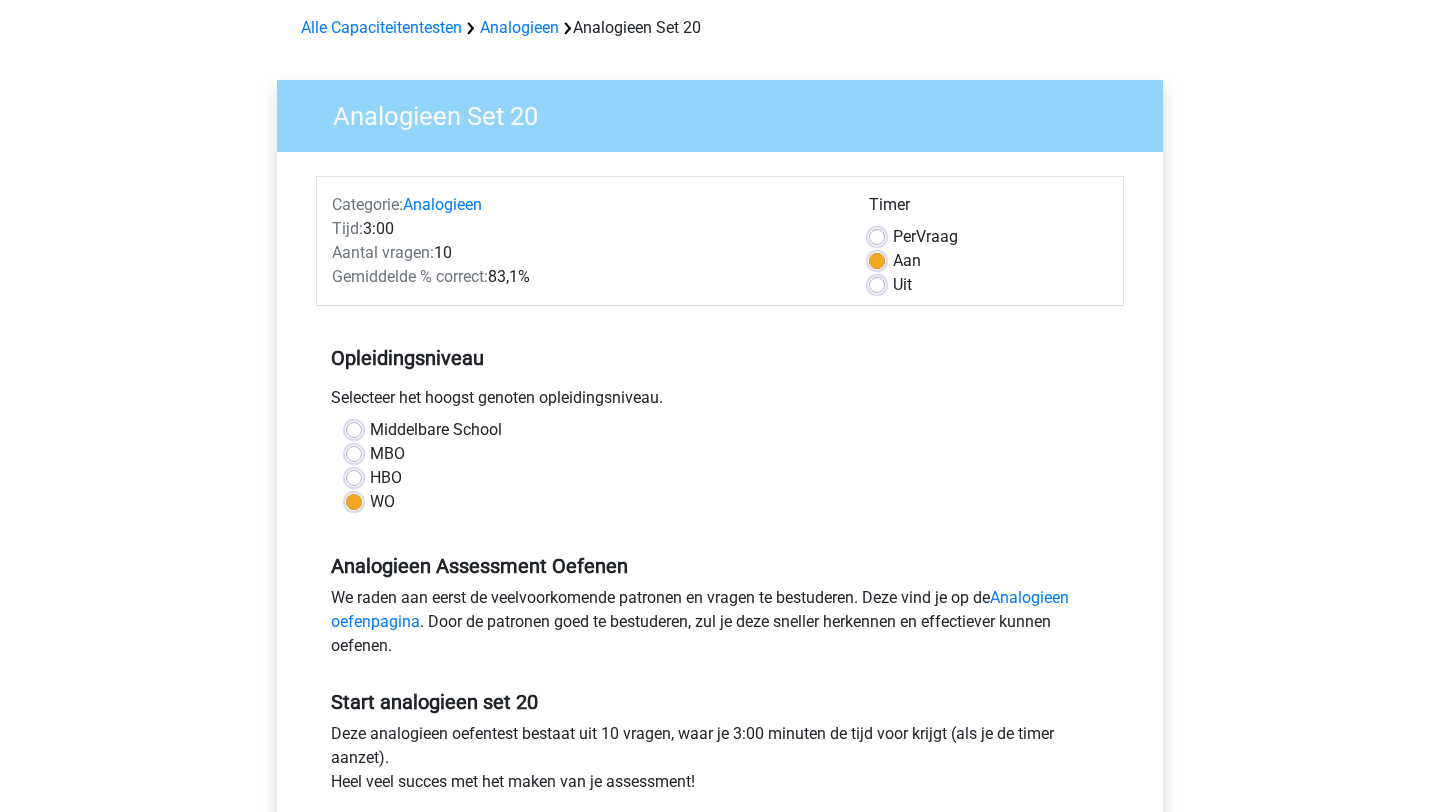 scroll, scrollTop: 380, scrollLeft: 0, axis: vertical 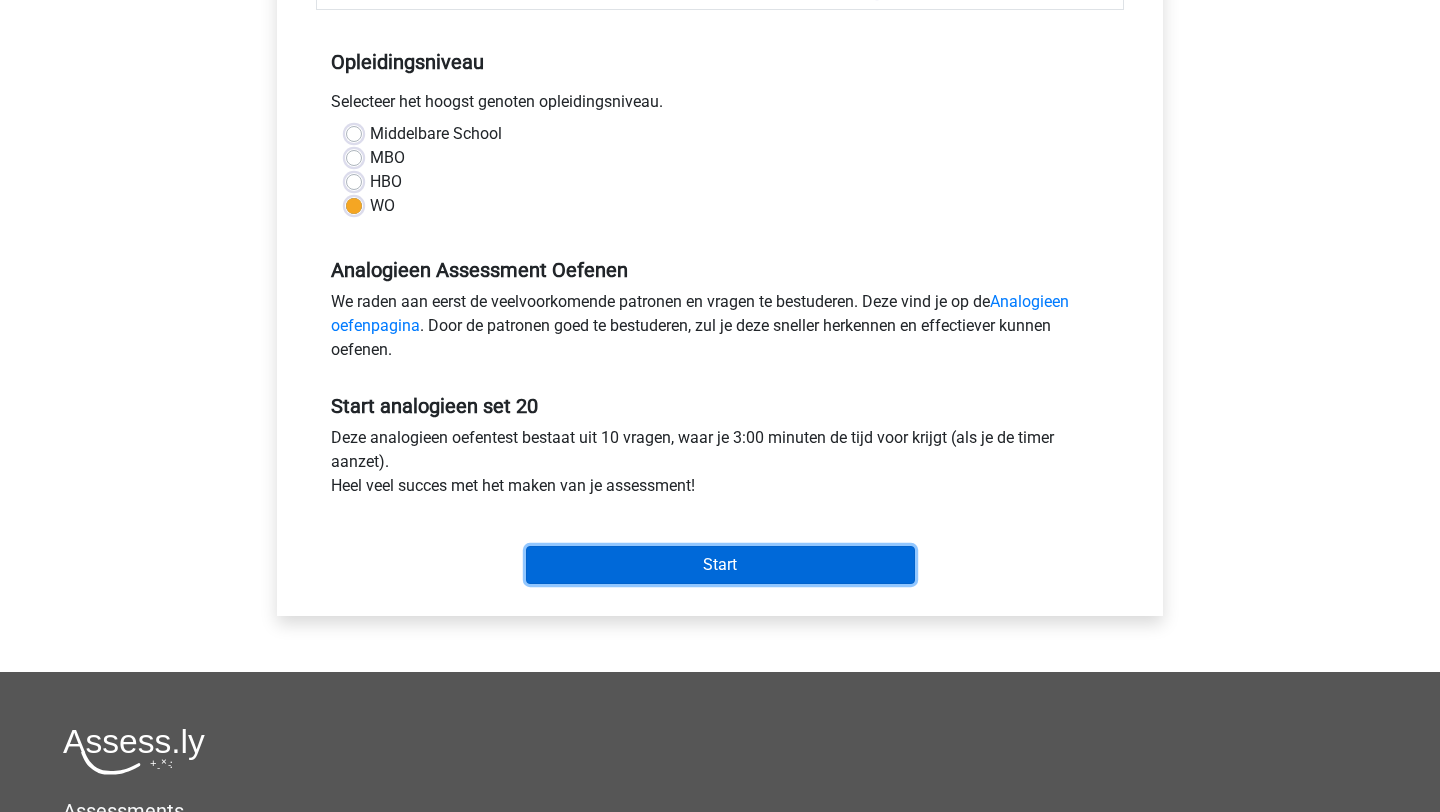 click on "Start" at bounding box center (720, 565) 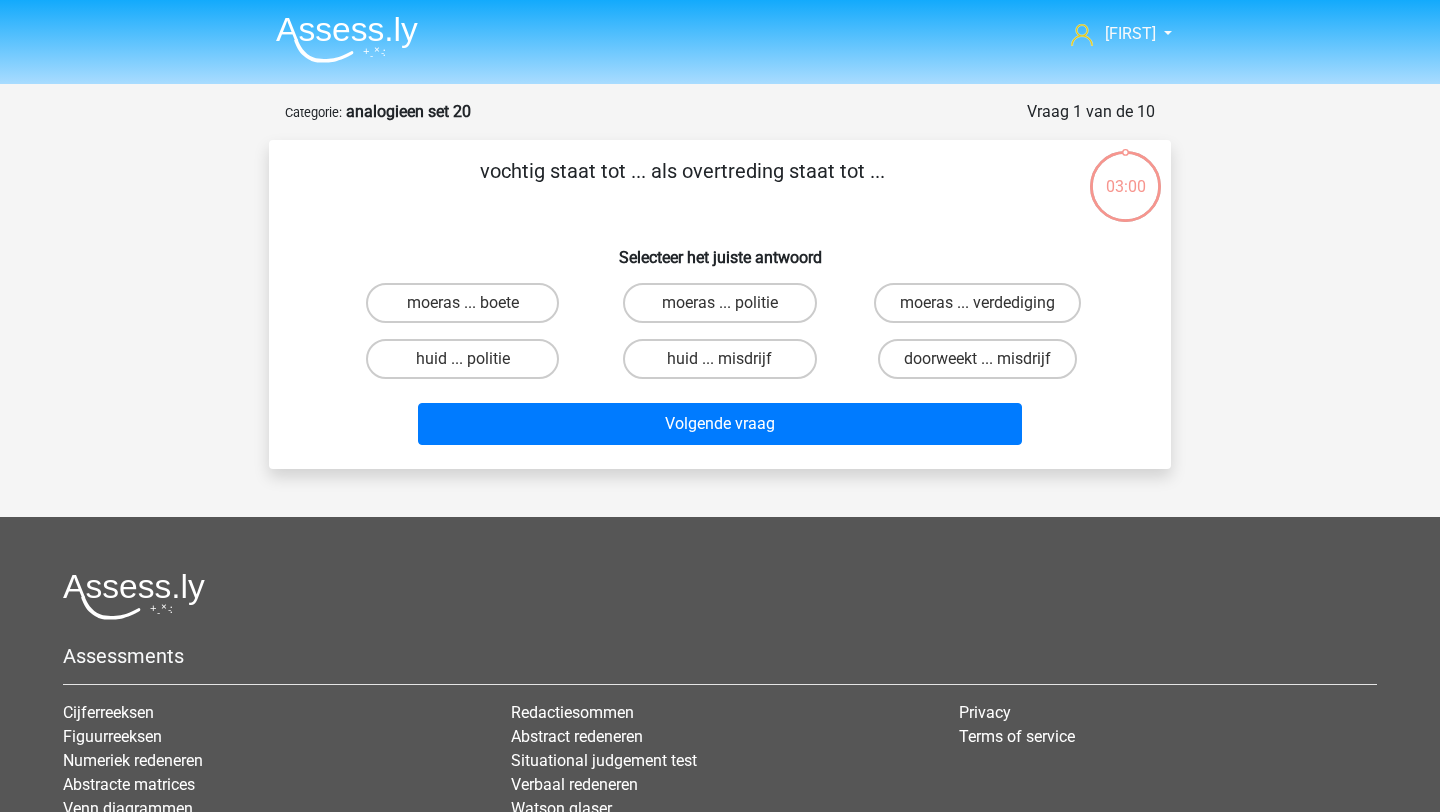scroll, scrollTop: 0, scrollLeft: 0, axis: both 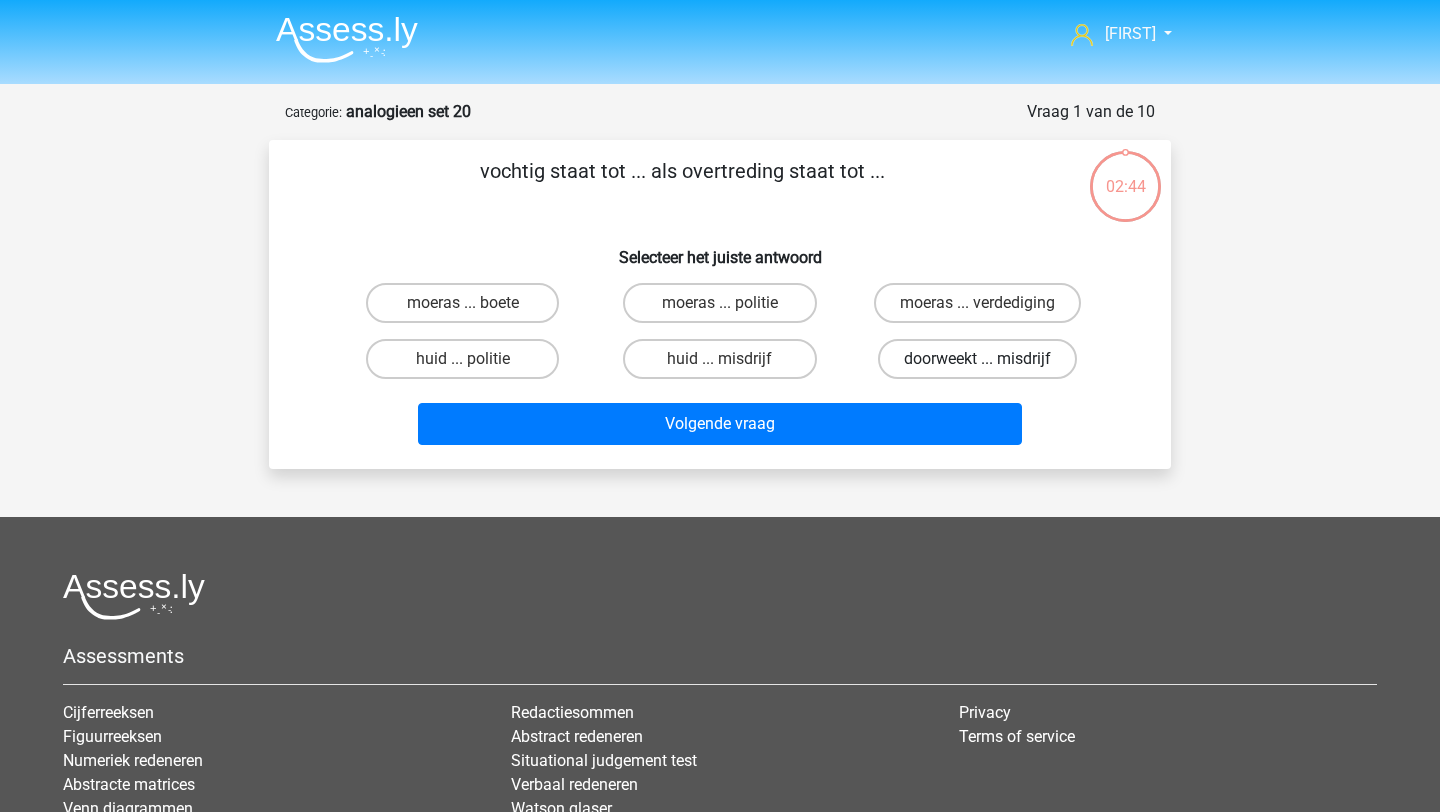 click on "doorweekt ... misdrijf" at bounding box center [977, 359] 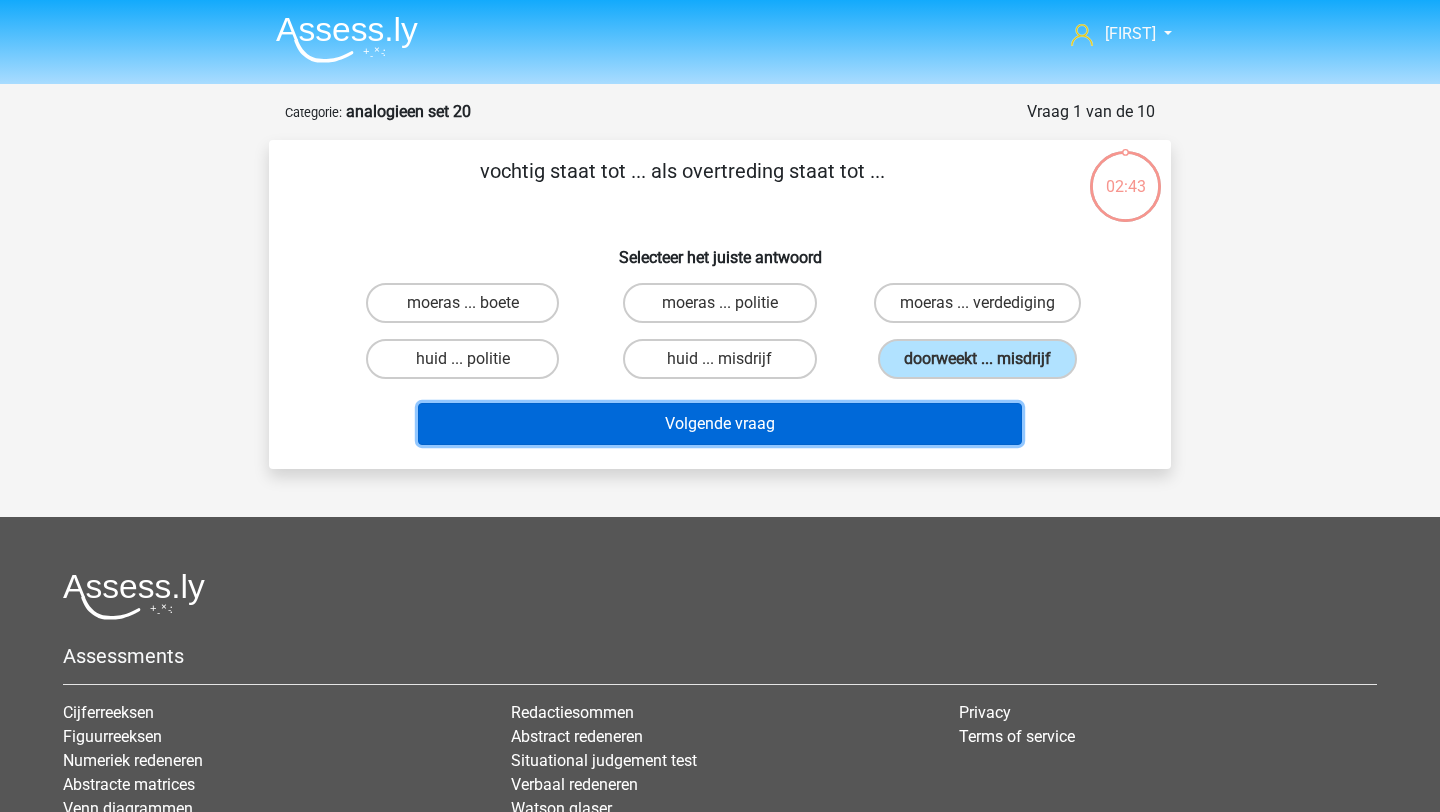 click on "Volgende vraag" at bounding box center [720, 424] 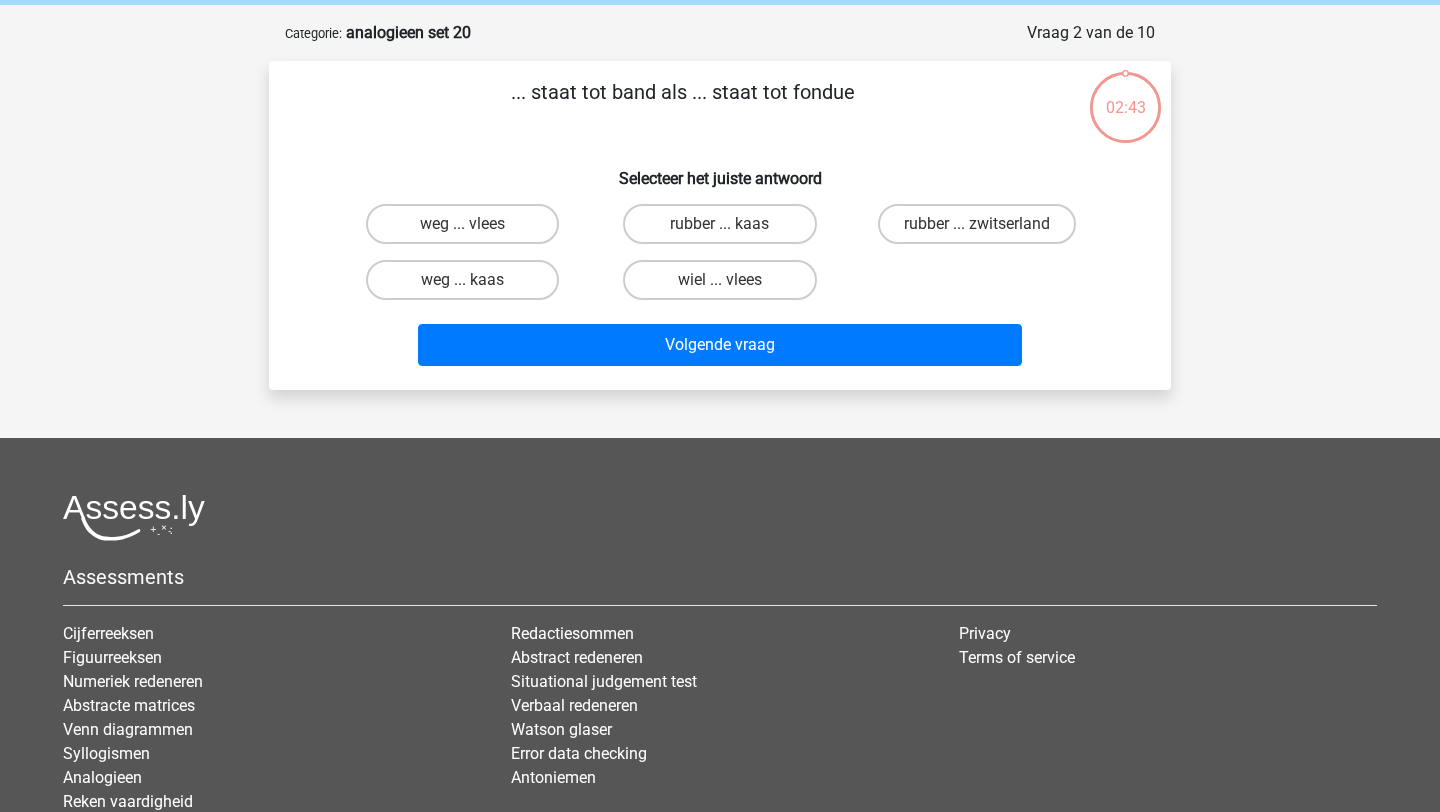 scroll, scrollTop: 71, scrollLeft: 0, axis: vertical 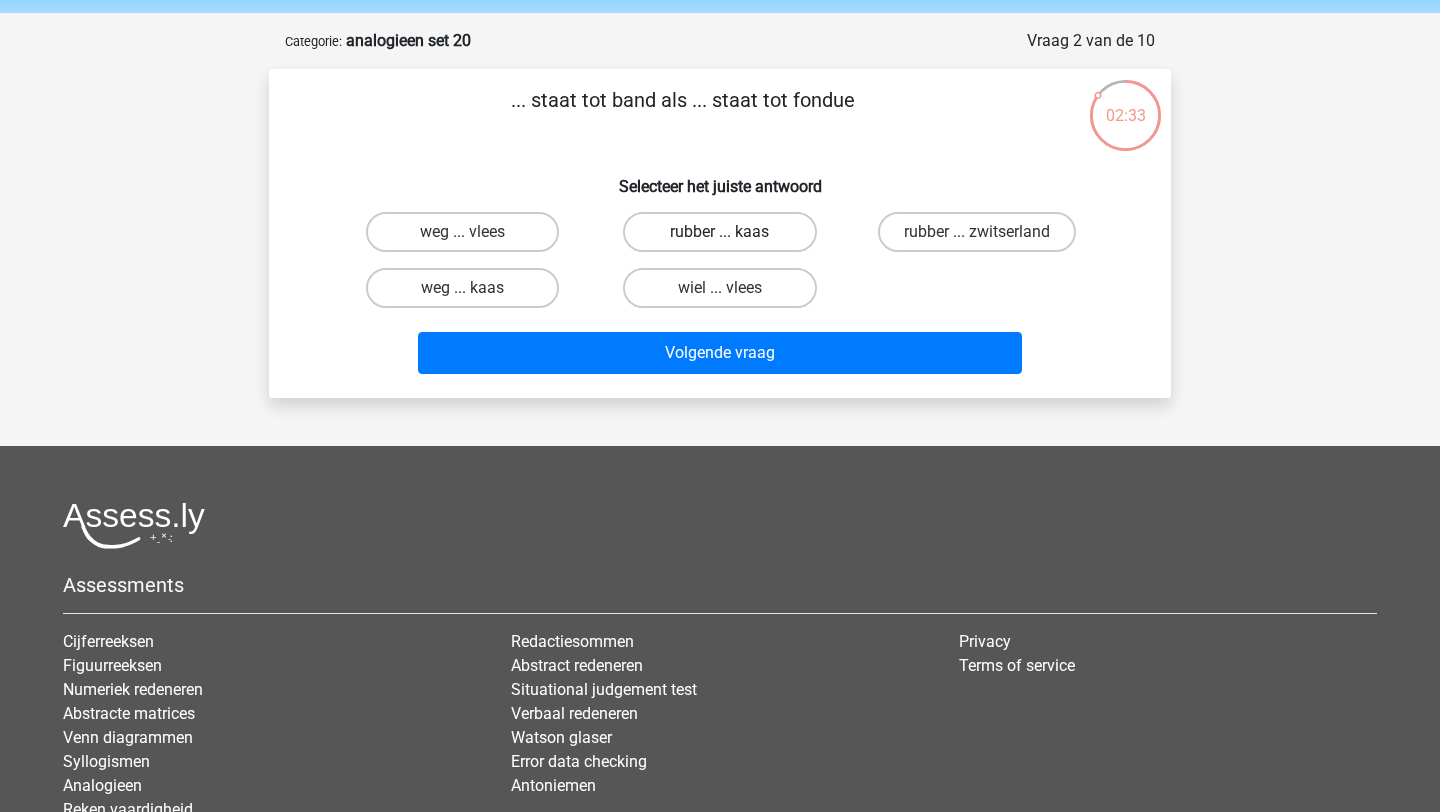 click on "rubber ... kaas" at bounding box center (719, 232) 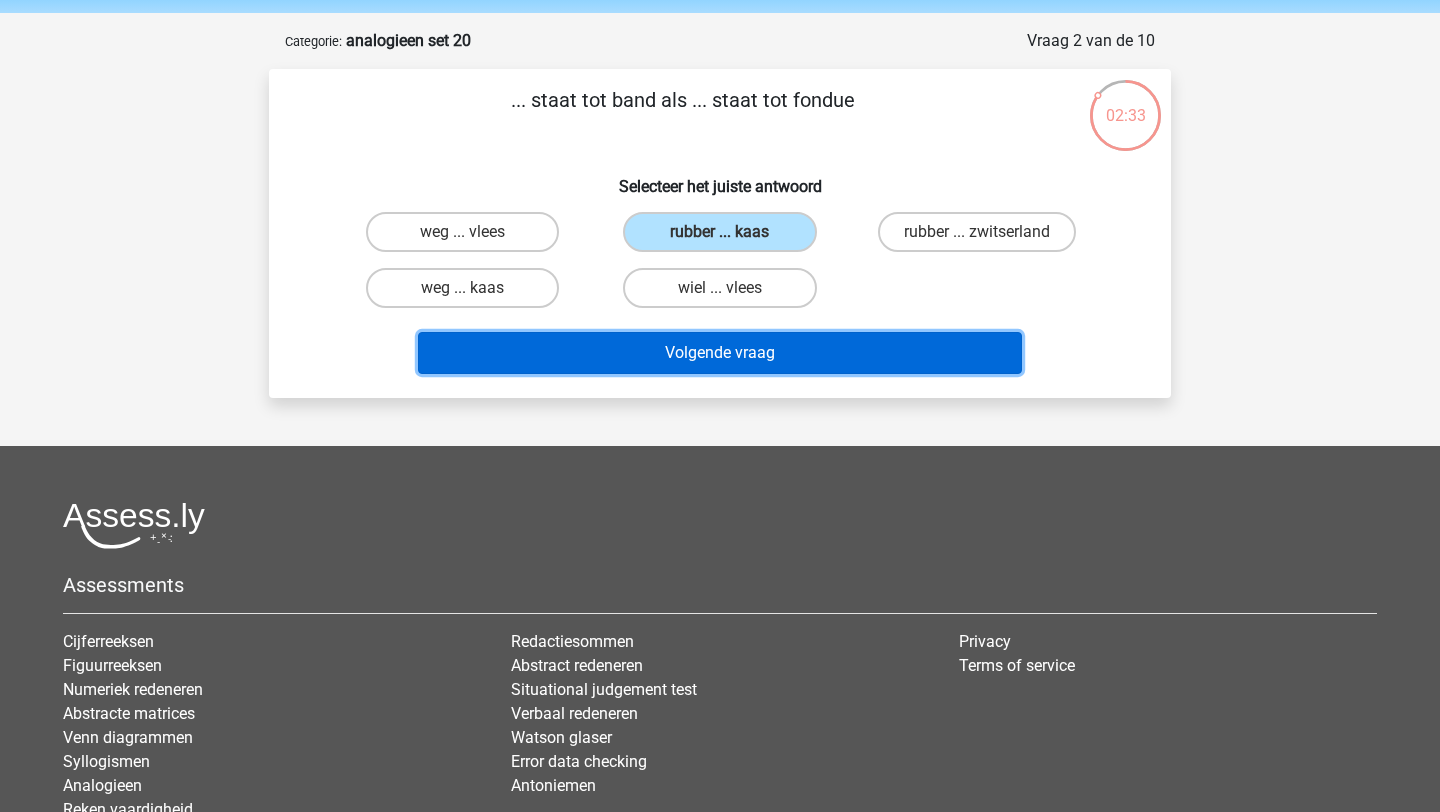 click on "Volgende vraag" at bounding box center (720, 353) 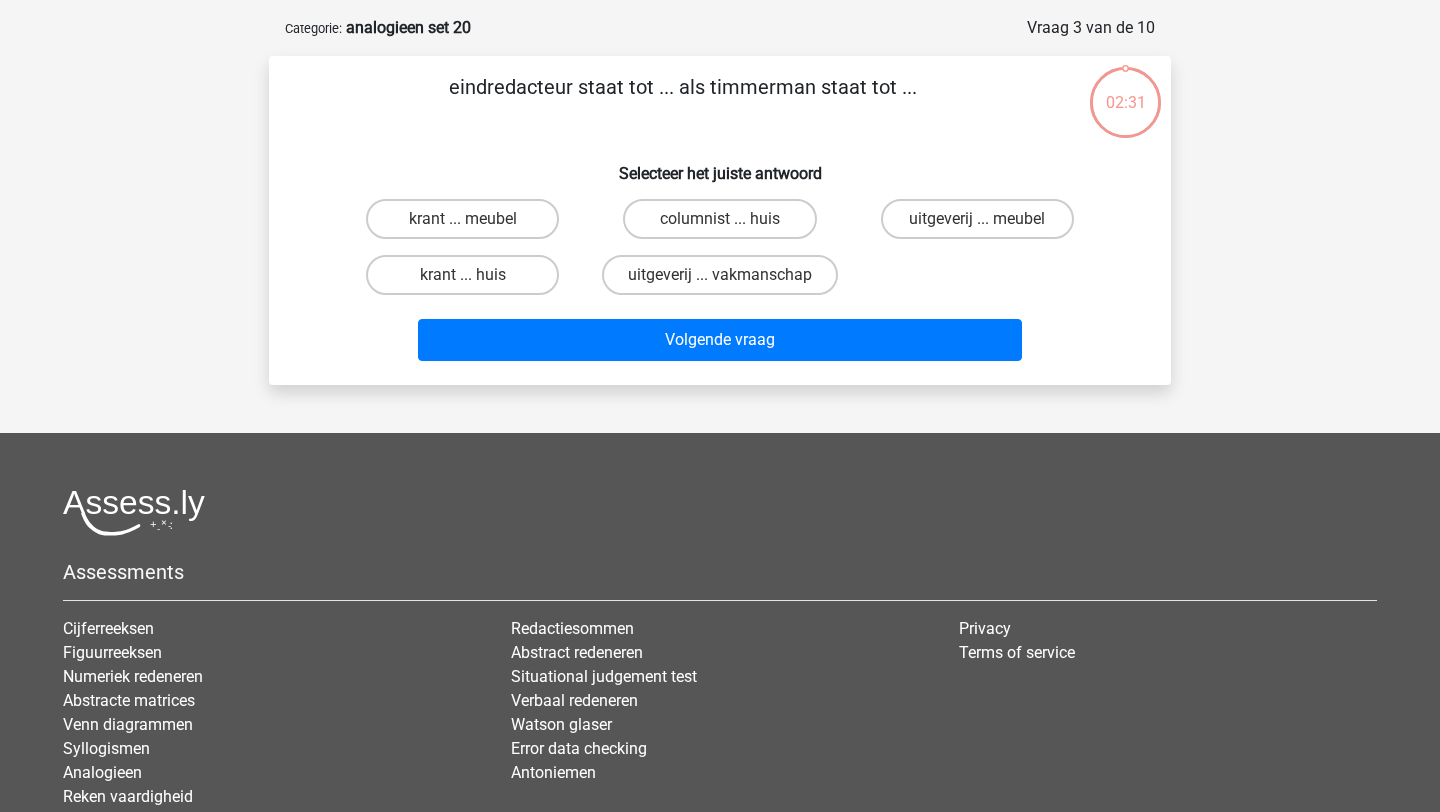 scroll, scrollTop: 81, scrollLeft: 0, axis: vertical 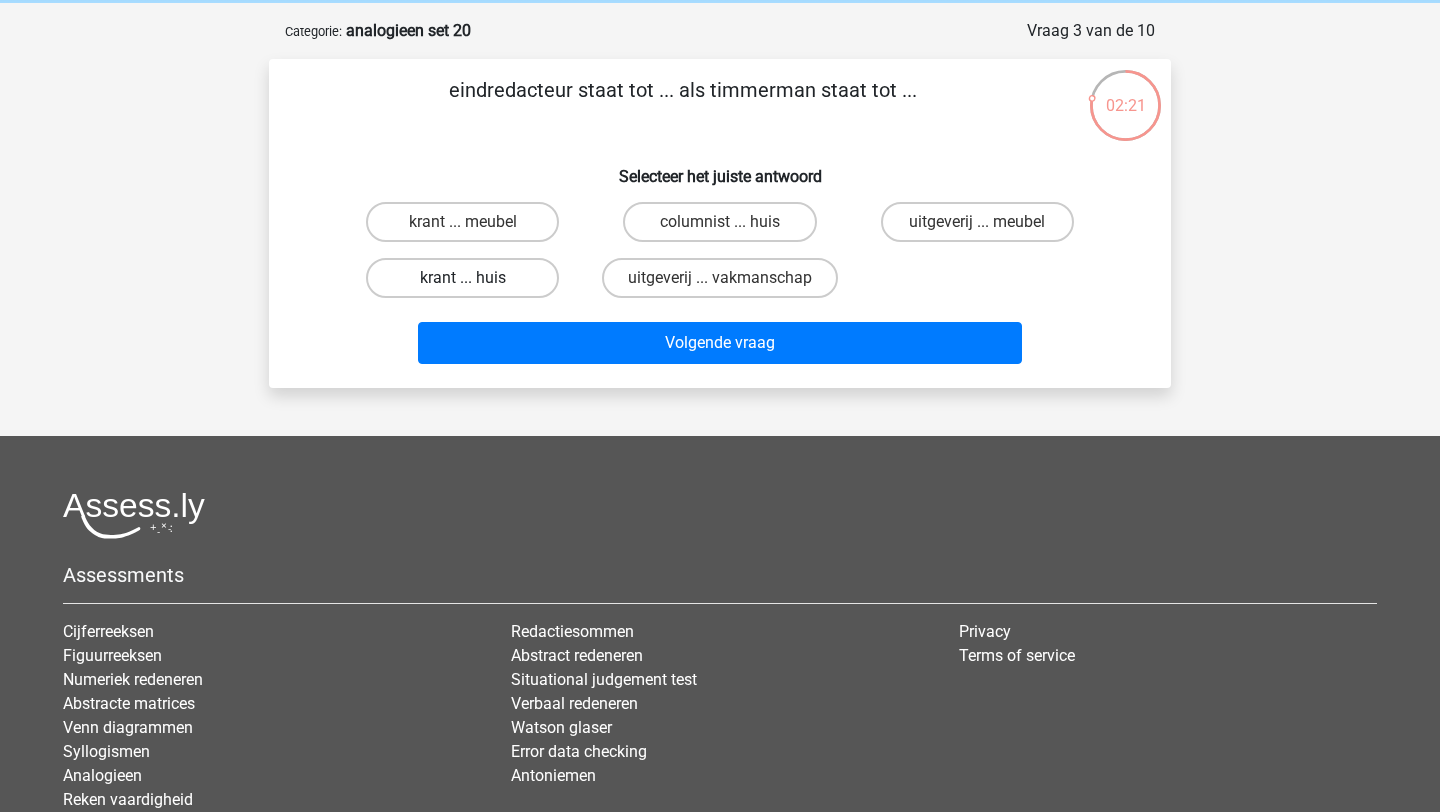 click on "krant ... huis" at bounding box center (462, 278) 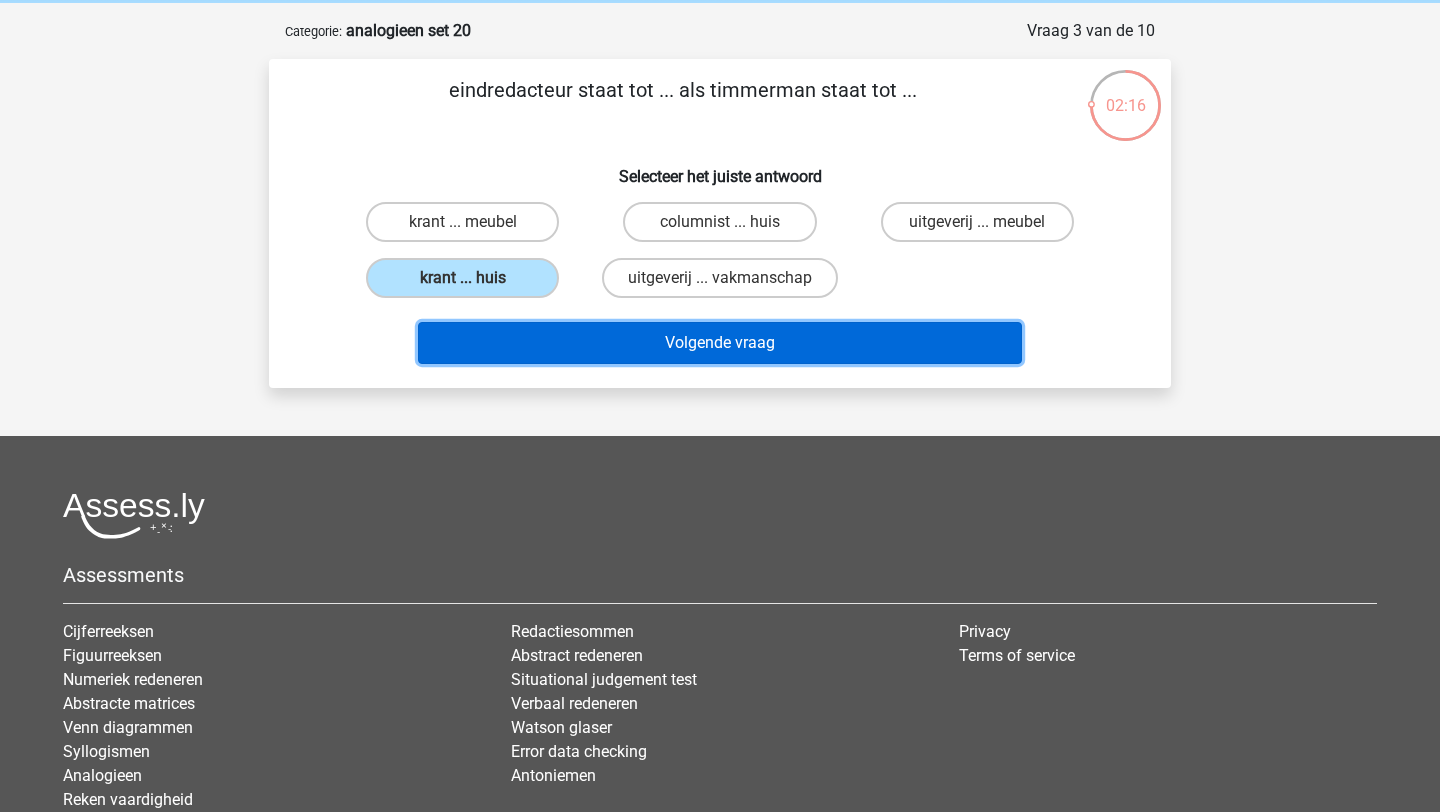 click on "Volgende vraag" at bounding box center [720, 343] 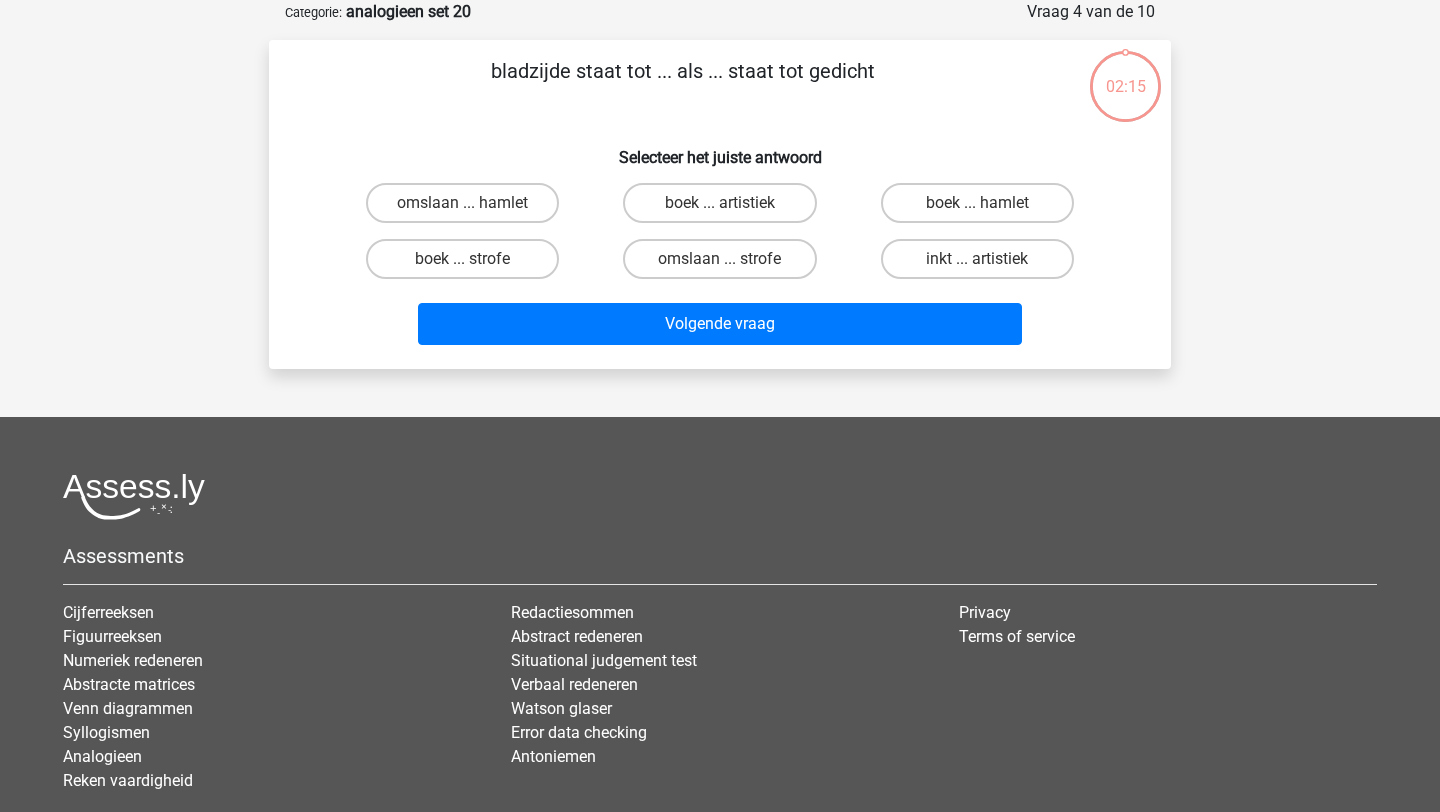 scroll, scrollTop: 76, scrollLeft: 0, axis: vertical 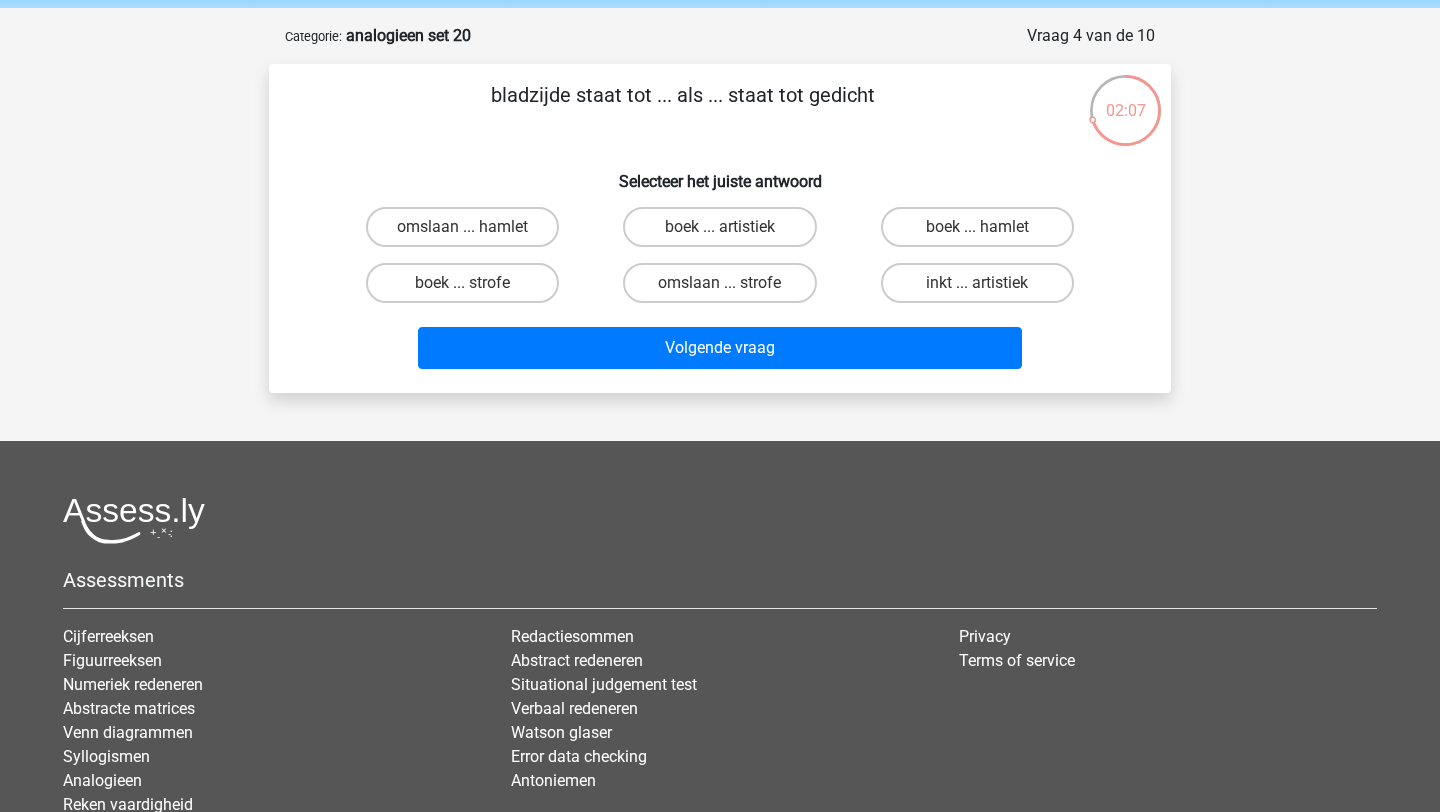 click on "boek ... strofe" at bounding box center [469, 289] 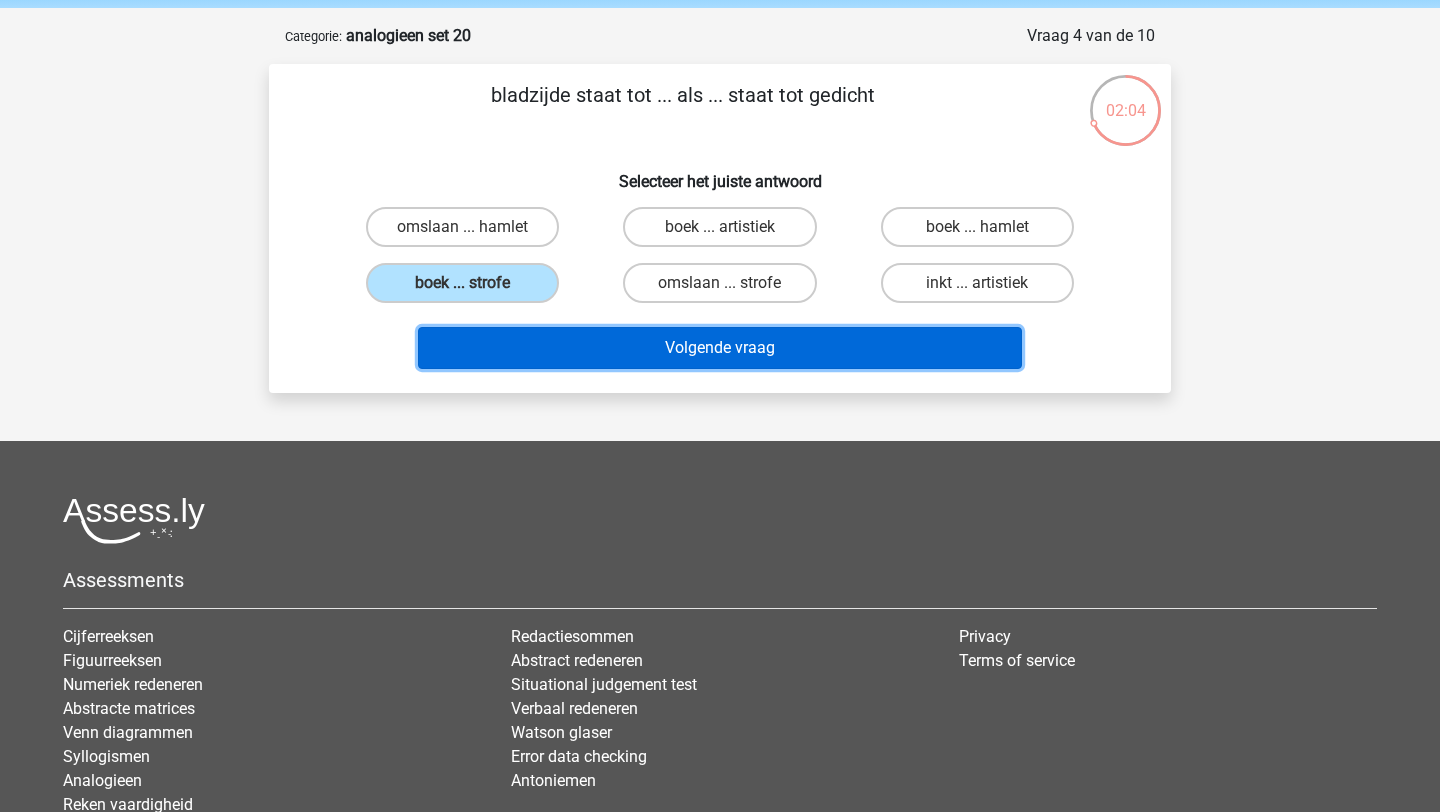 click on "Volgende vraag" at bounding box center [720, 348] 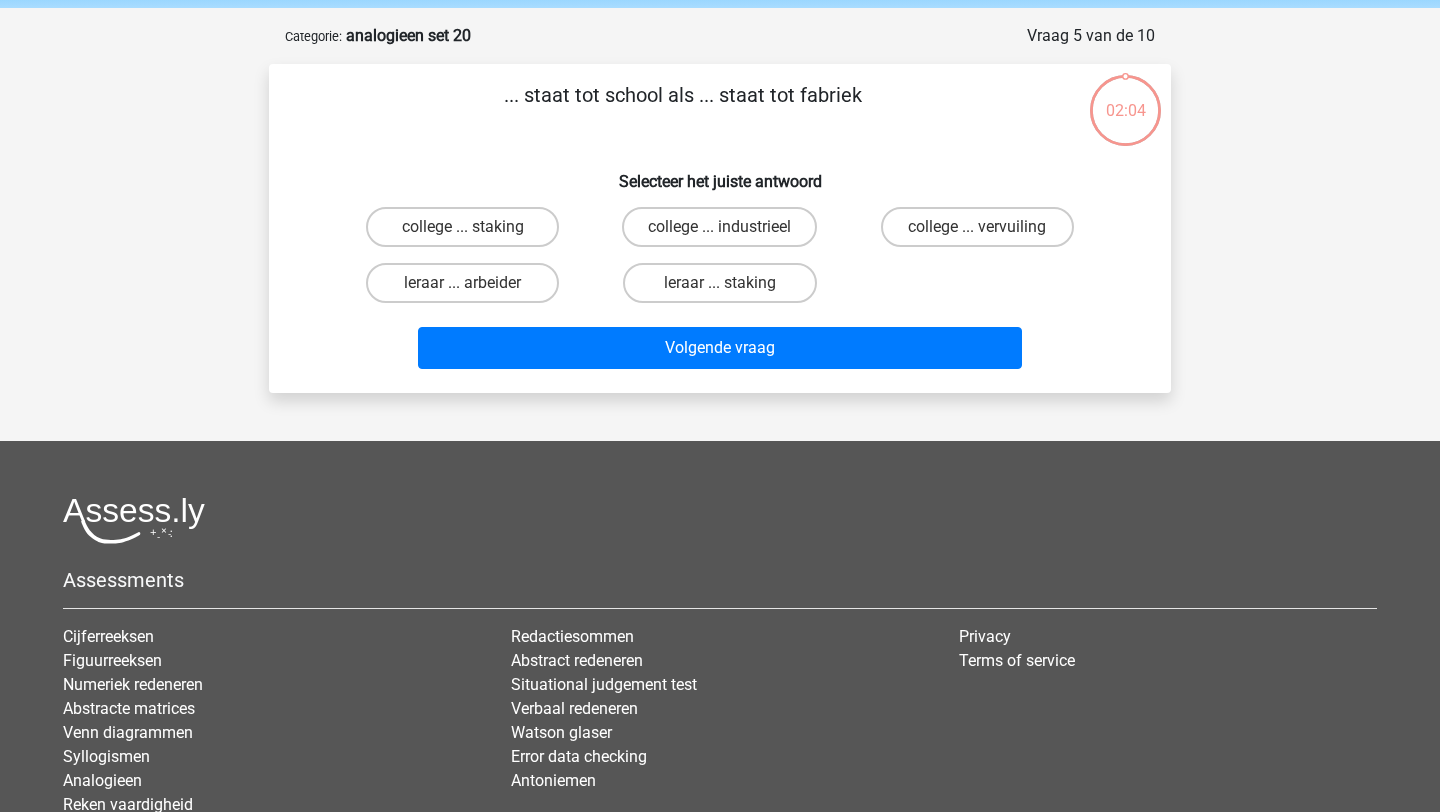 scroll, scrollTop: 100, scrollLeft: 0, axis: vertical 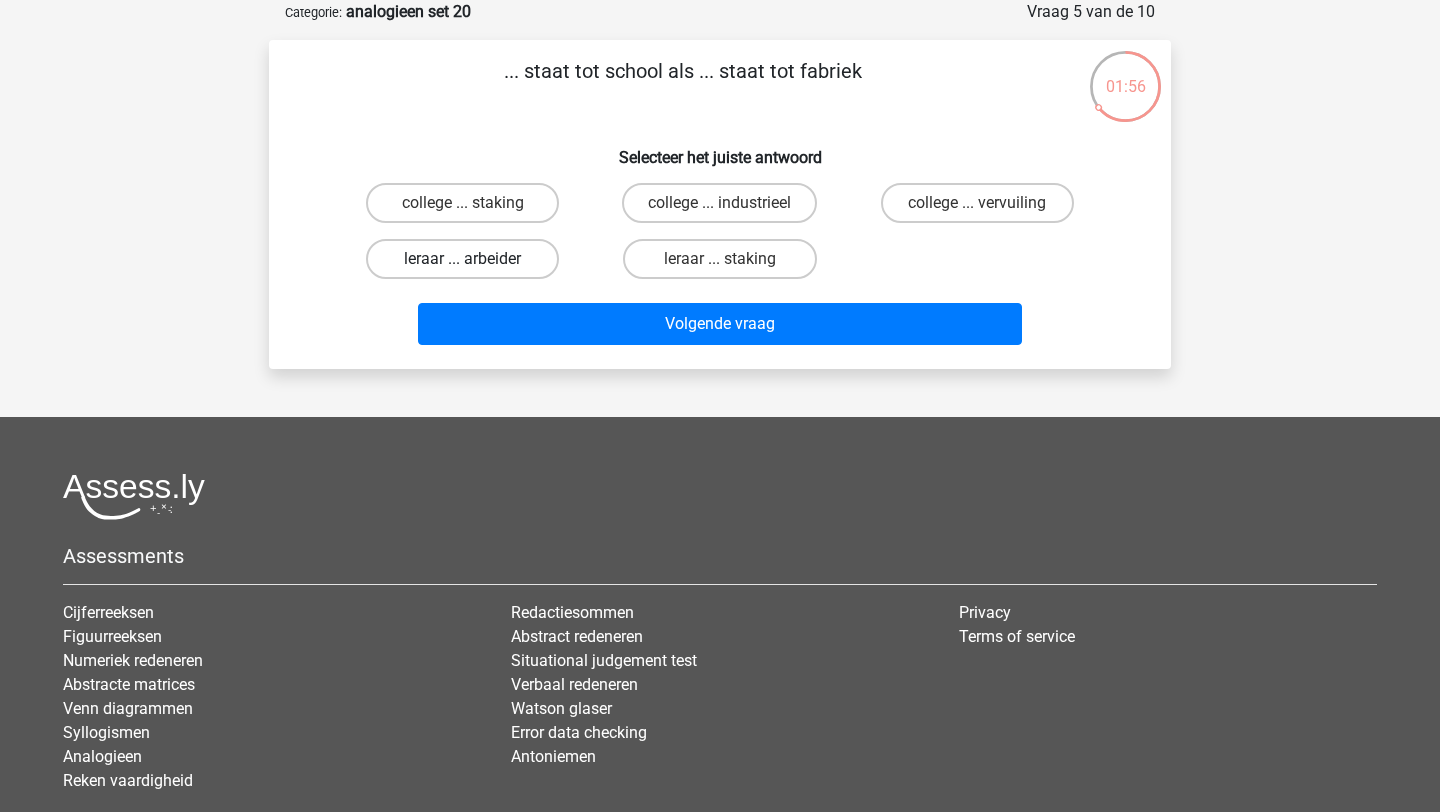 click on "leraar ... arbeider" at bounding box center [462, 259] 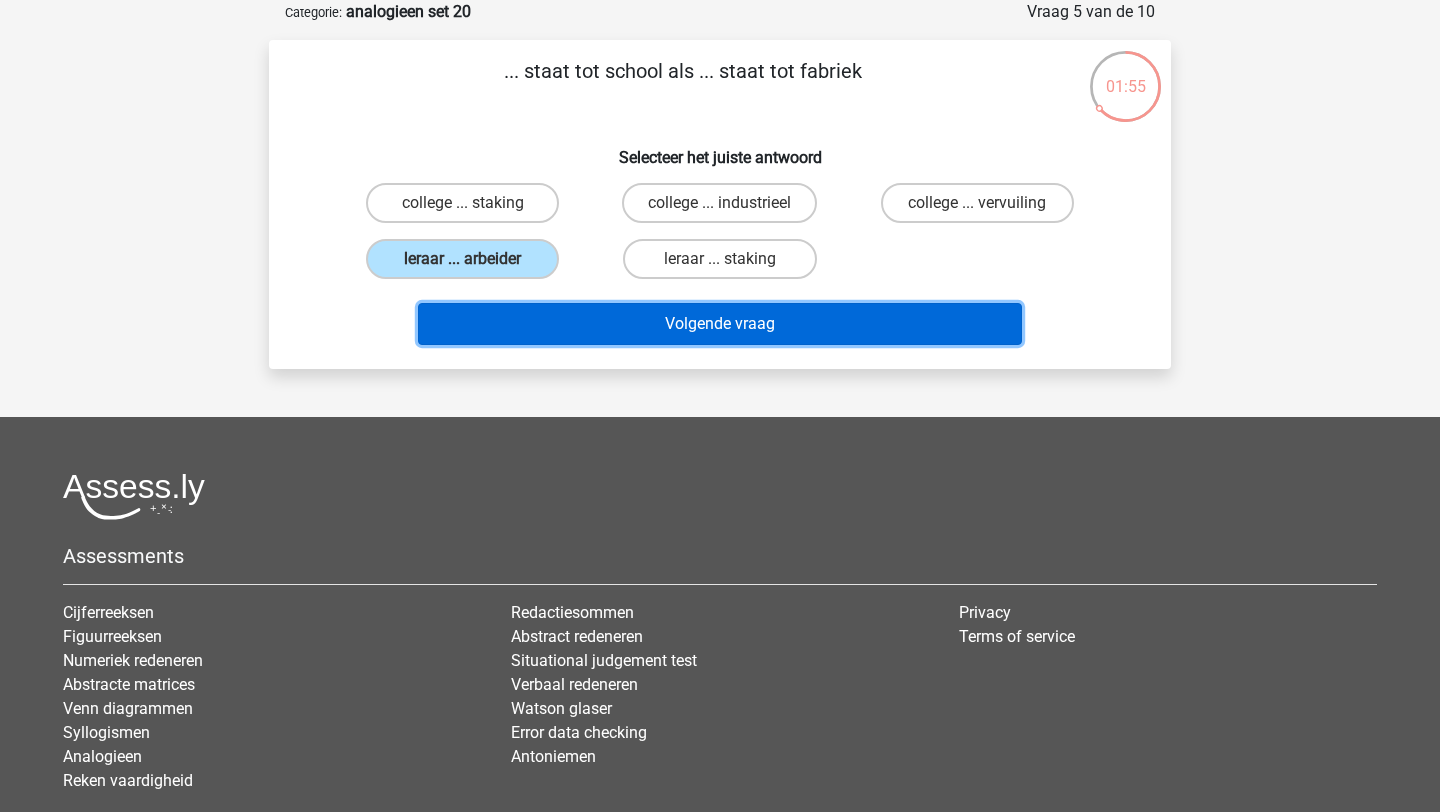 click on "Volgende vraag" at bounding box center (720, 324) 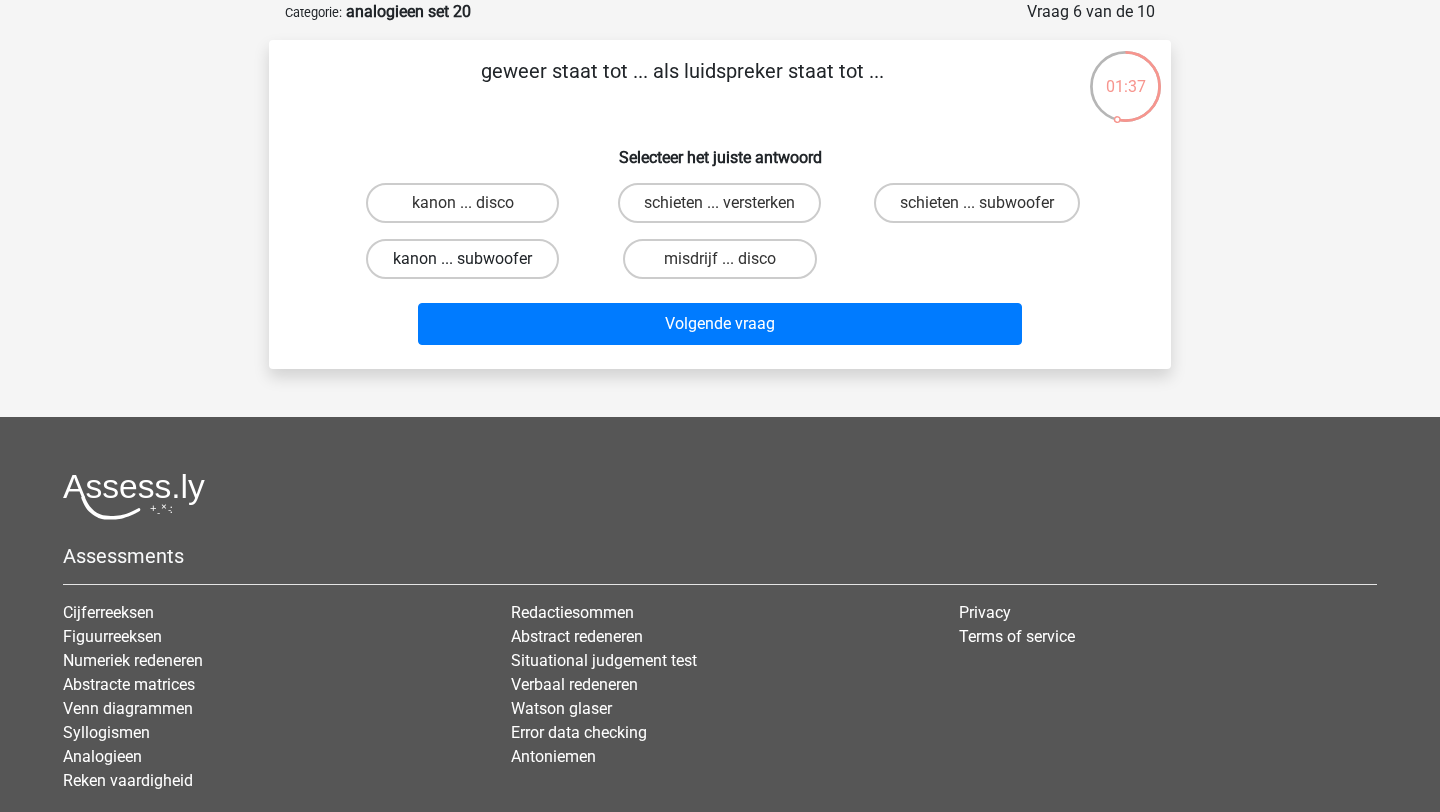 click on "kanon ... subwoofer" at bounding box center [462, 259] 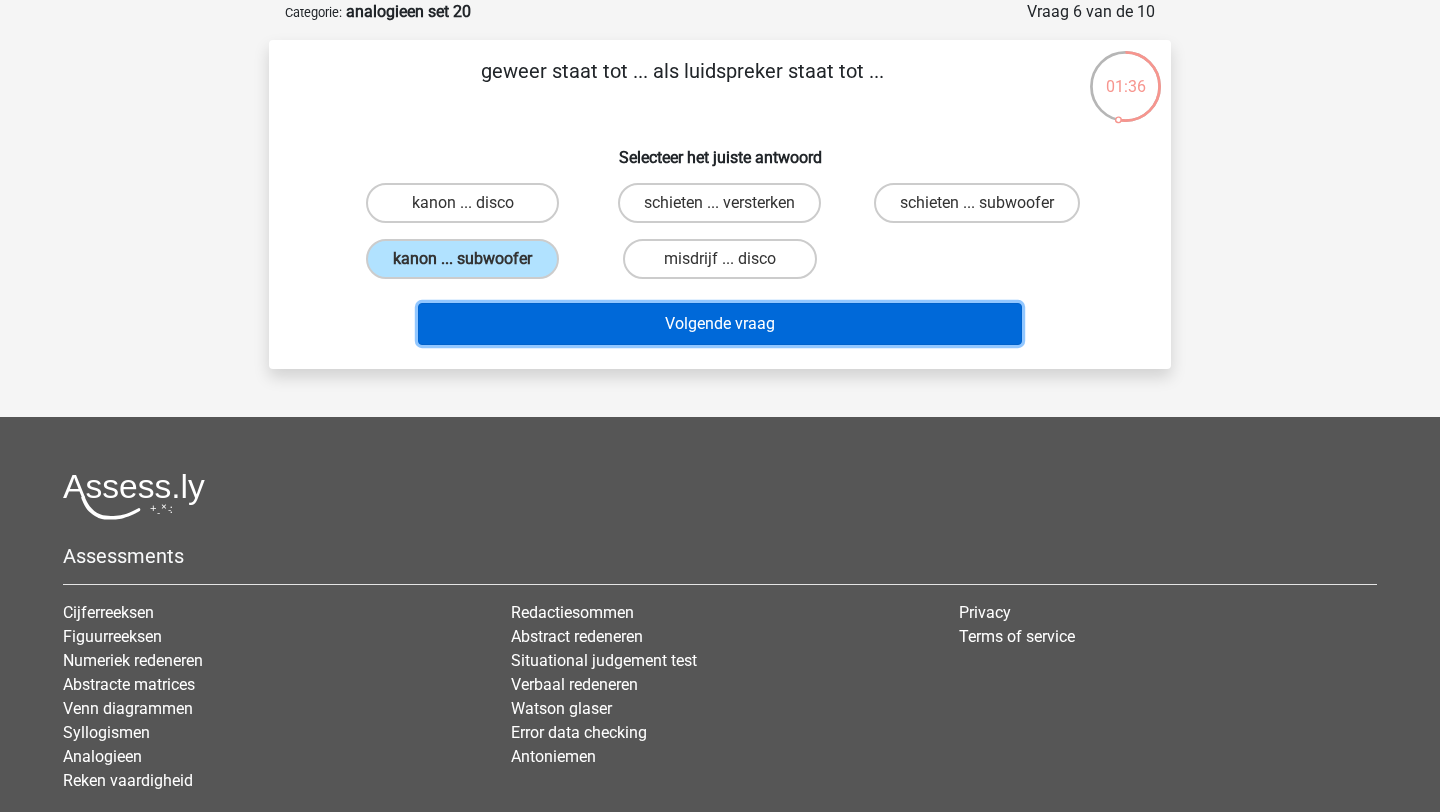 click on "Volgende vraag" at bounding box center (720, 324) 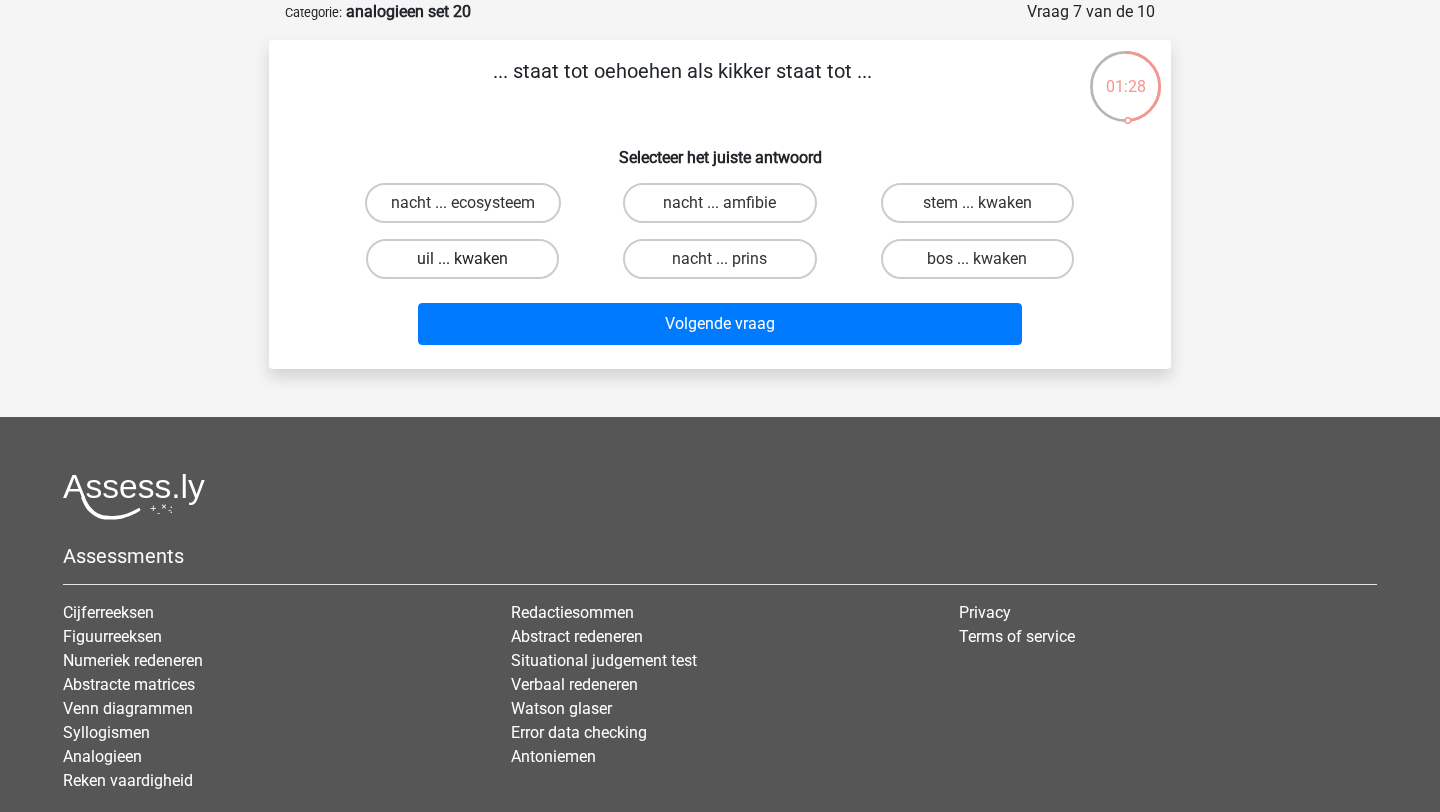 click on "uil ... kwaken" at bounding box center [462, 259] 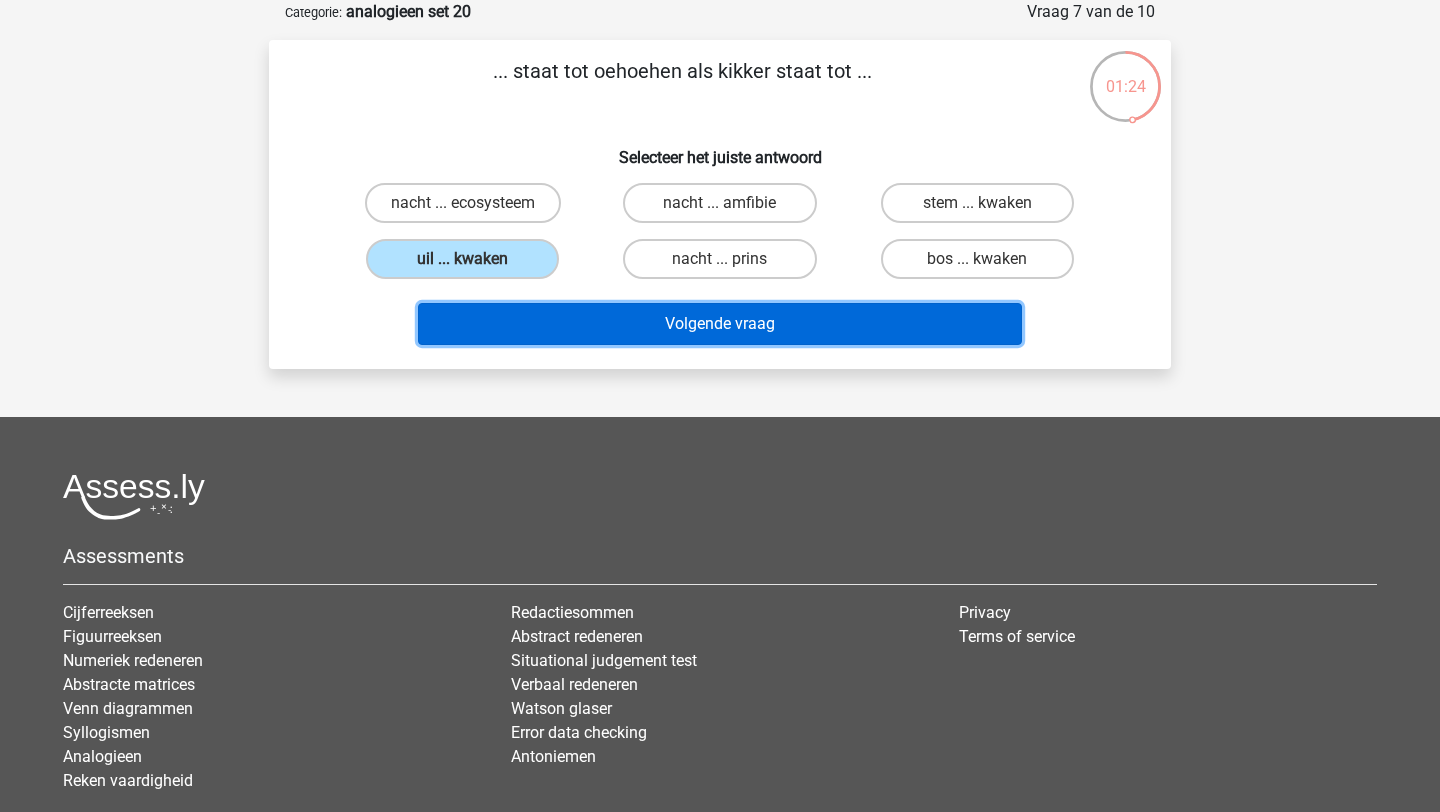 click on "Volgende vraag" at bounding box center [720, 324] 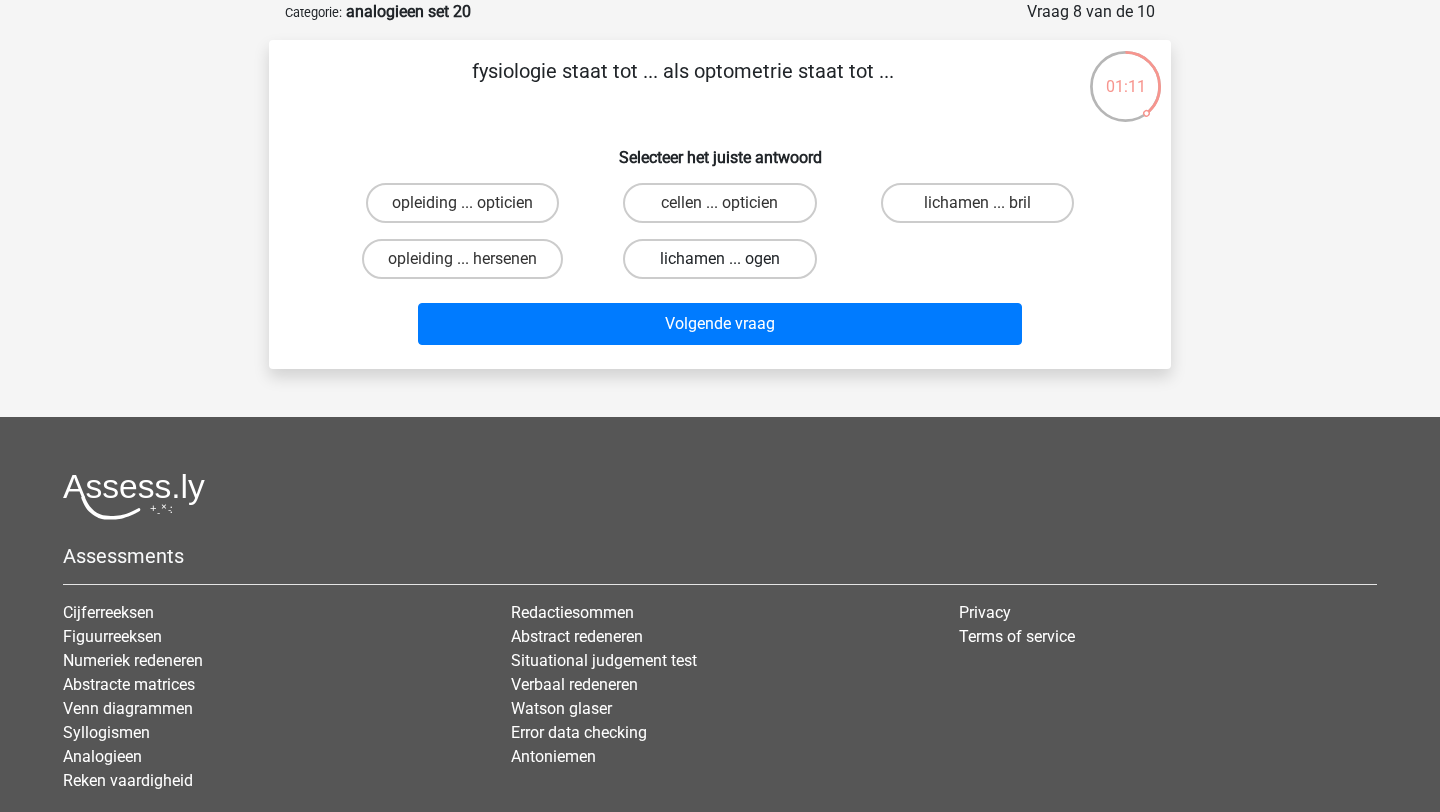 click on "lichamen ... ogen" at bounding box center [719, 259] 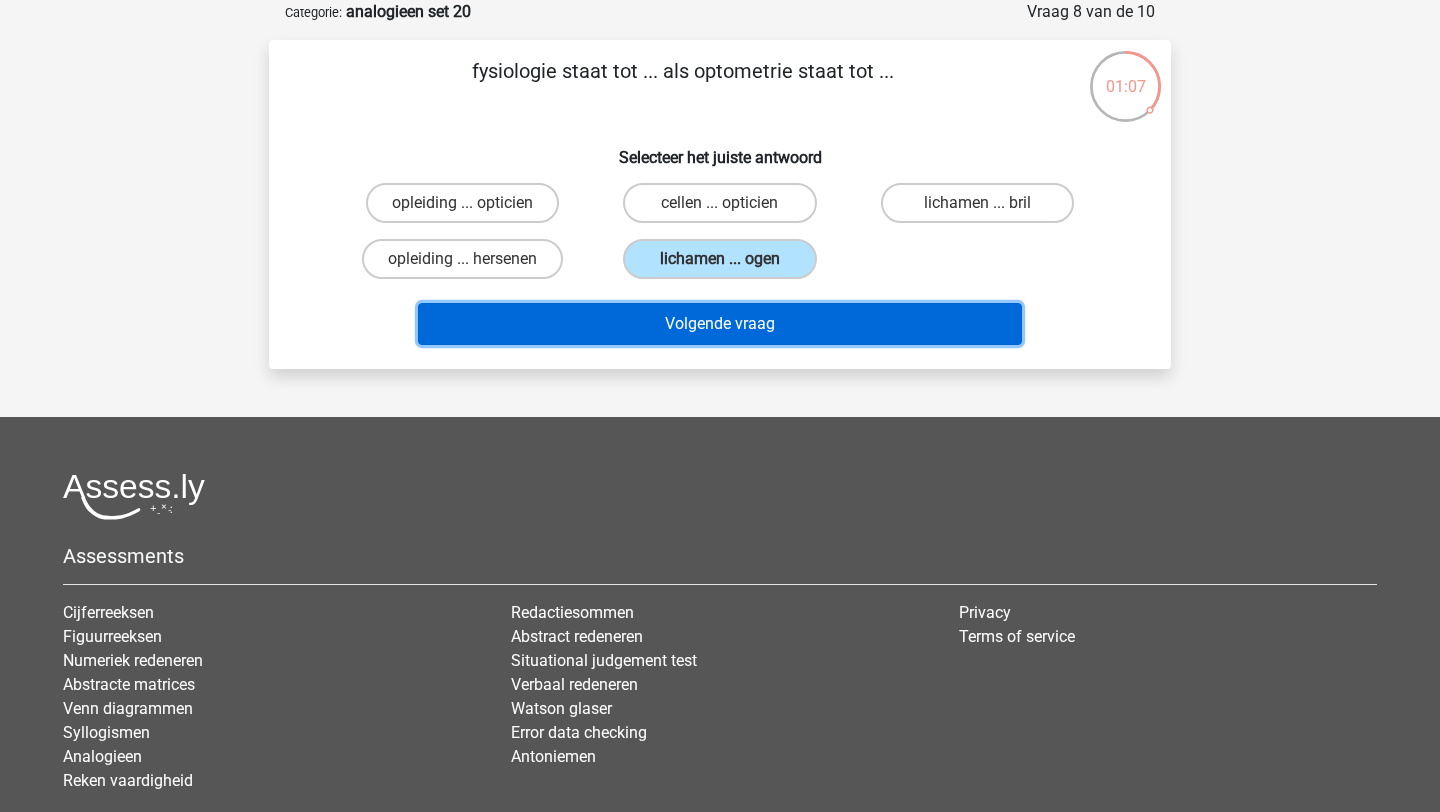 click on "Volgende vraag" at bounding box center [720, 324] 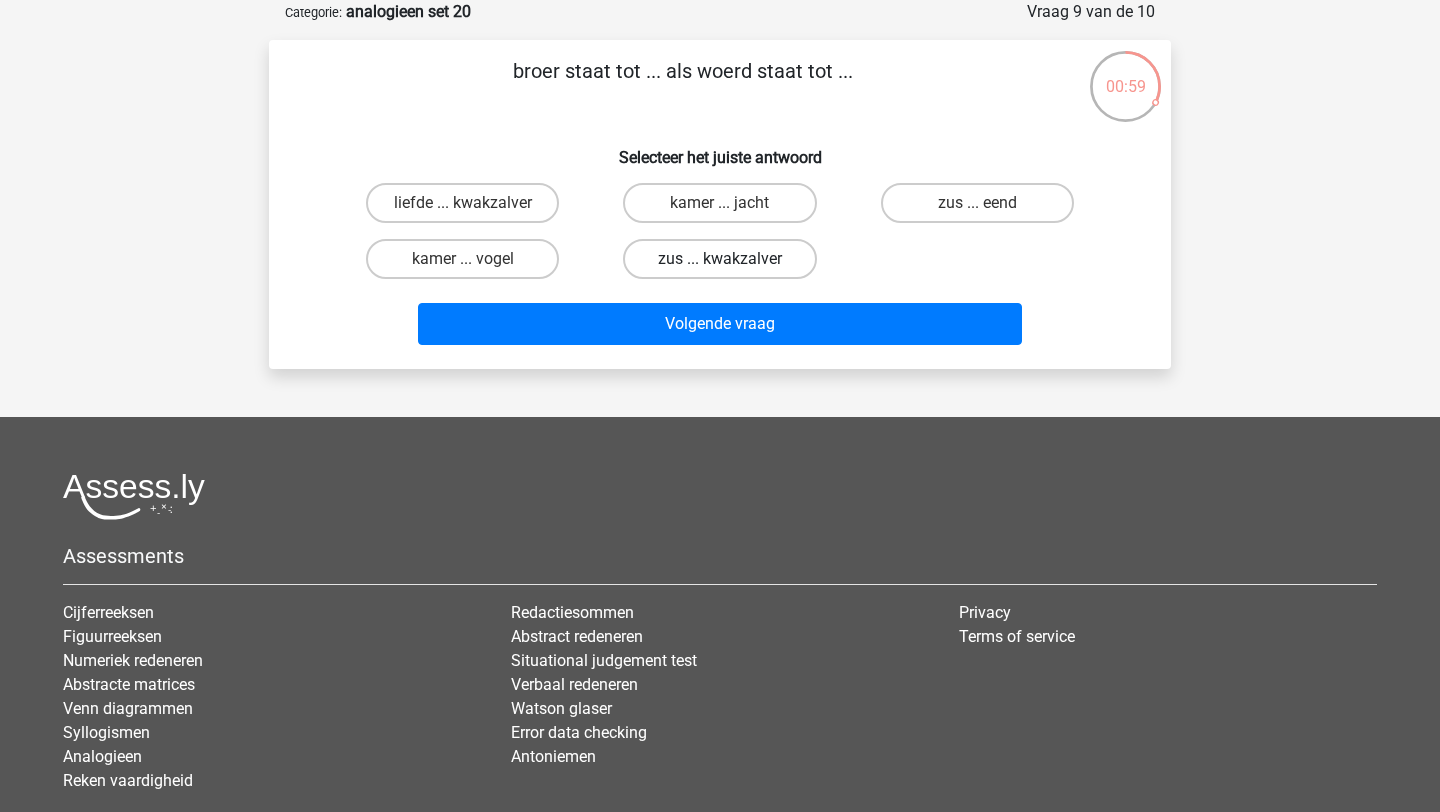 click on "zus ... kwakzalver" at bounding box center (719, 259) 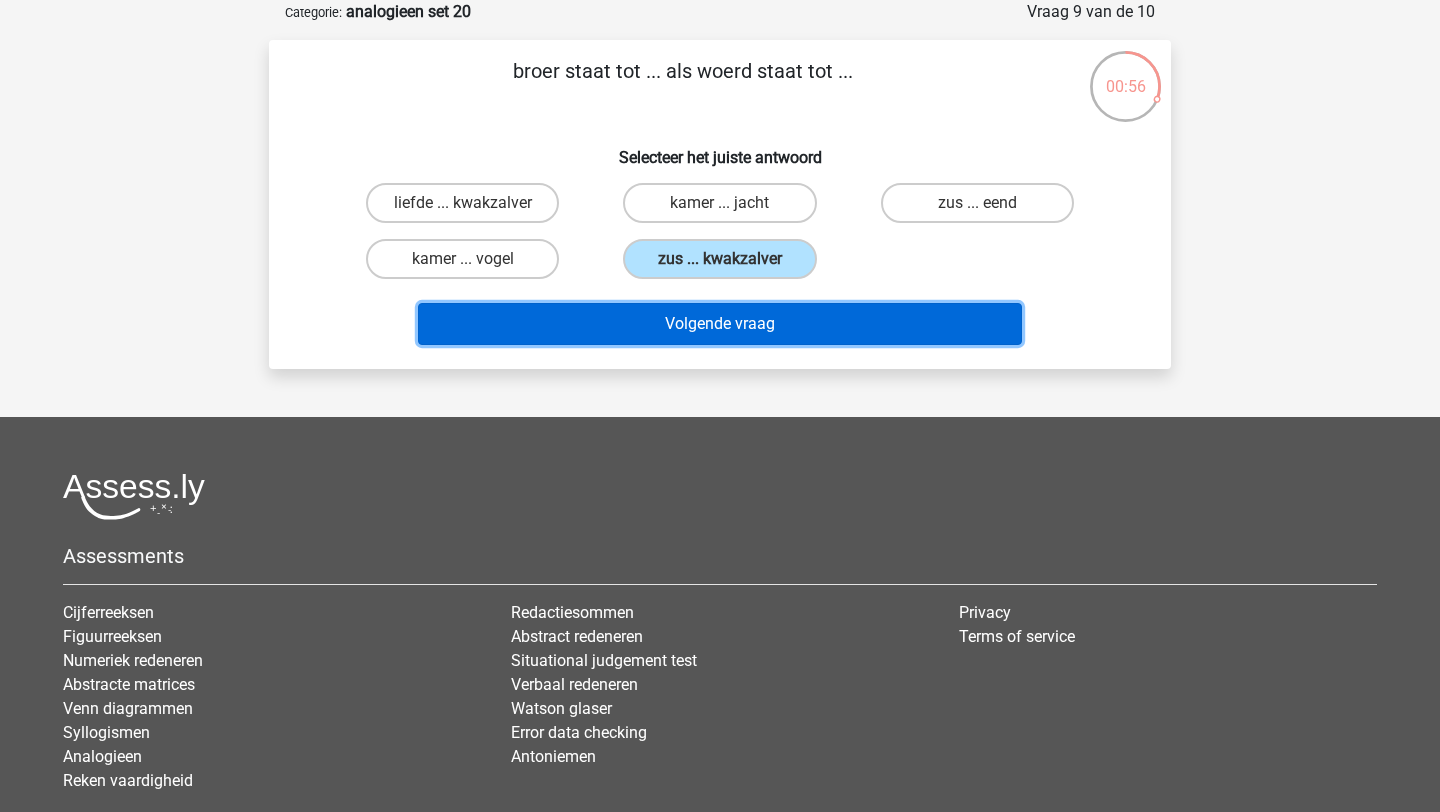 click on "Volgende vraag" at bounding box center (720, 324) 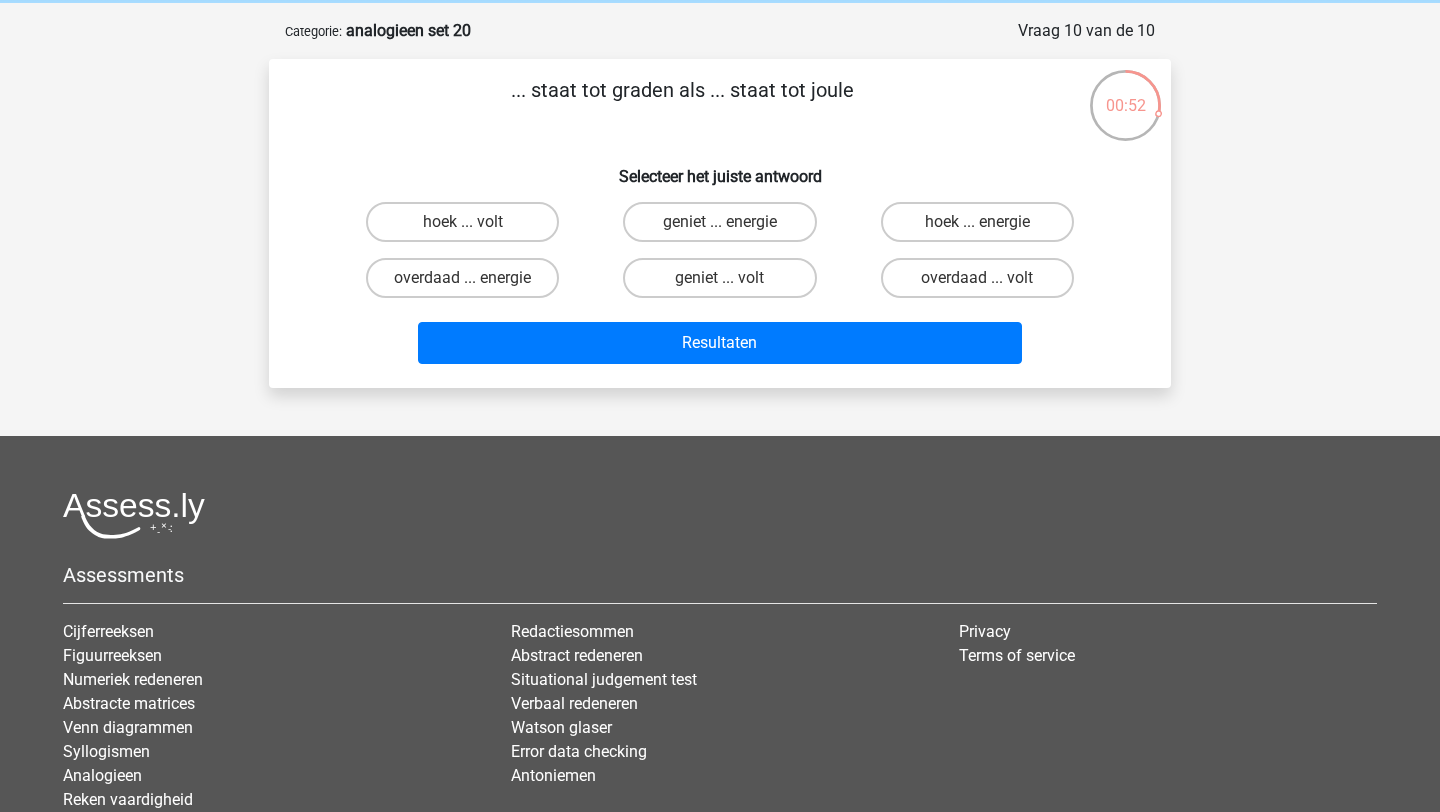 scroll, scrollTop: 74, scrollLeft: 0, axis: vertical 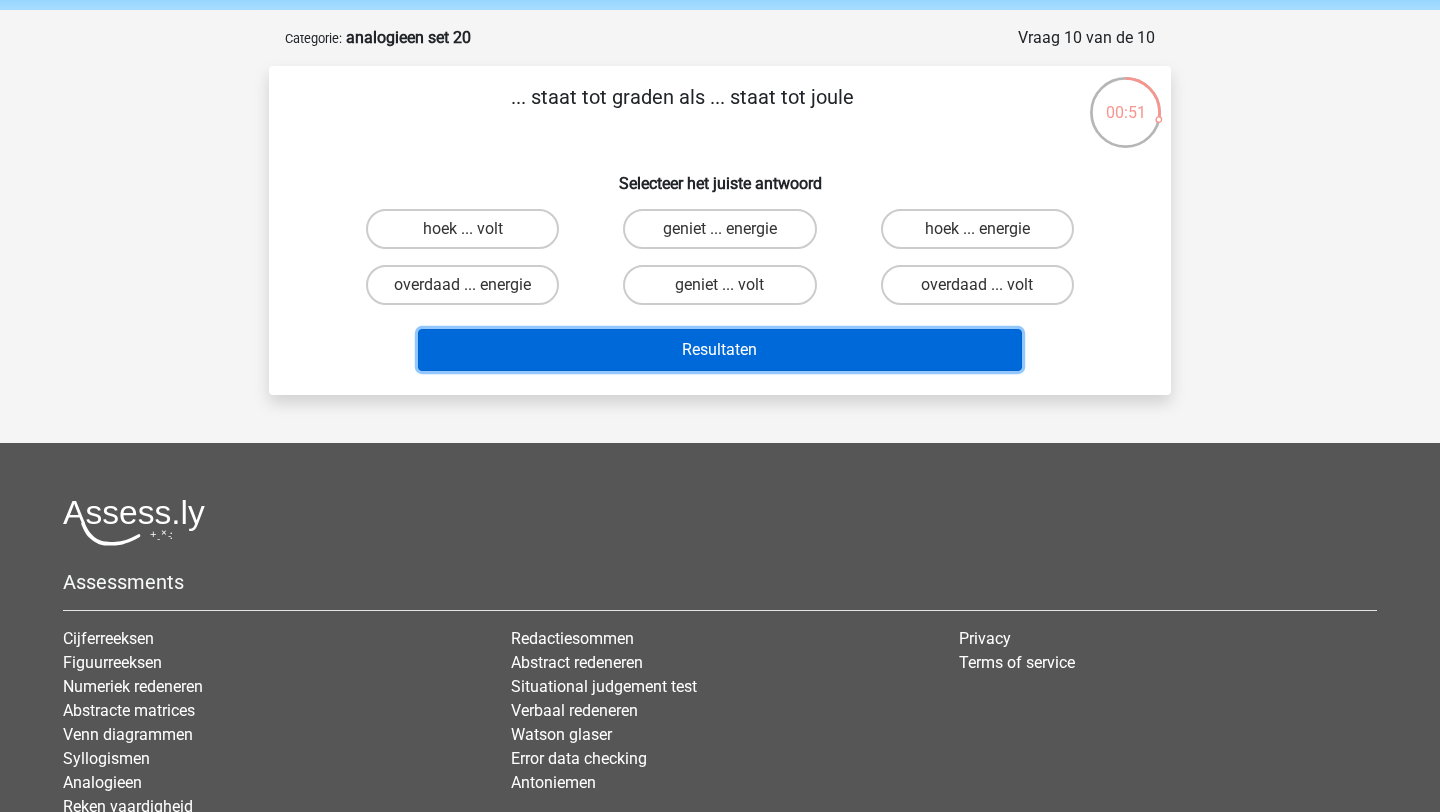 click on "Resultaten" at bounding box center (720, 350) 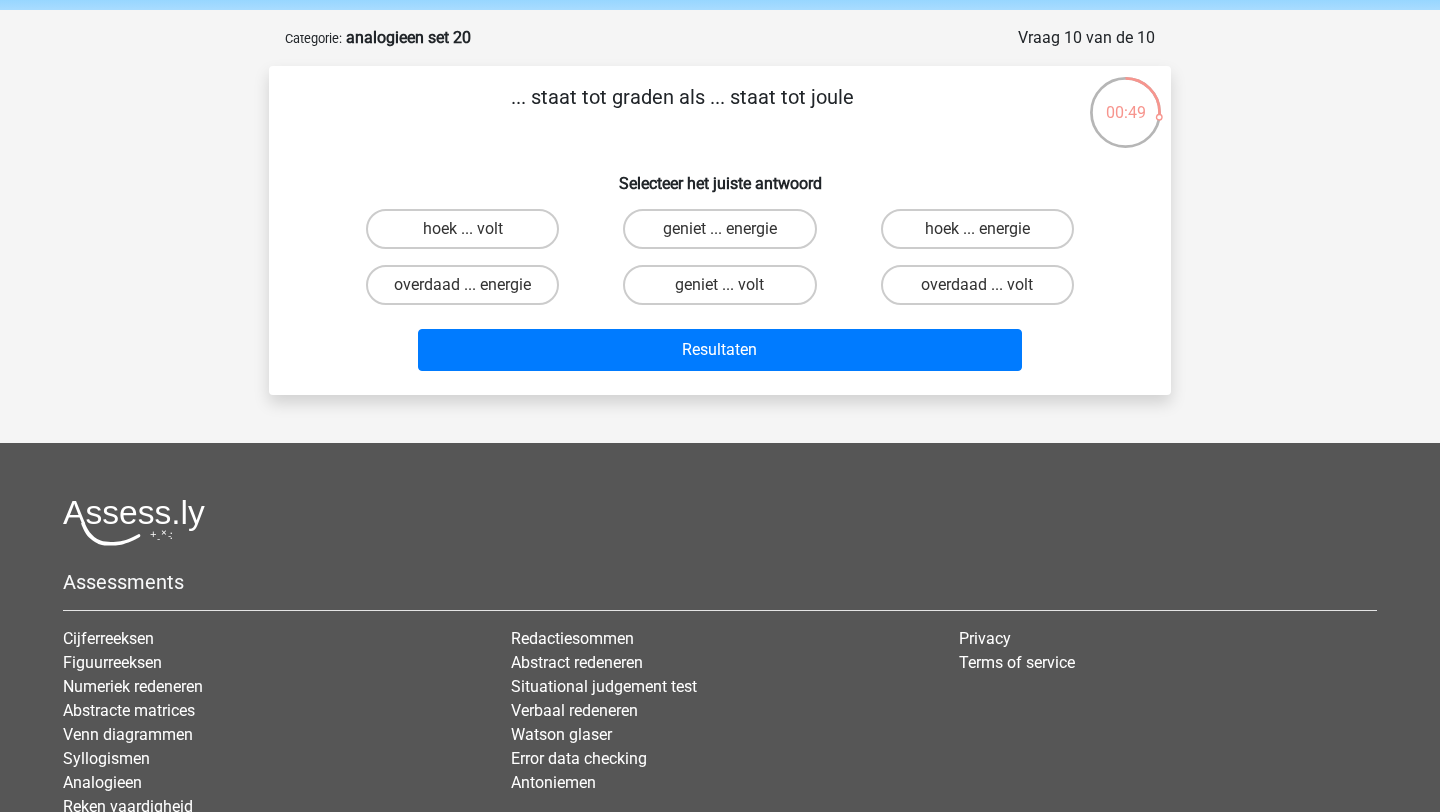 click on "geniet ... volt" at bounding box center [719, 285] 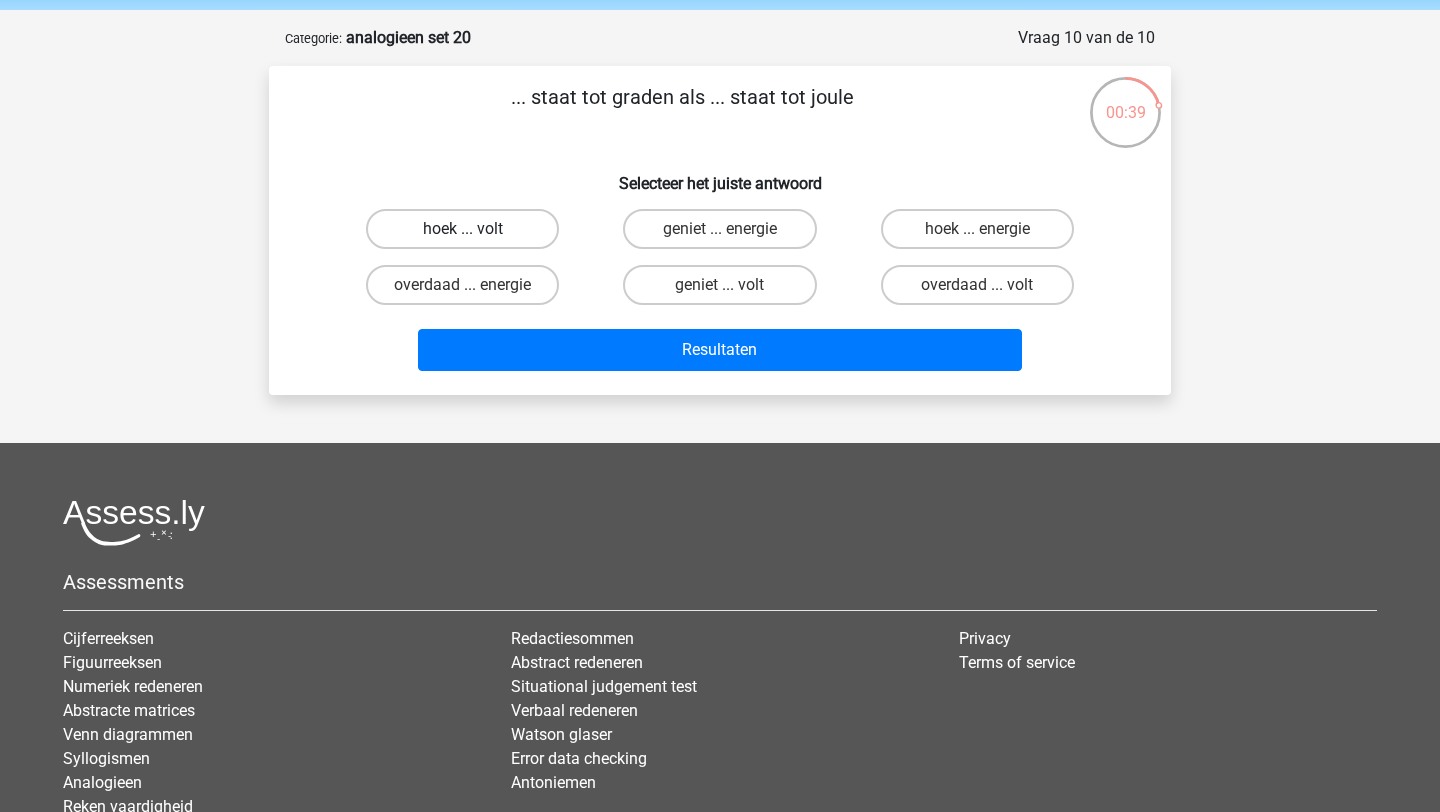 click on "hoek ... volt" at bounding box center [462, 229] 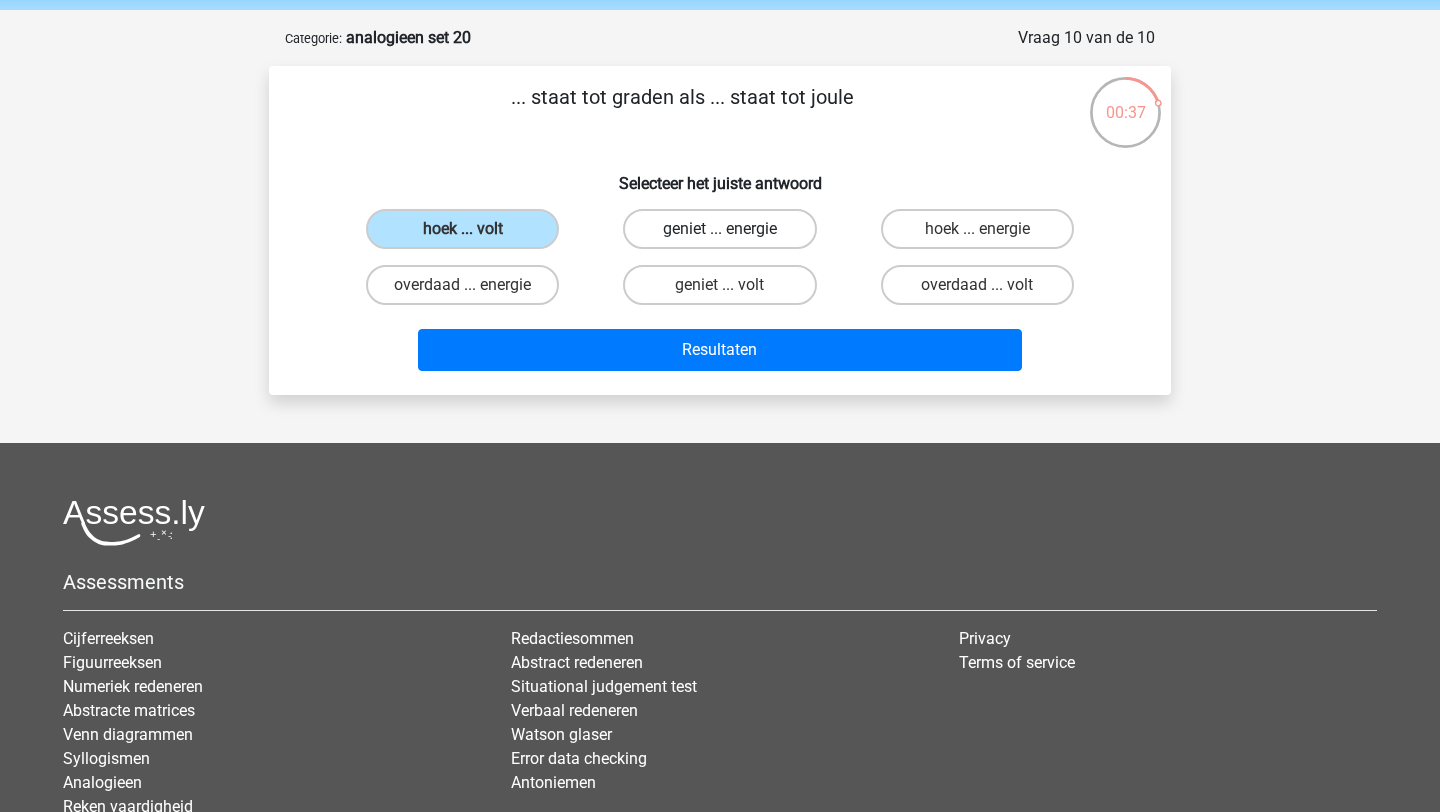 click on "geniet ... energie" at bounding box center (719, 229) 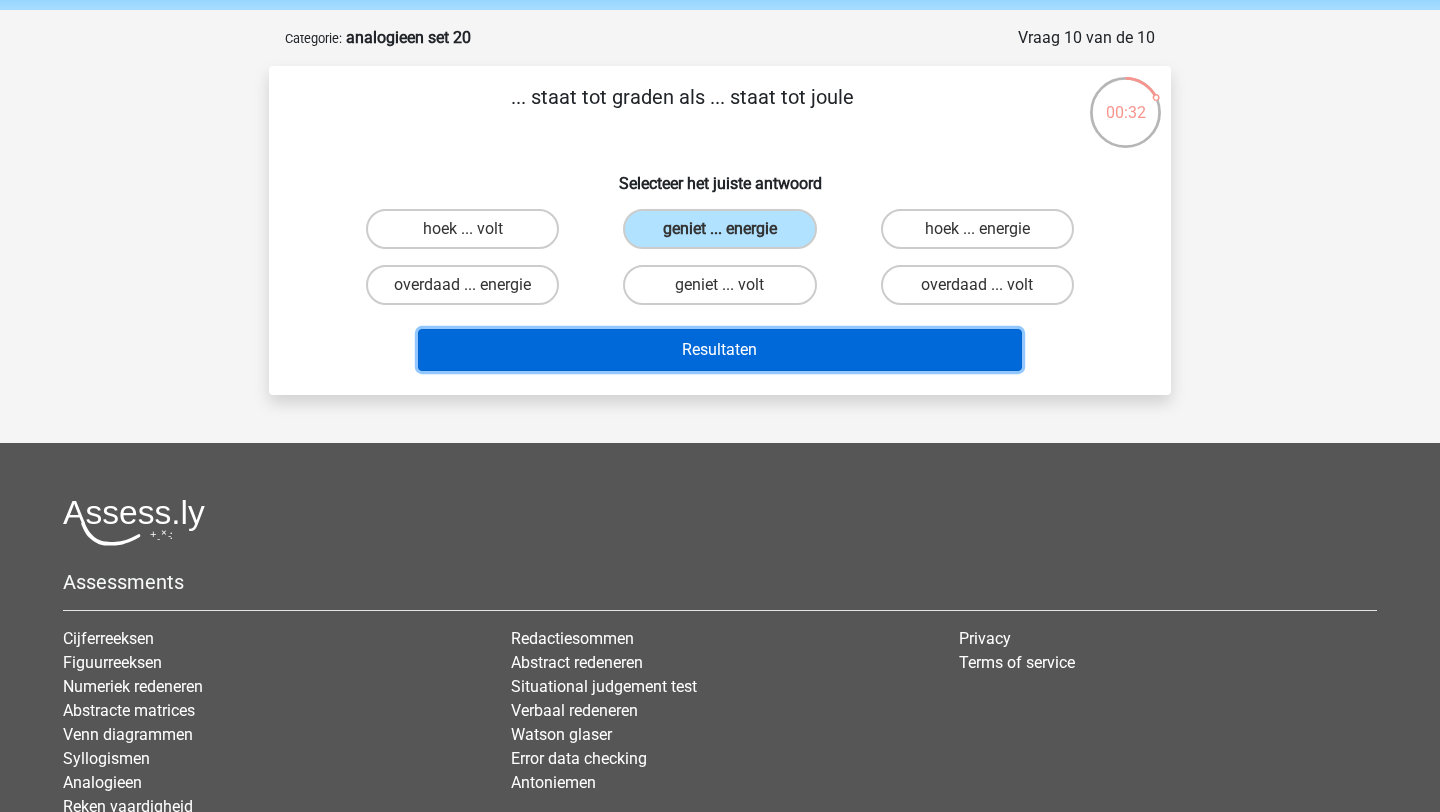 click on "Resultaten" at bounding box center (720, 350) 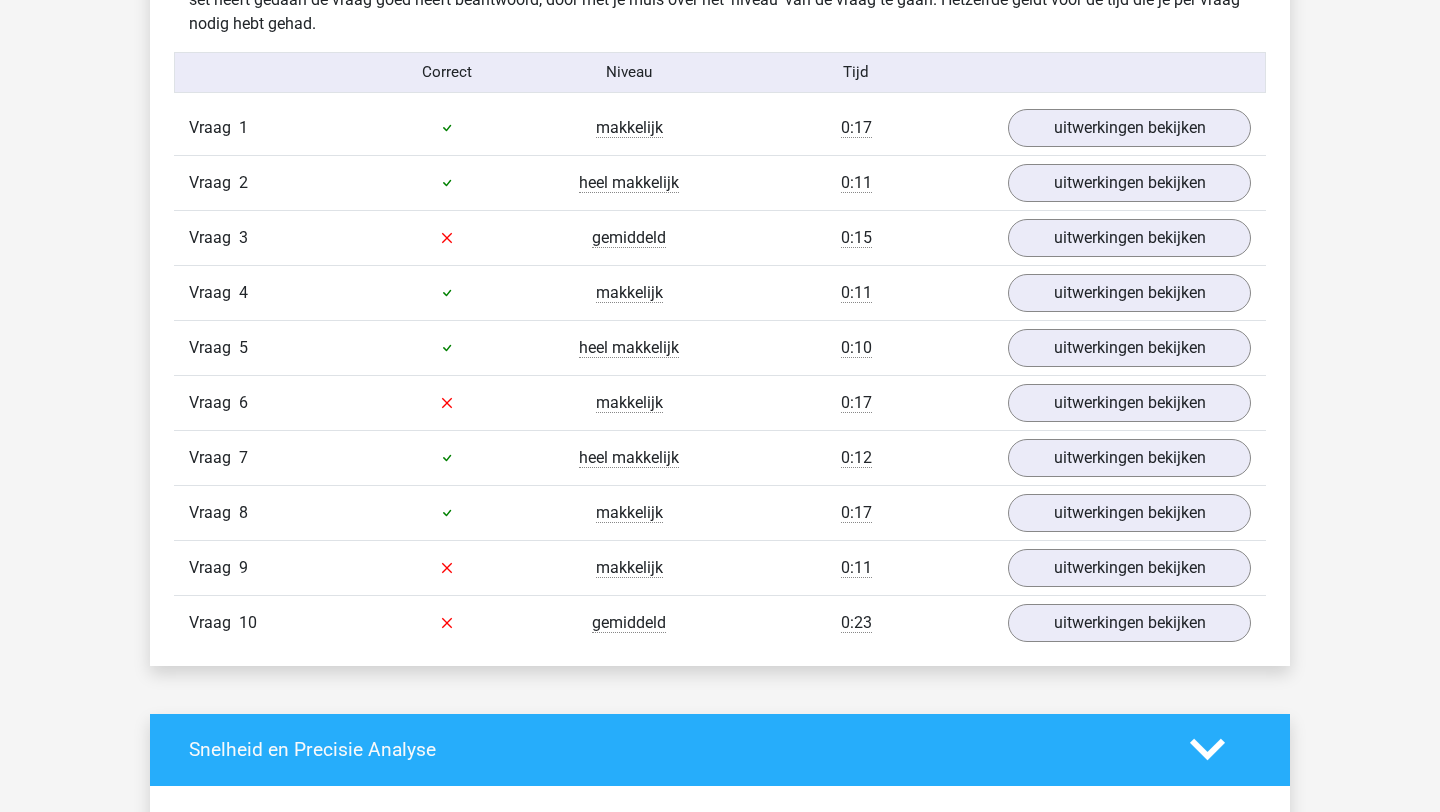 scroll, scrollTop: 1226, scrollLeft: 0, axis: vertical 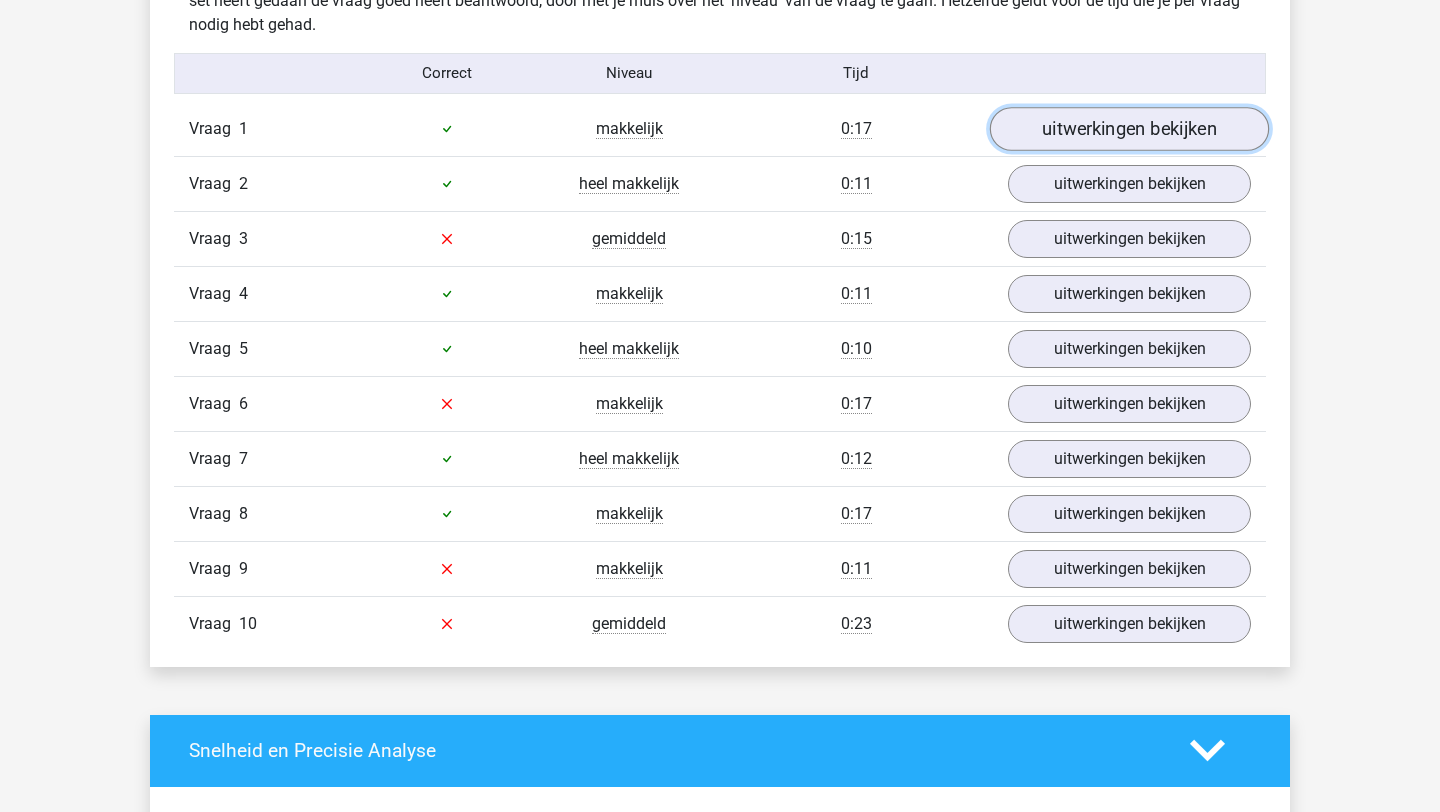 click on "uitwerkingen bekijken" at bounding box center (1129, 129) 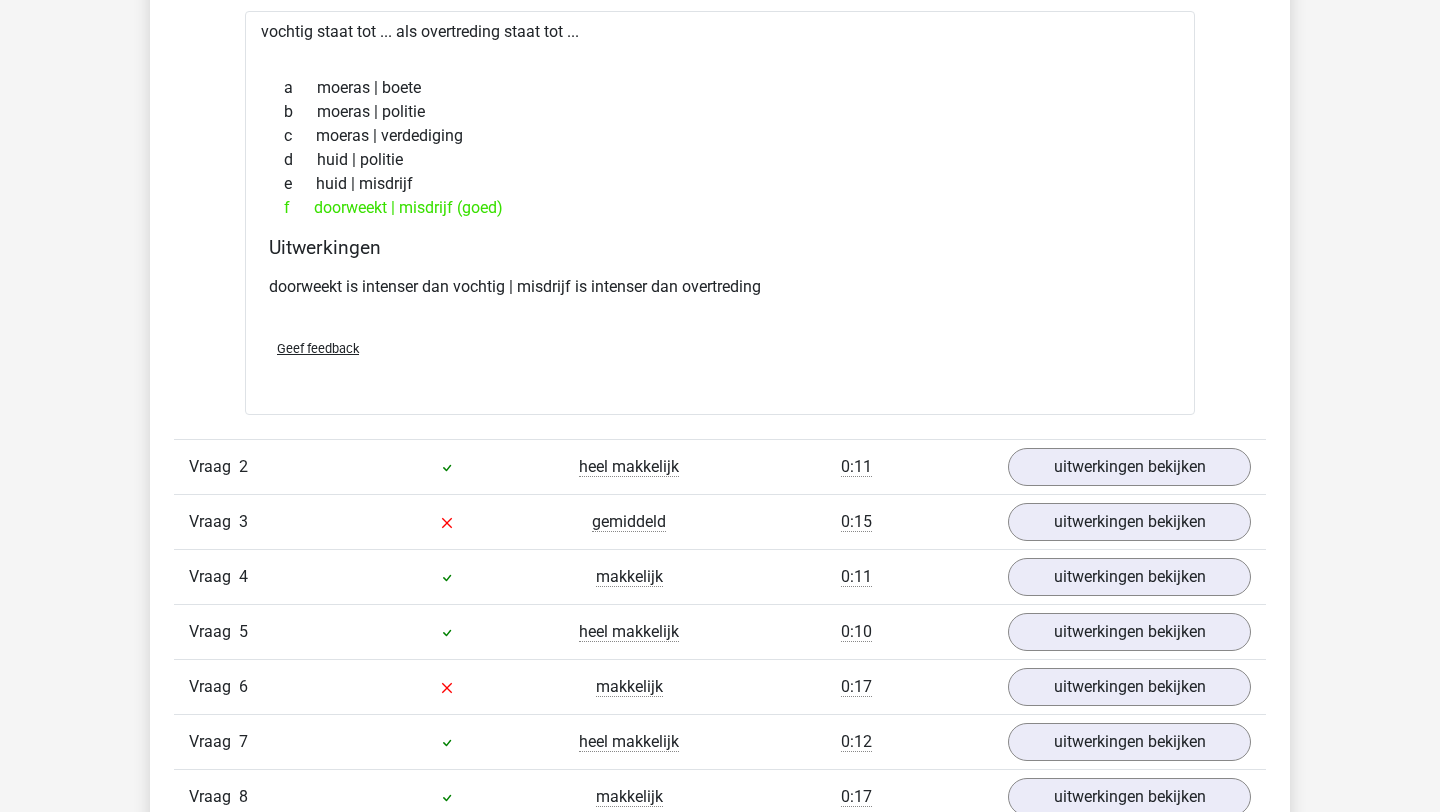 scroll, scrollTop: 1418, scrollLeft: 0, axis: vertical 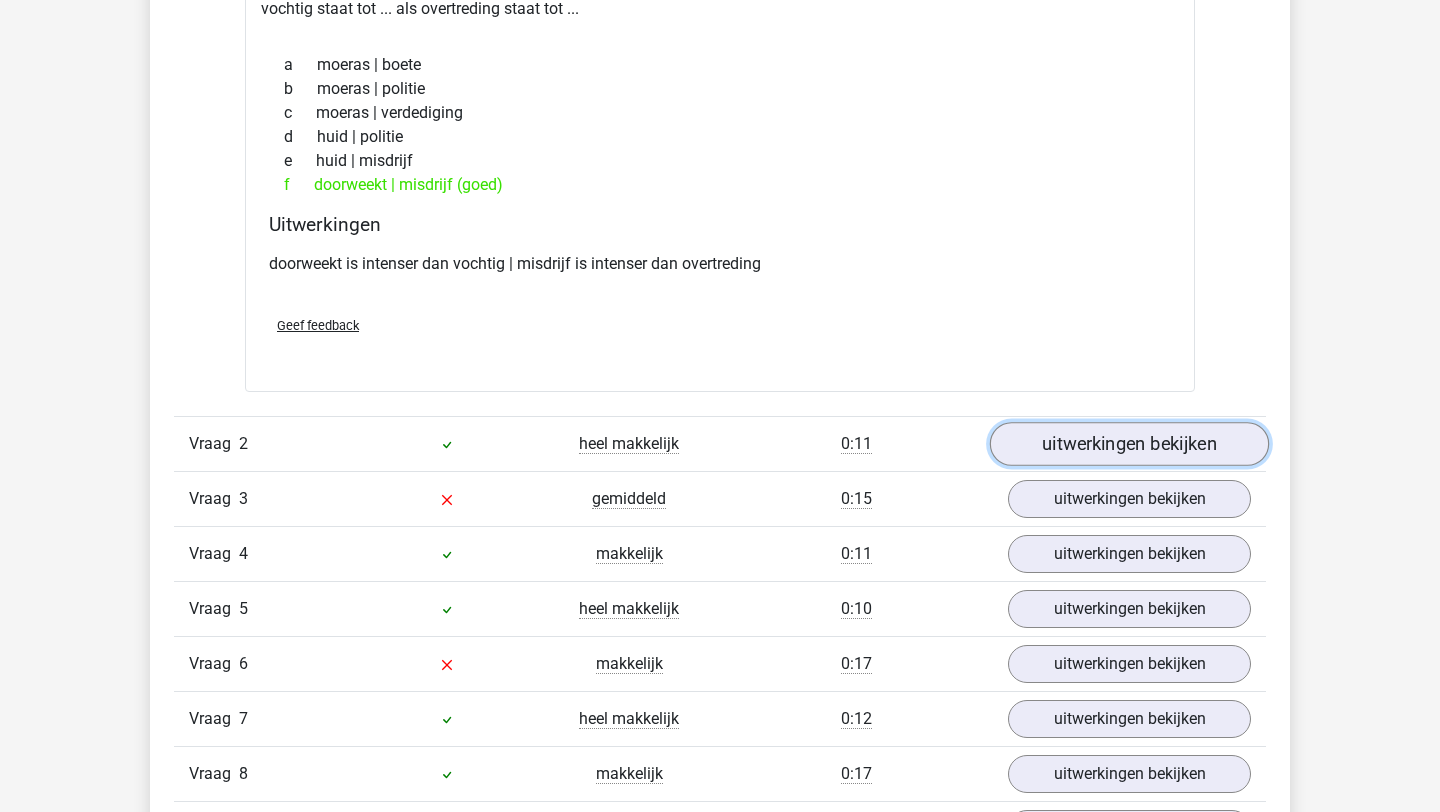 click on "uitwerkingen bekijken" at bounding box center [1129, 444] 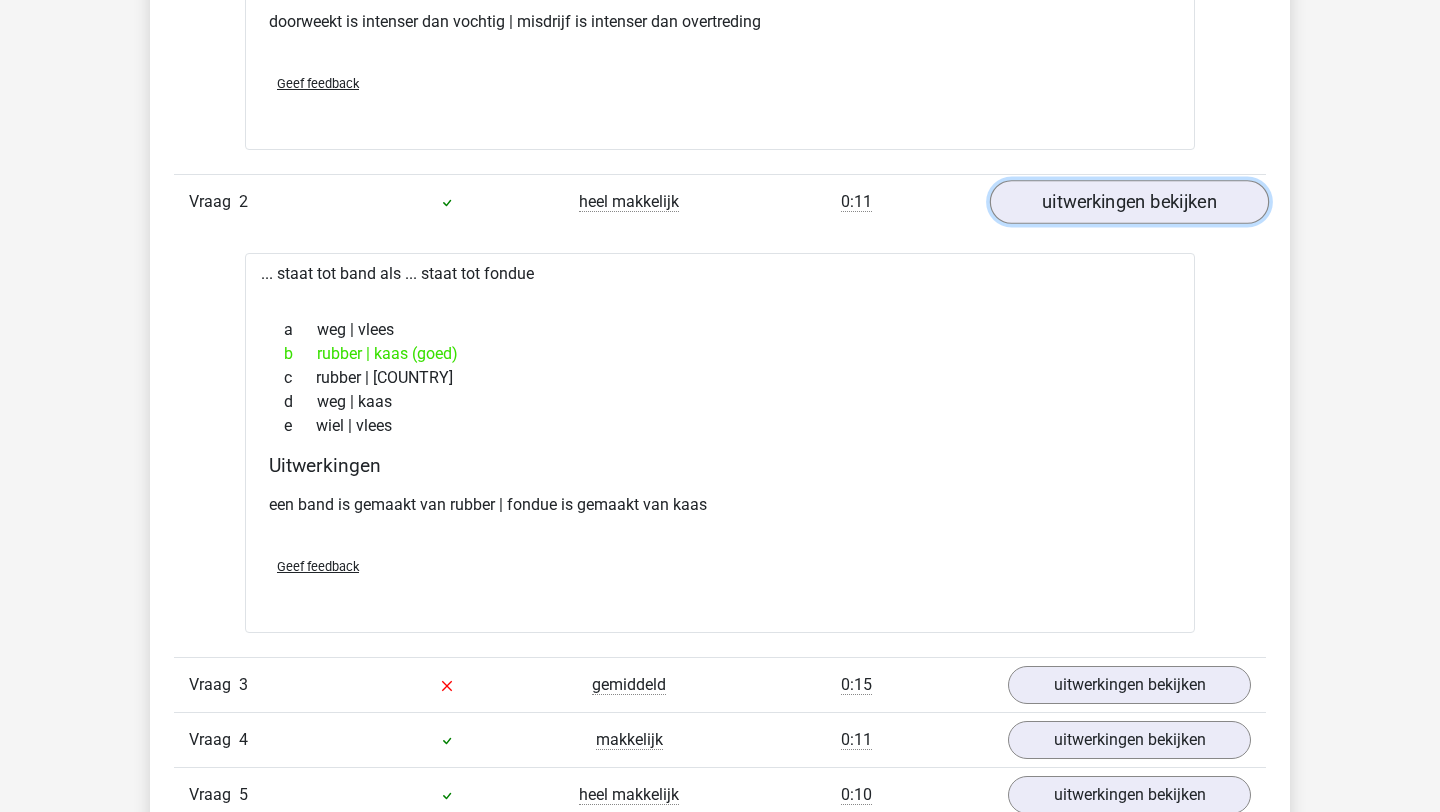 scroll, scrollTop: 1801, scrollLeft: 0, axis: vertical 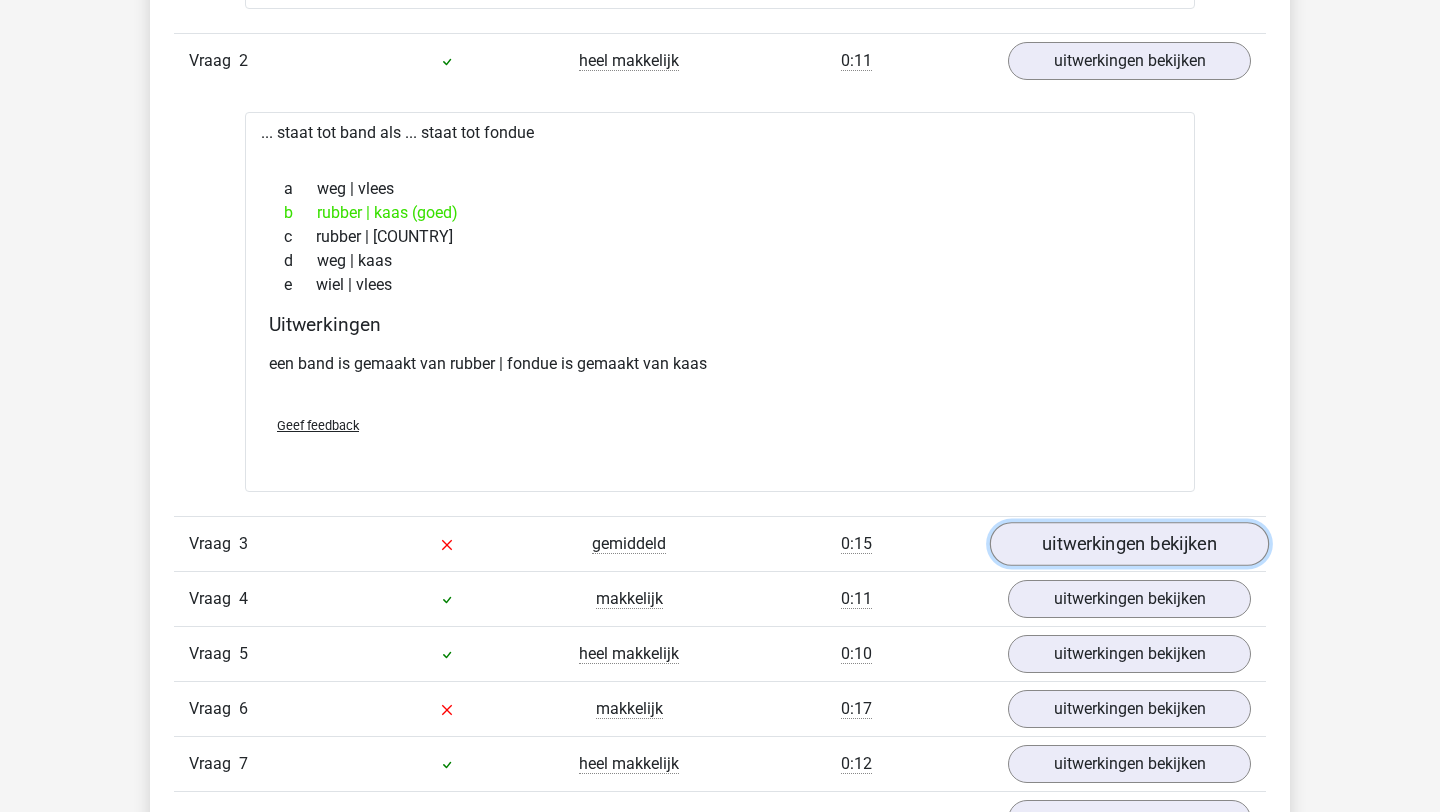 click on "uitwerkingen bekijken" at bounding box center [1129, 544] 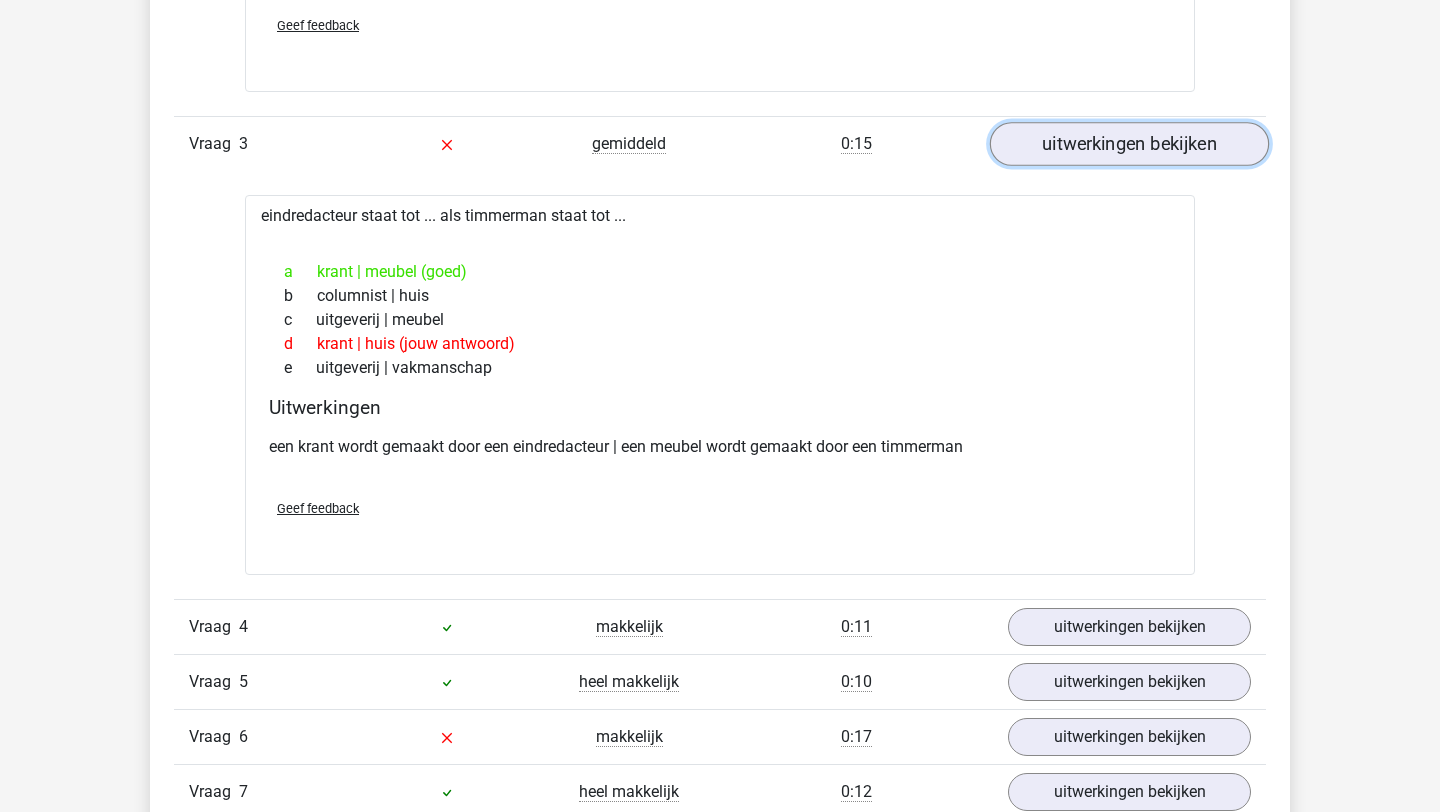 scroll, scrollTop: 2231, scrollLeft: 0, axis: vertical 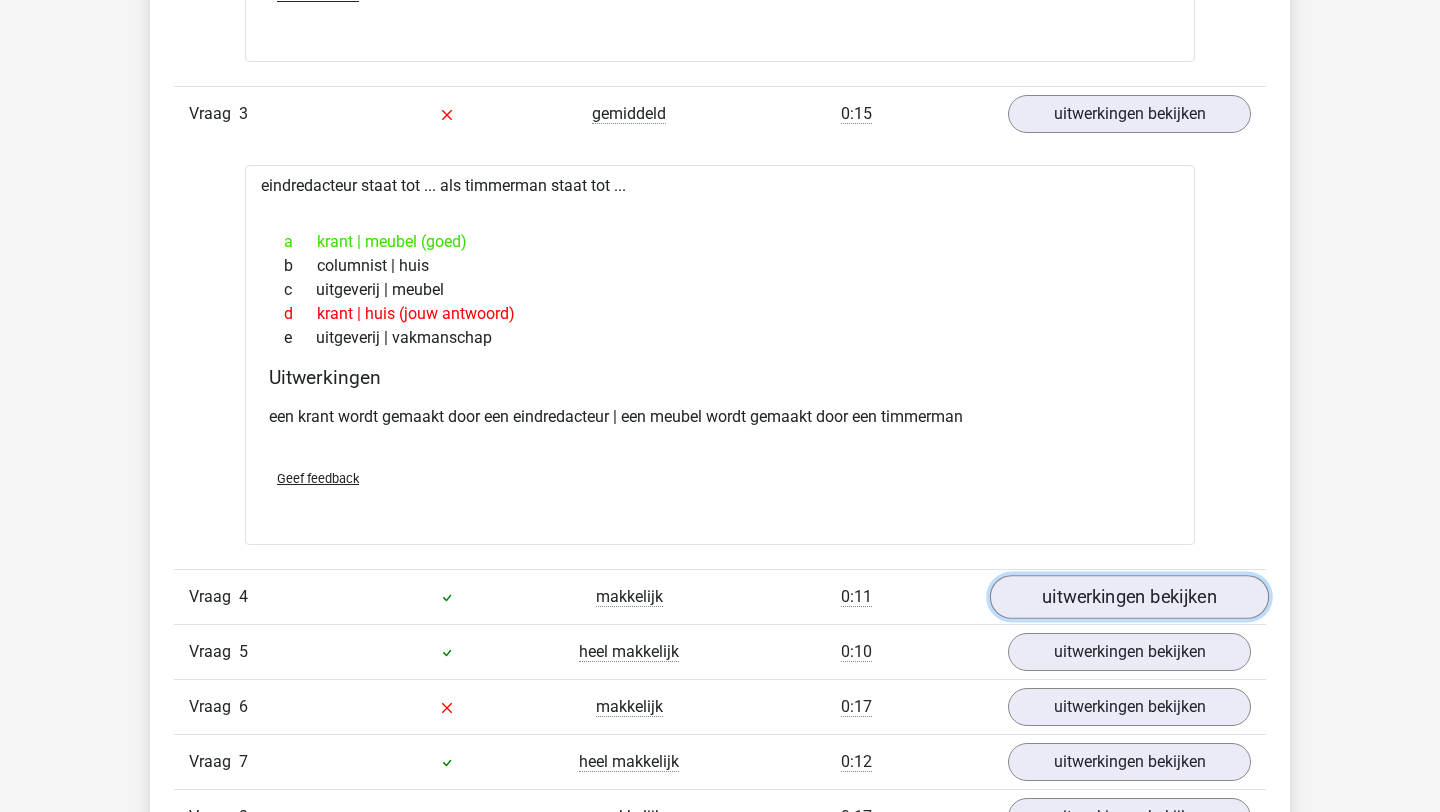 click on "uitwerkingen bekijken" at bounding box center (1129, 597) 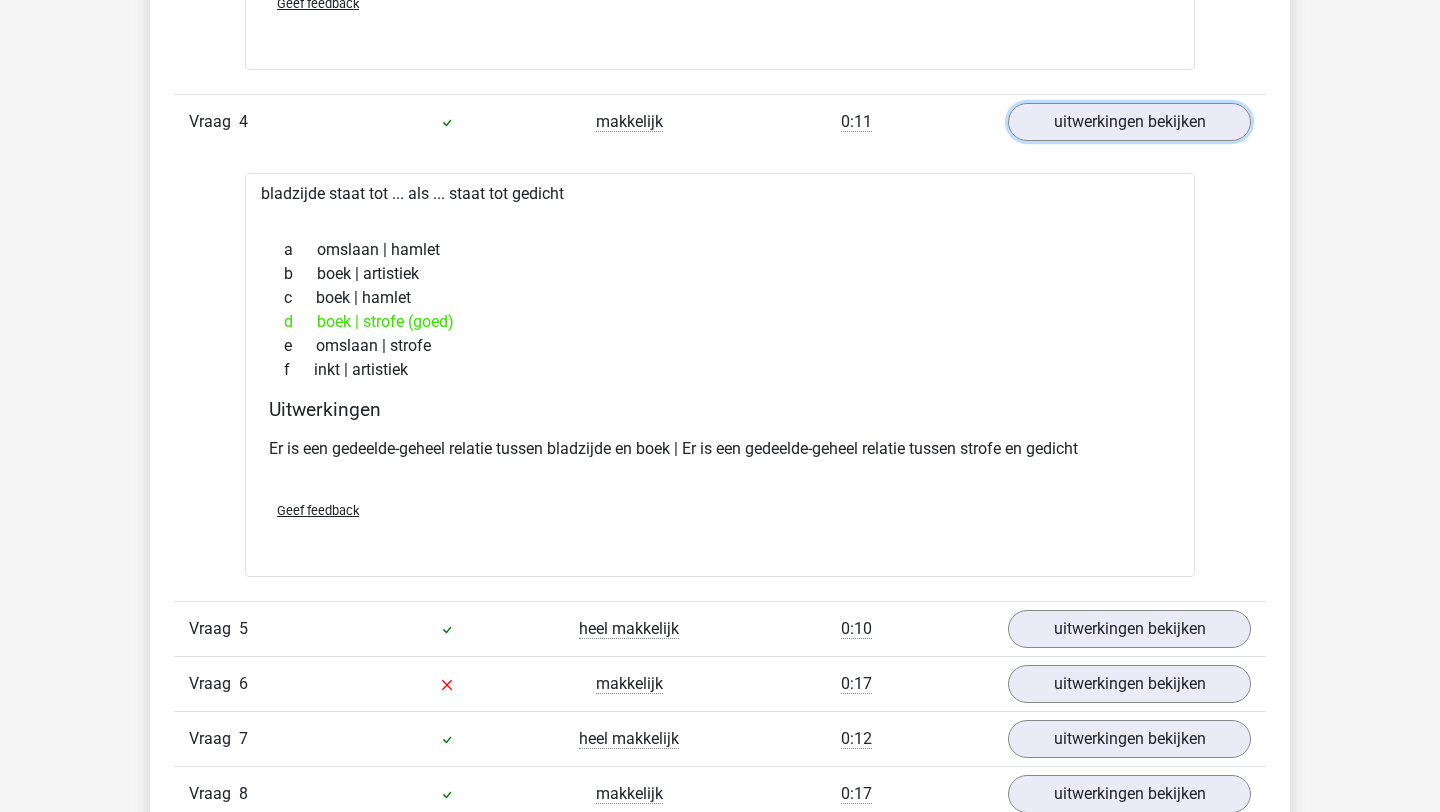 scroll, scrollTop: 2817, scrollLeft: 0, axis: vertical 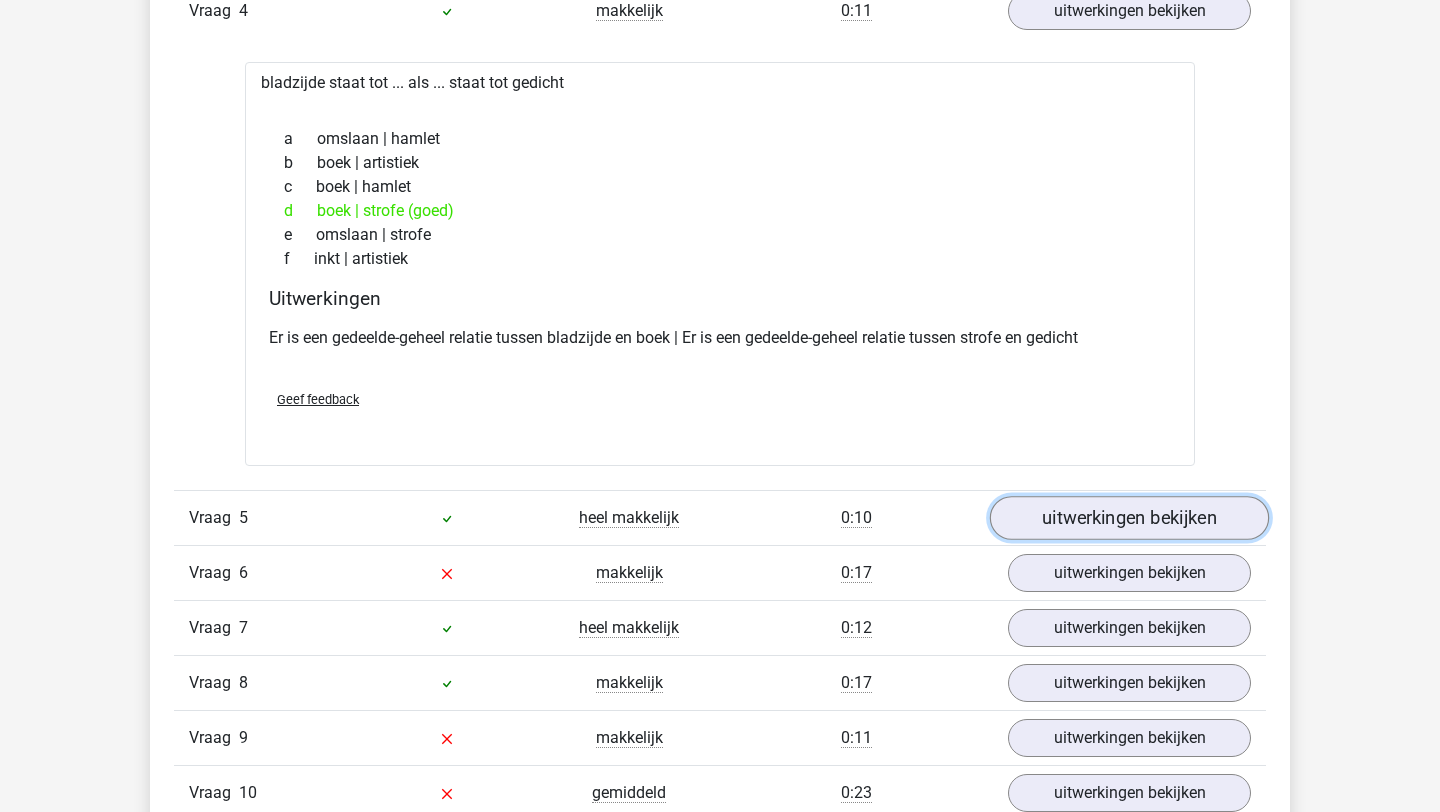 click on "uitwerkingen bekijken" at bounding box center (1129, 519) 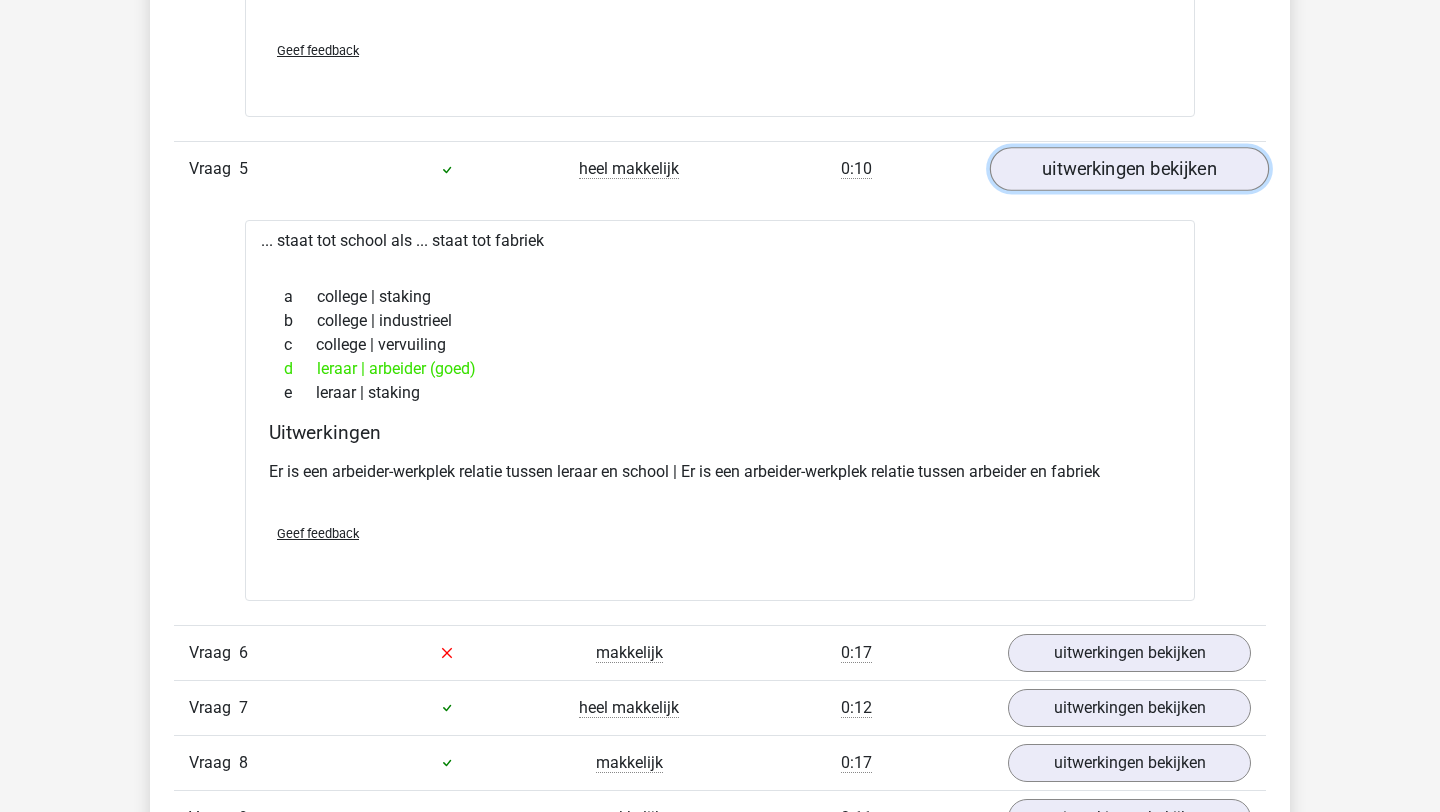 scroll, scrollTop: 3168, scrollLeft: 0, axis: vertical 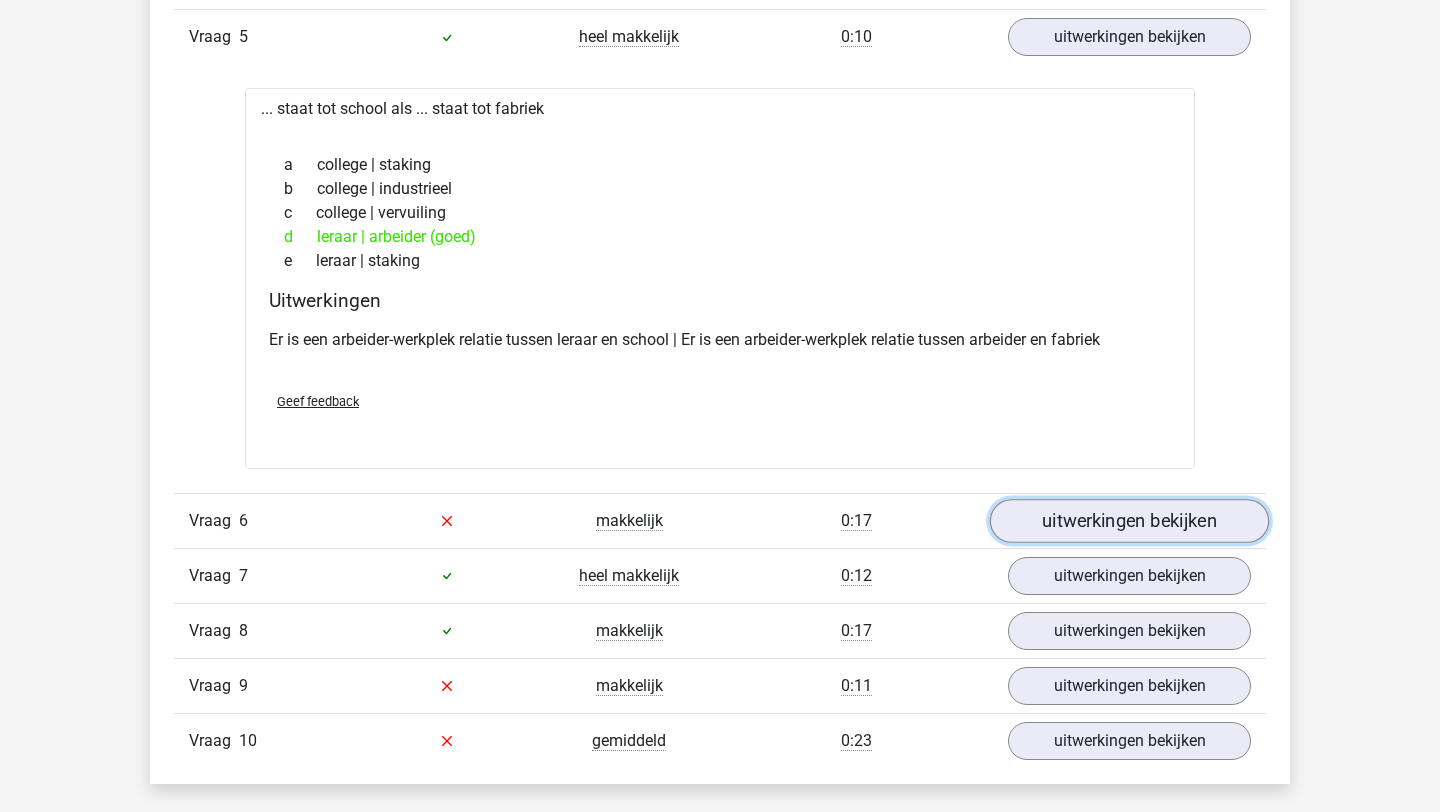 click on "uitwerkingen bekijken" at bounding box center [1129, 521] 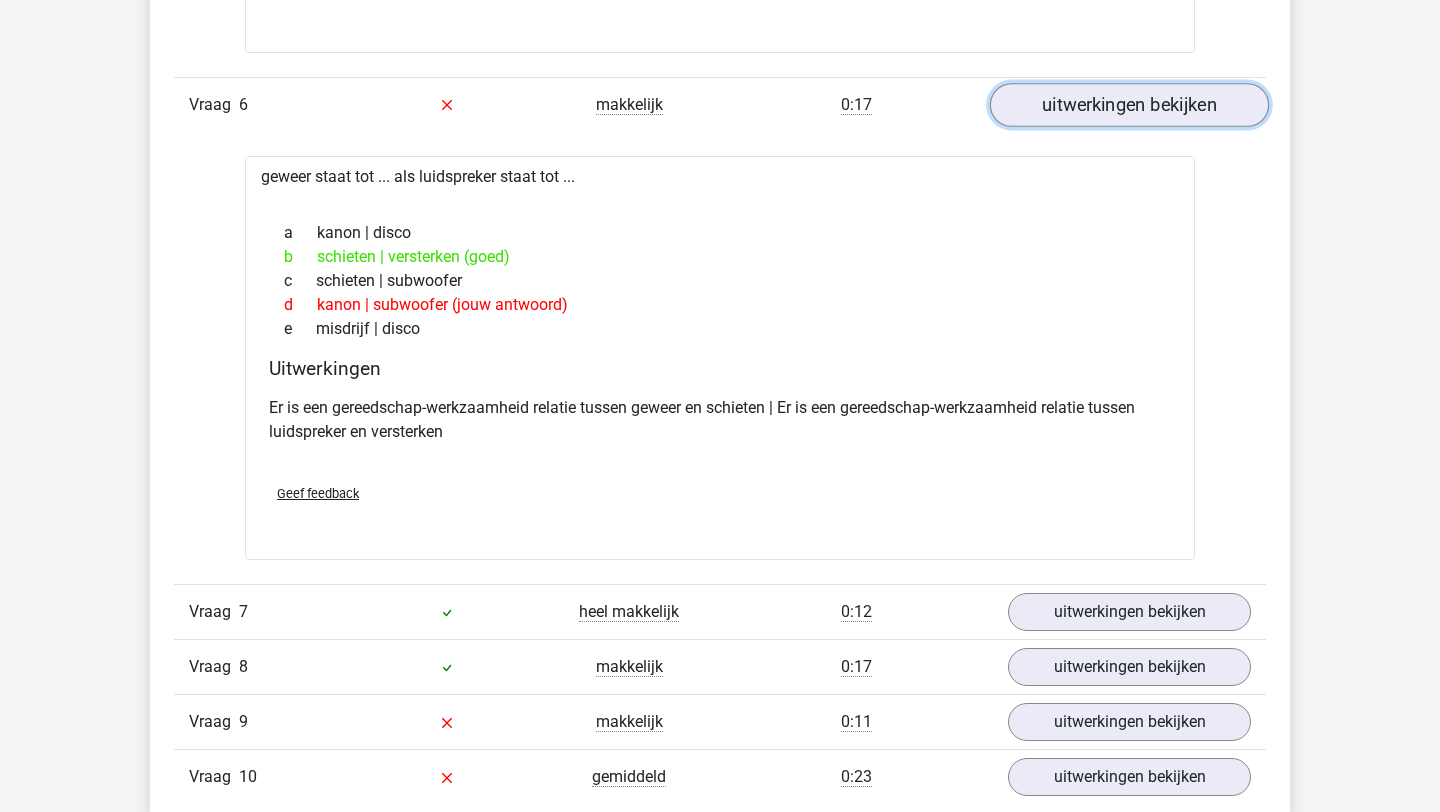 scroll, scrollTop: 3717, scrollLeft: 0, axis: vertical 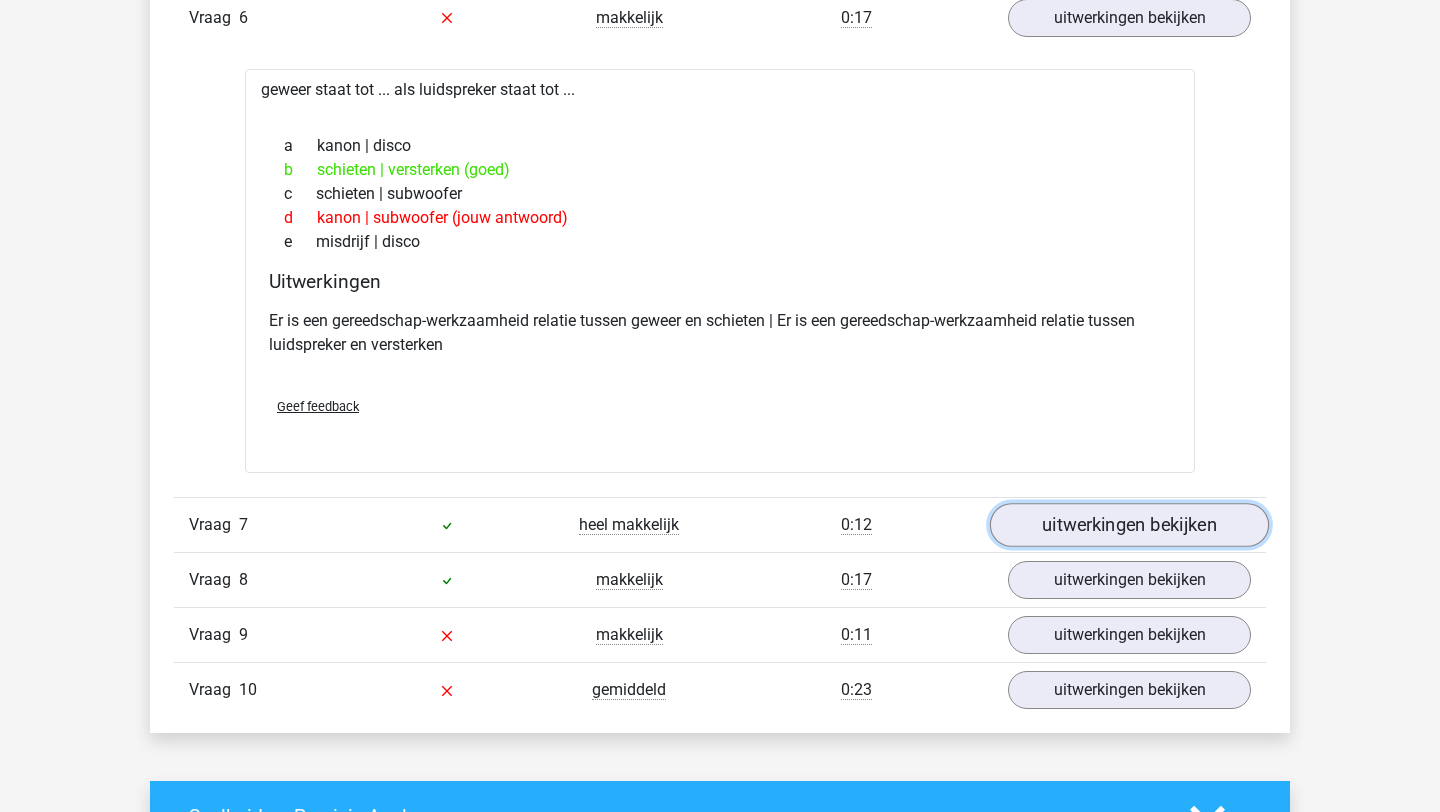 click on "uitwerkingen bekijken" at bounding box center [1129, 525] 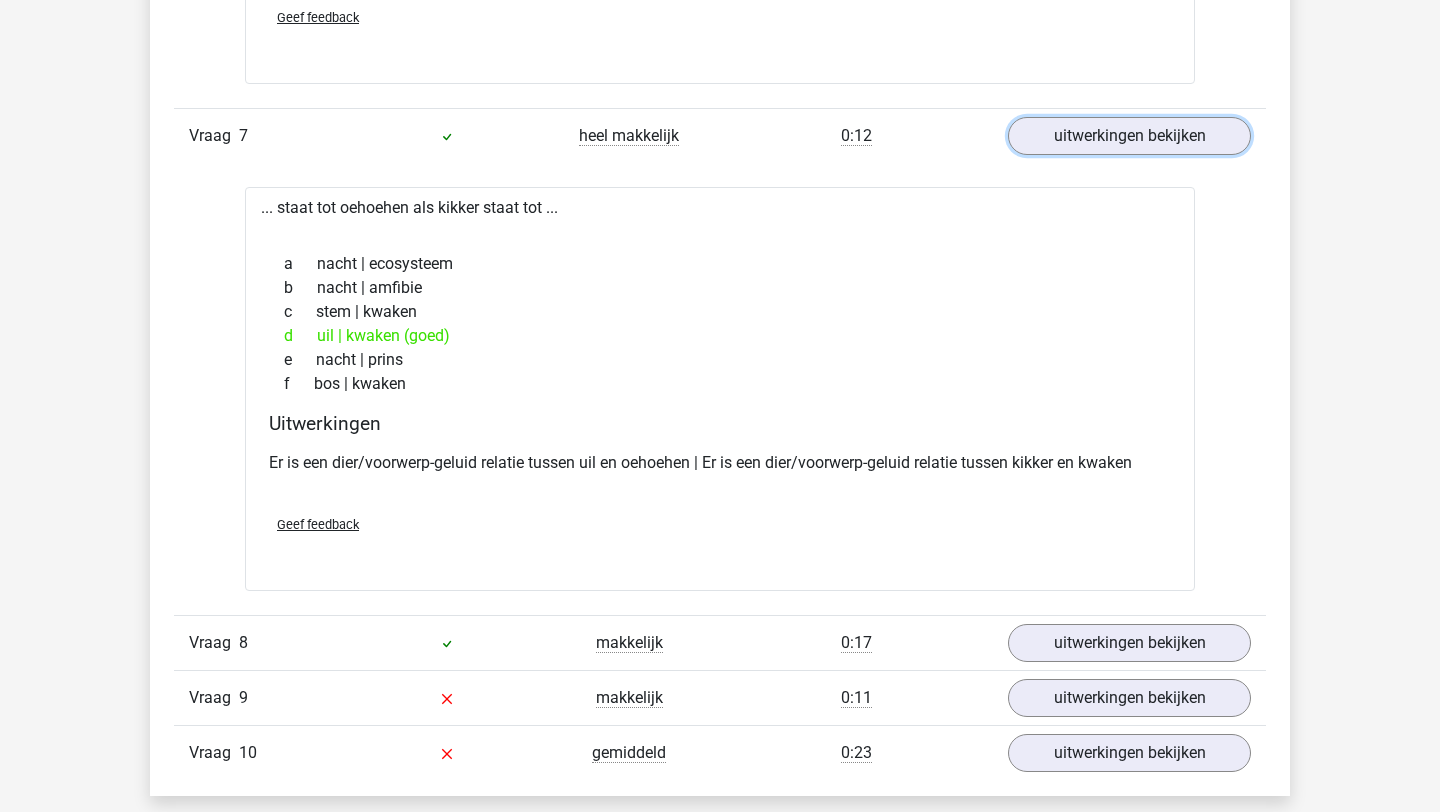 scroll, scrollTop: 4191, scrollLeft: 0, axis: vertical 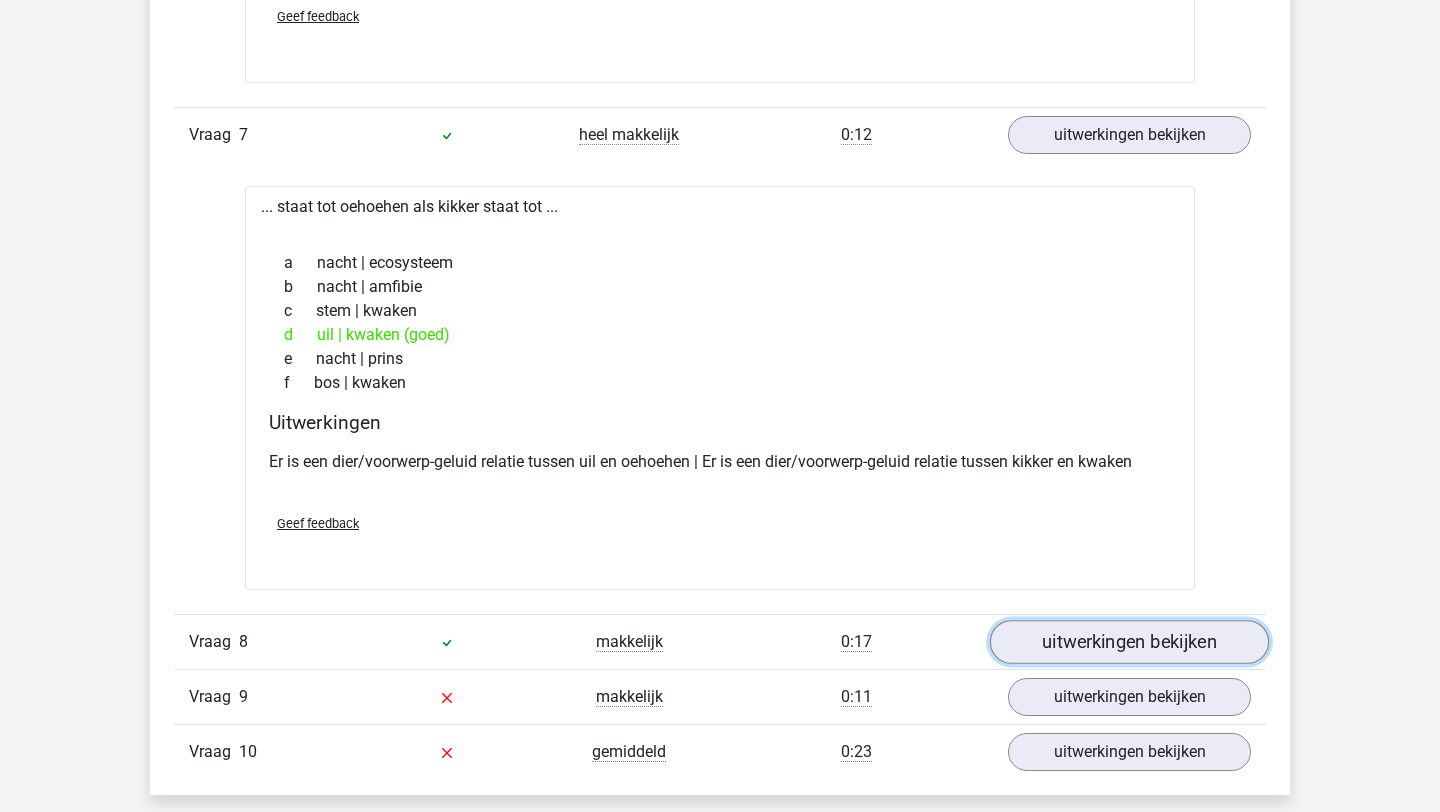 click on "uitwerkingen bekijken" at bounding box center [1129, 642] 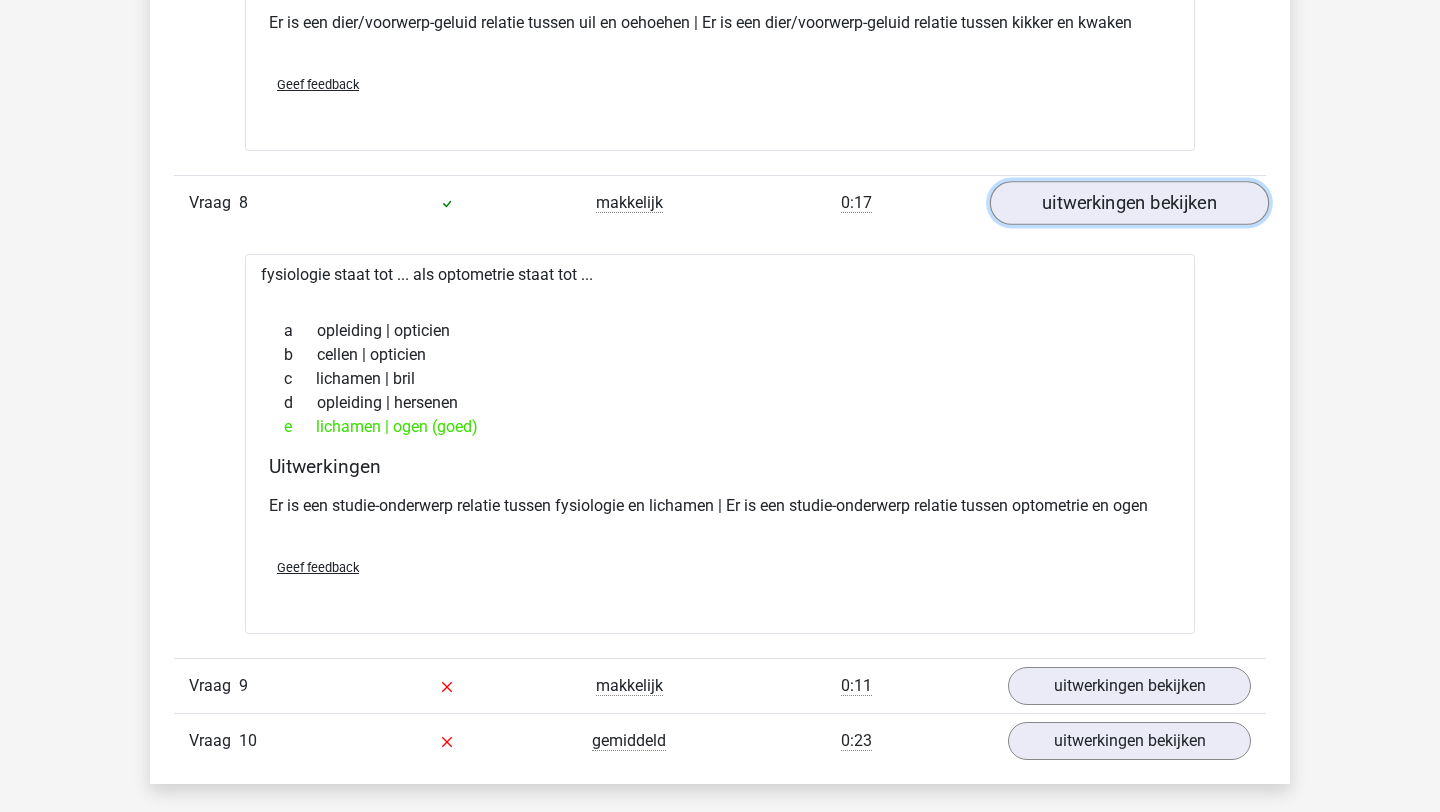 scroll, scrollTop: 4704, scrollLeft: 0, axis: vertical 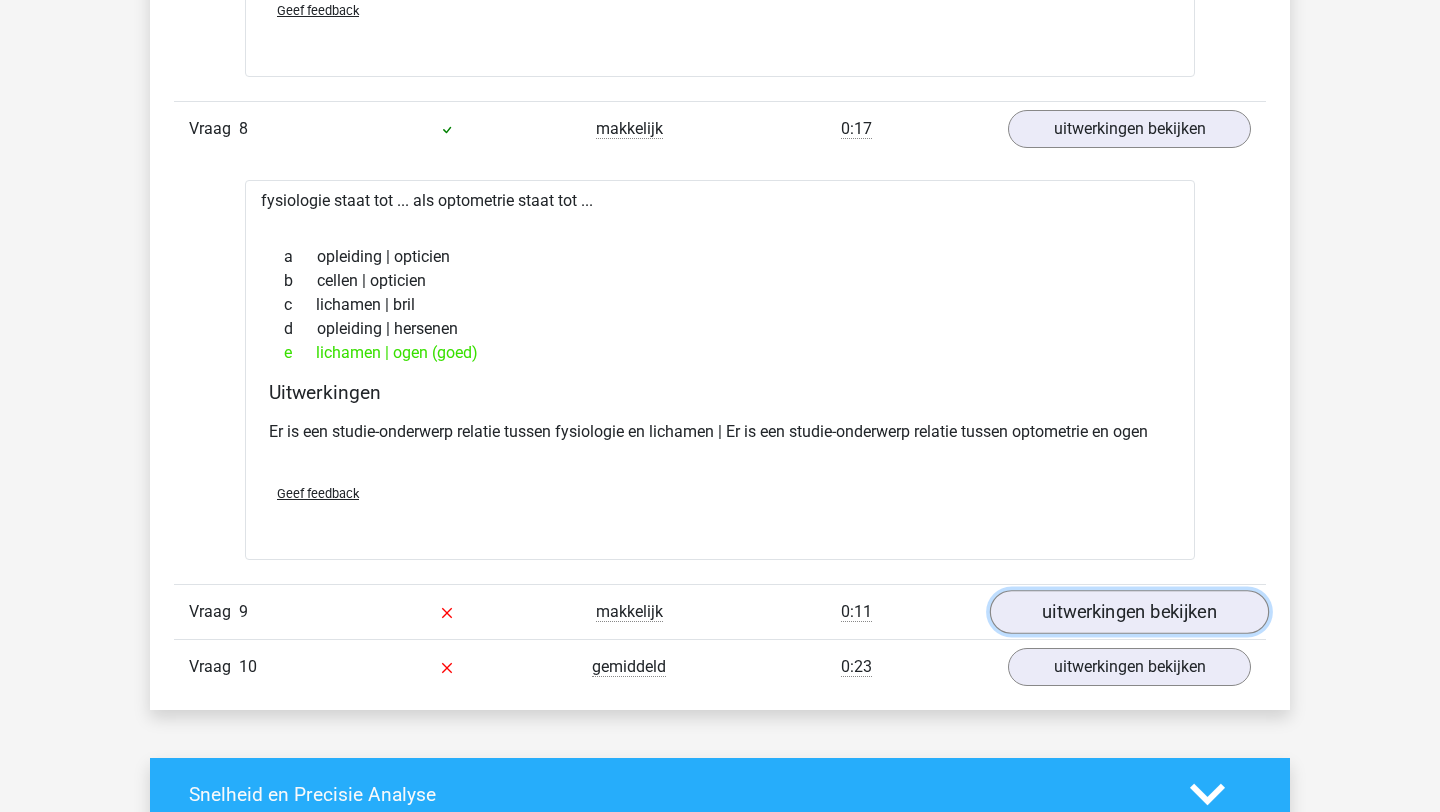 click on "uitwerkingen bekijken" at bounding box center (1129, 612) 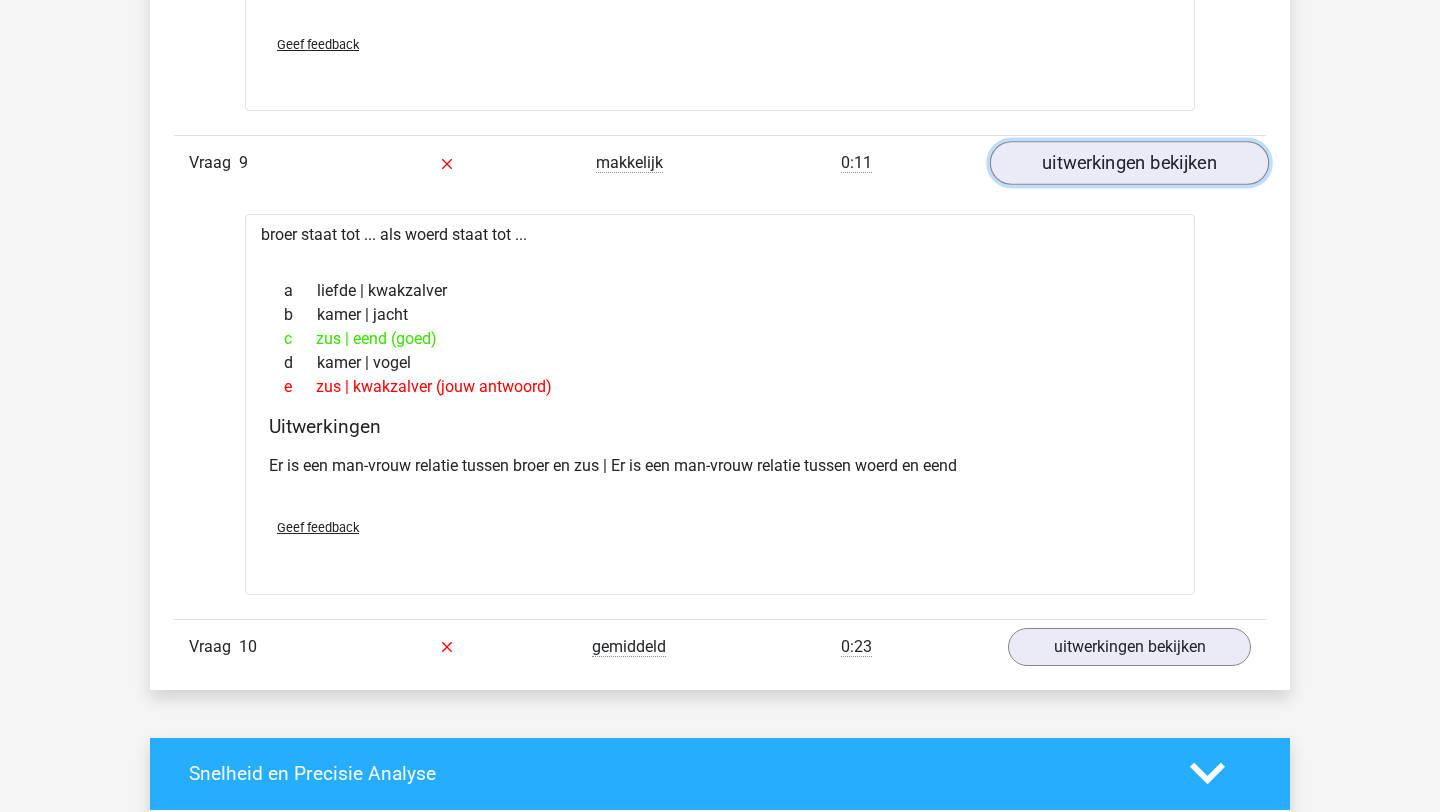 scroll, scrollTop: 5156, scrollLeft: 0, axis: vertical 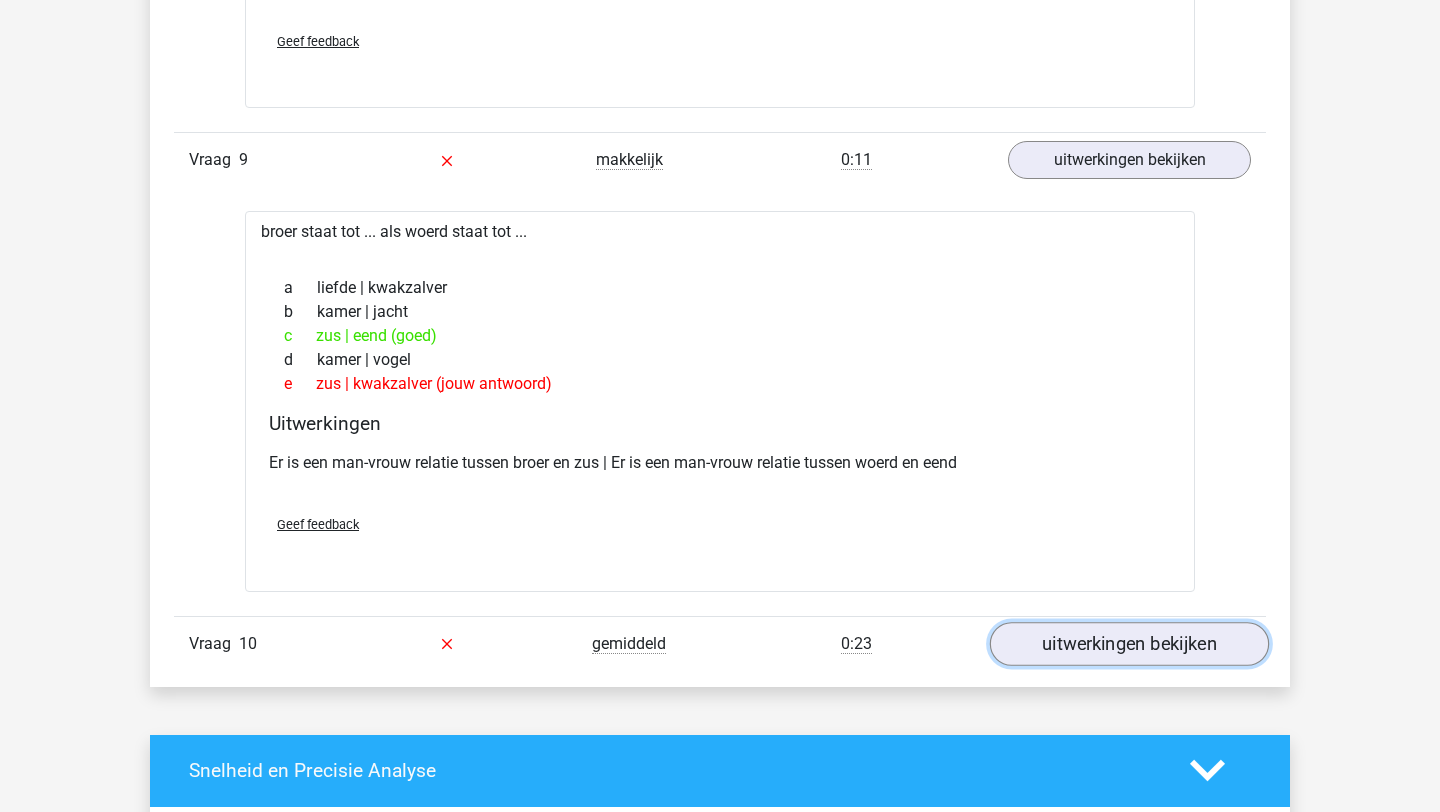 click on "uitwerkingen bekijken" at bounding box center [1129, 644] 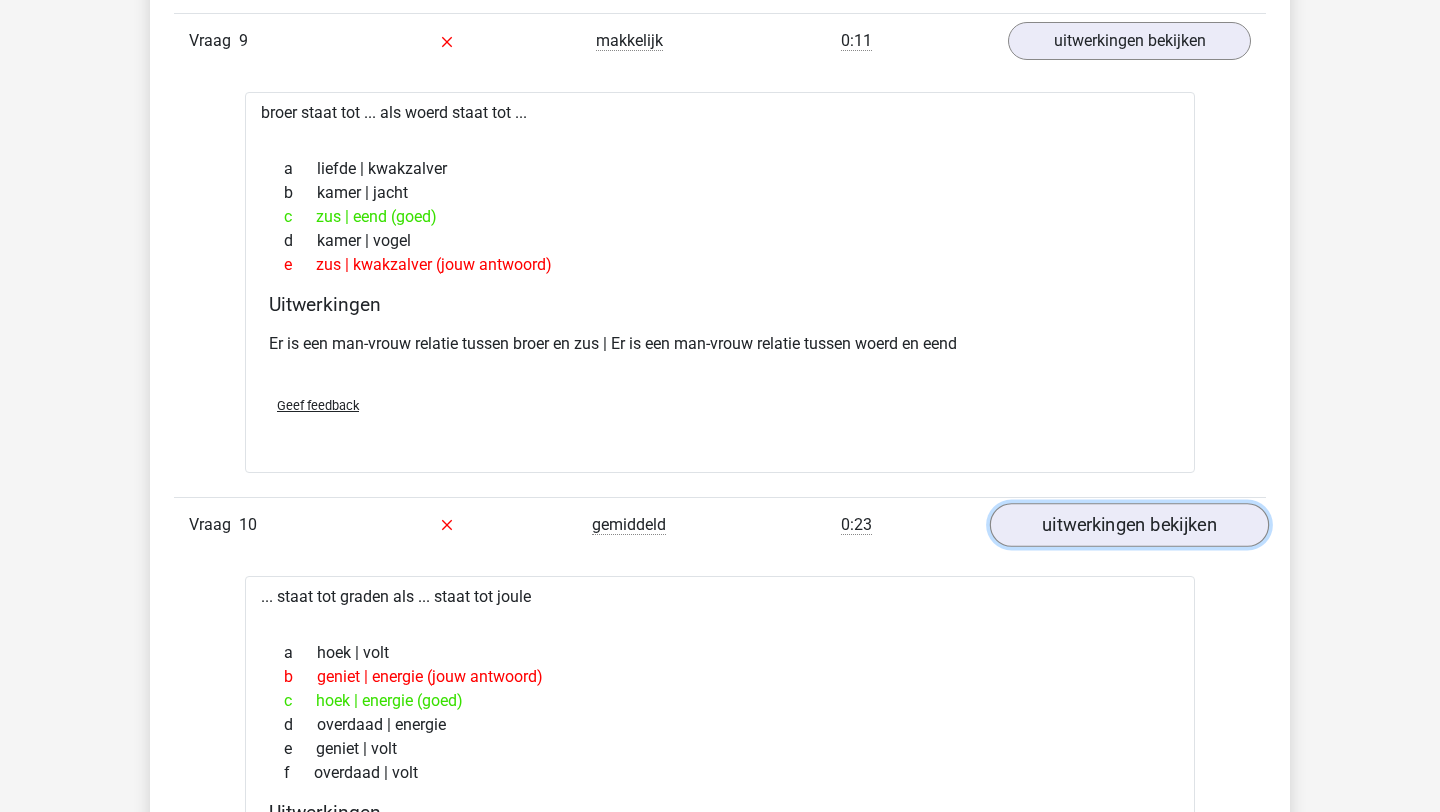 scroll, scrollTop: 5545, scrollLeft: 0, axis: vertical 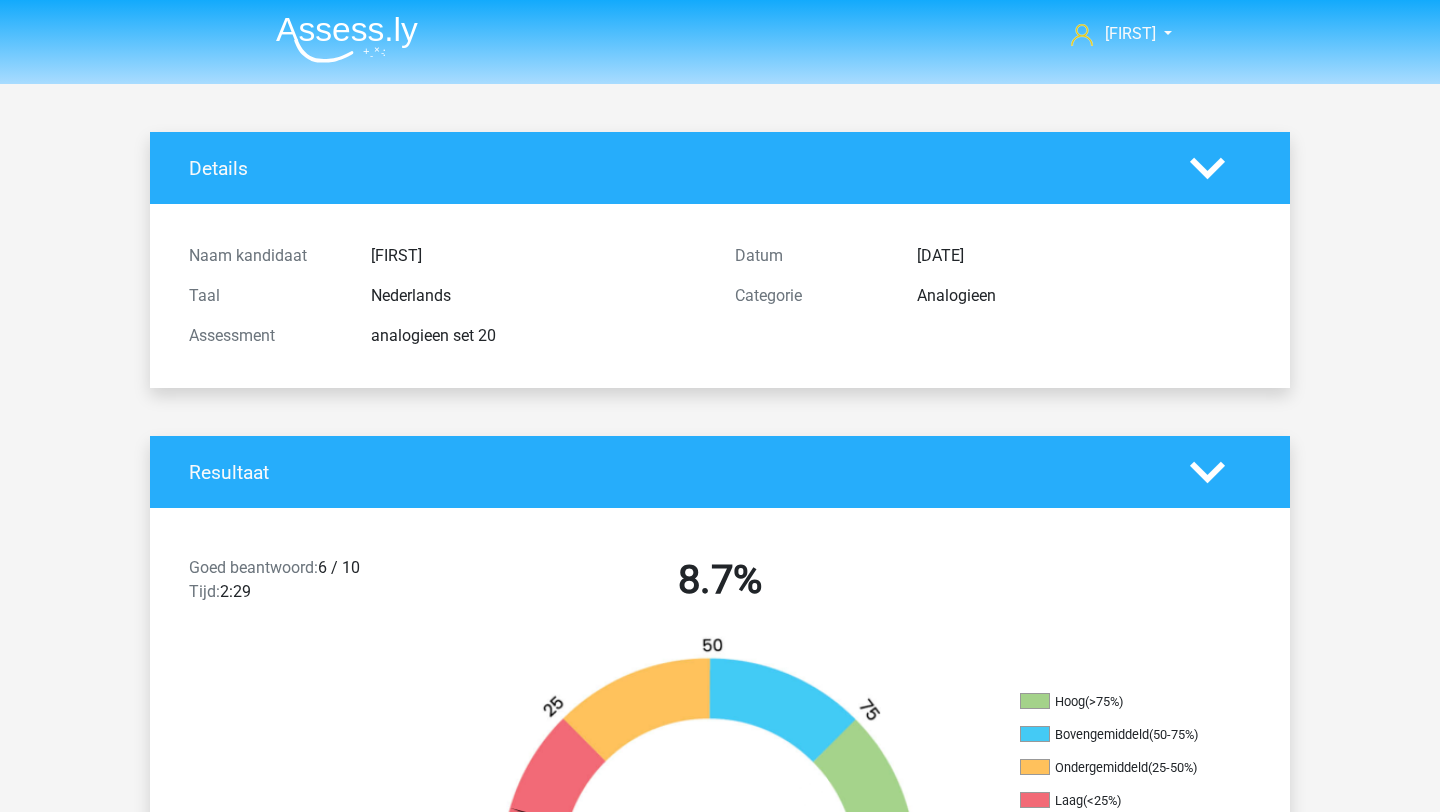 click at bounding box center (347, 39) 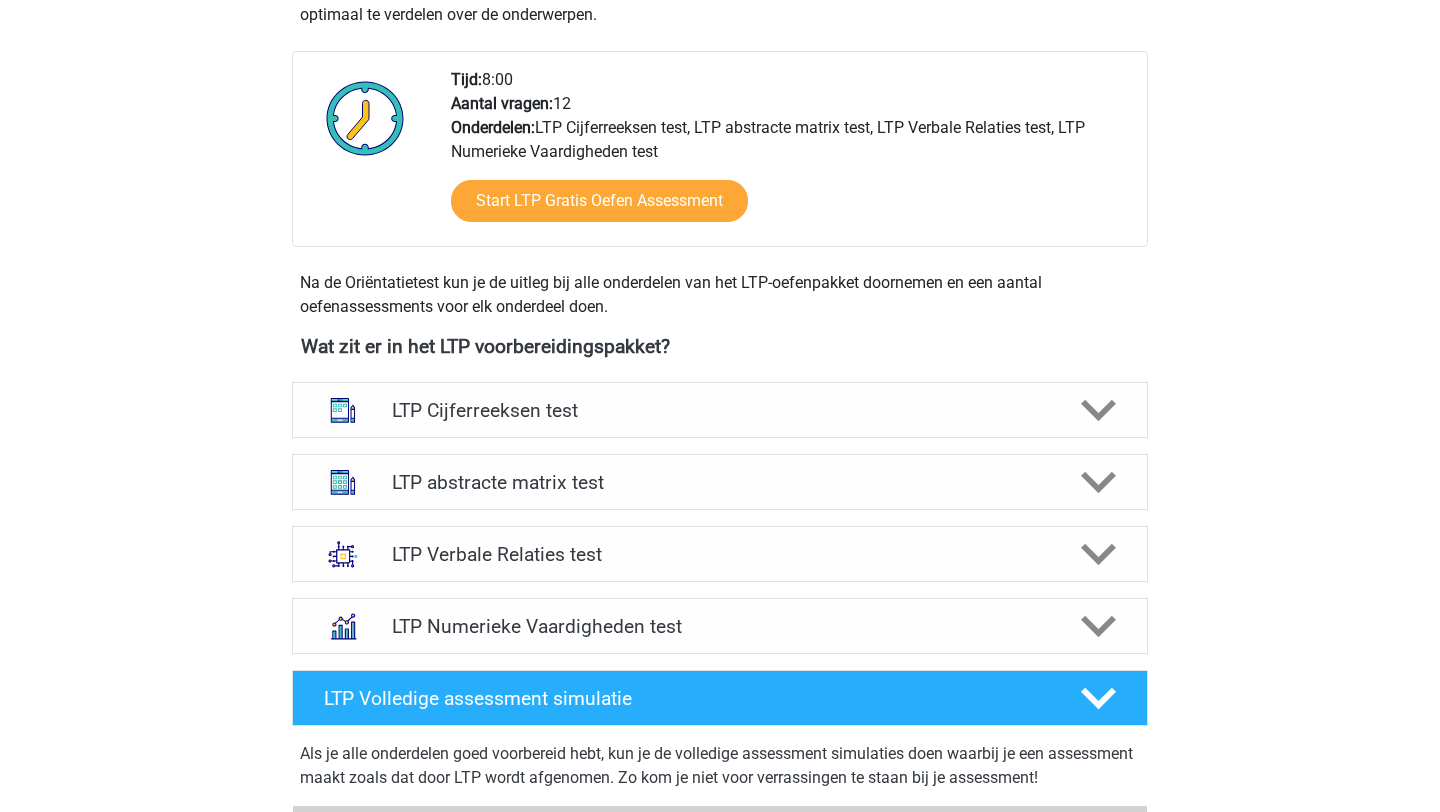 scroll, scrollTop: 451, scrollLeft: 0, axis: vertical 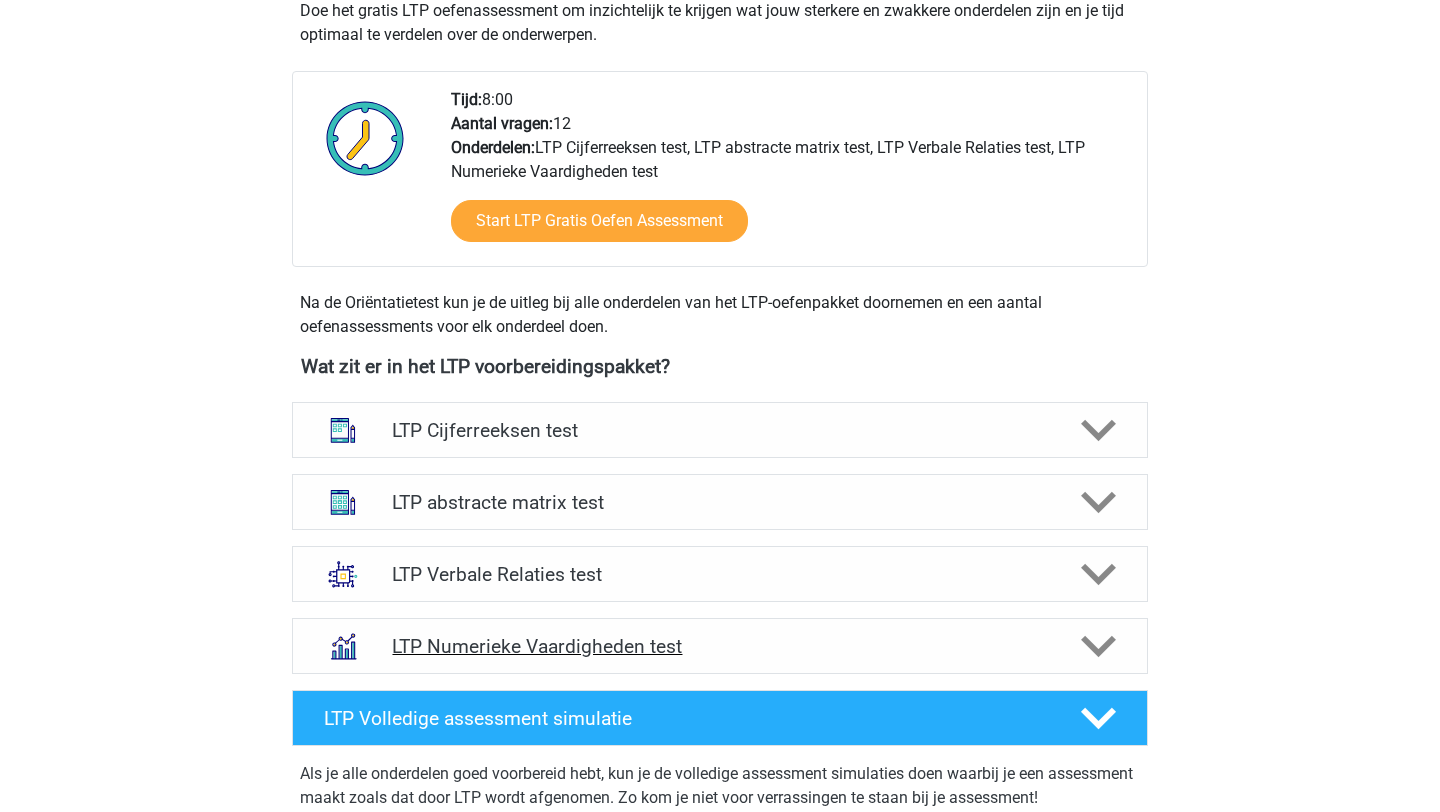 click on "LTP Numerieke Vaardigheden test" at bounding box center (719, 646) 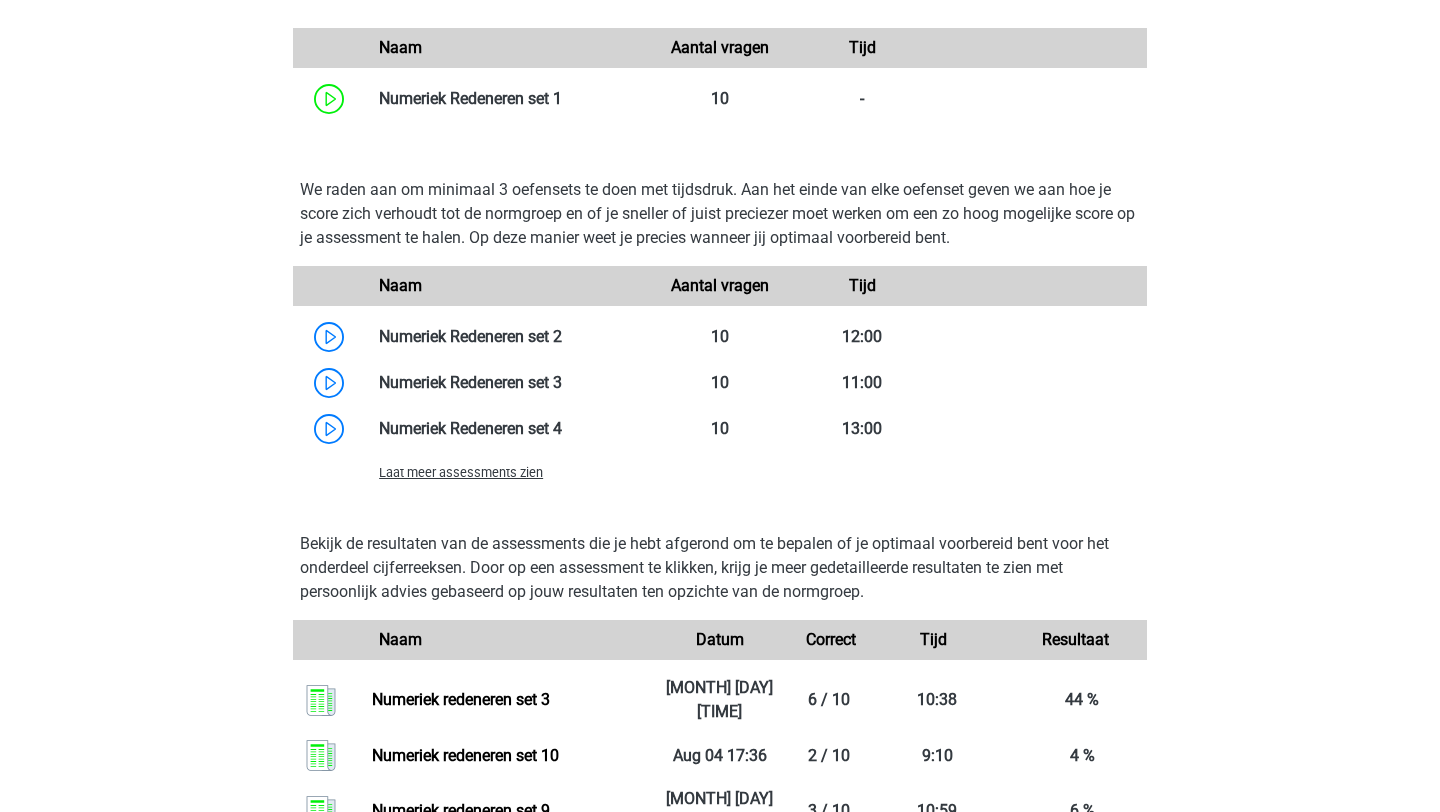 scroll, scrollTop: 1330, scrollLeft: 0, axis: vertical 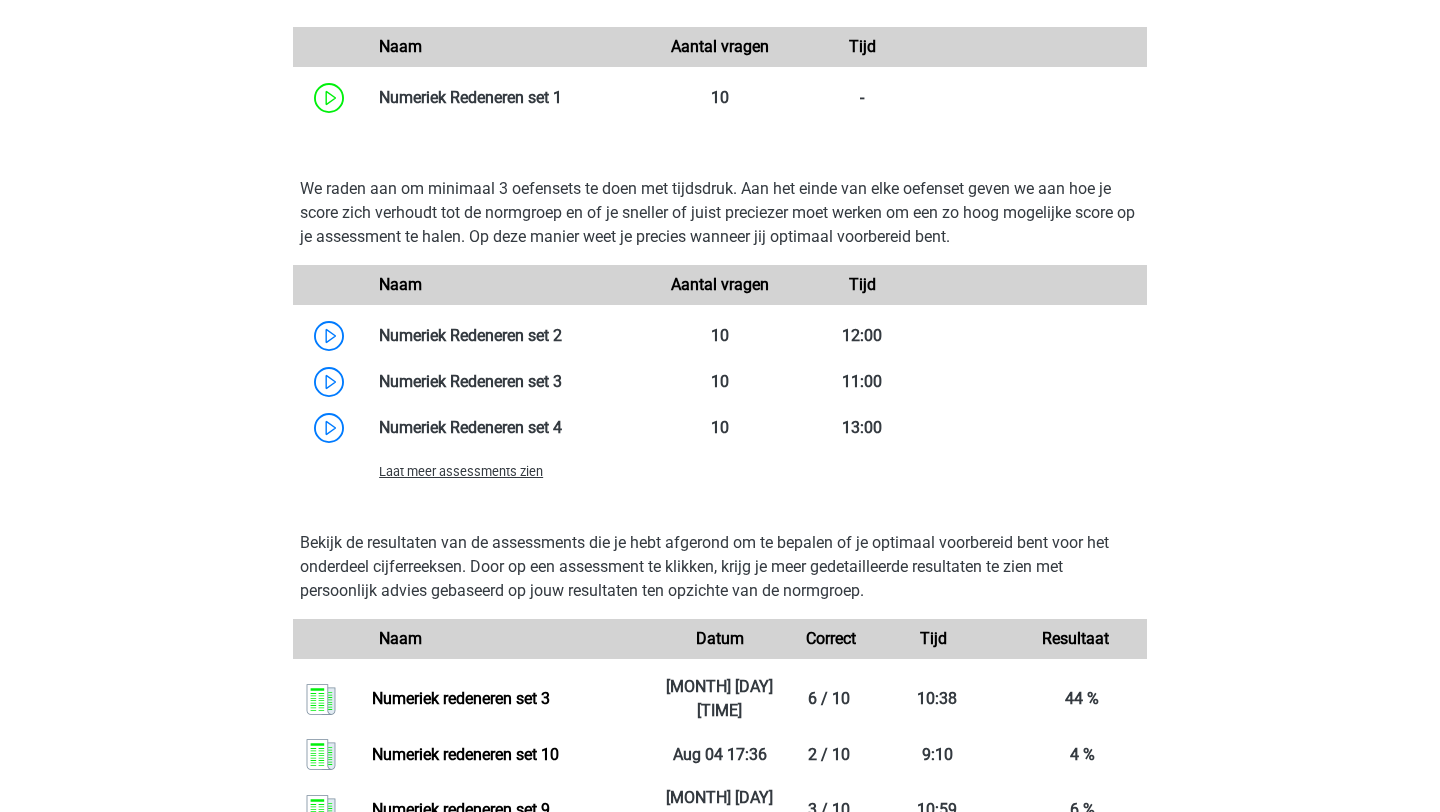 click on "Laat meer assessments zien" at bounding box center (461, 471) 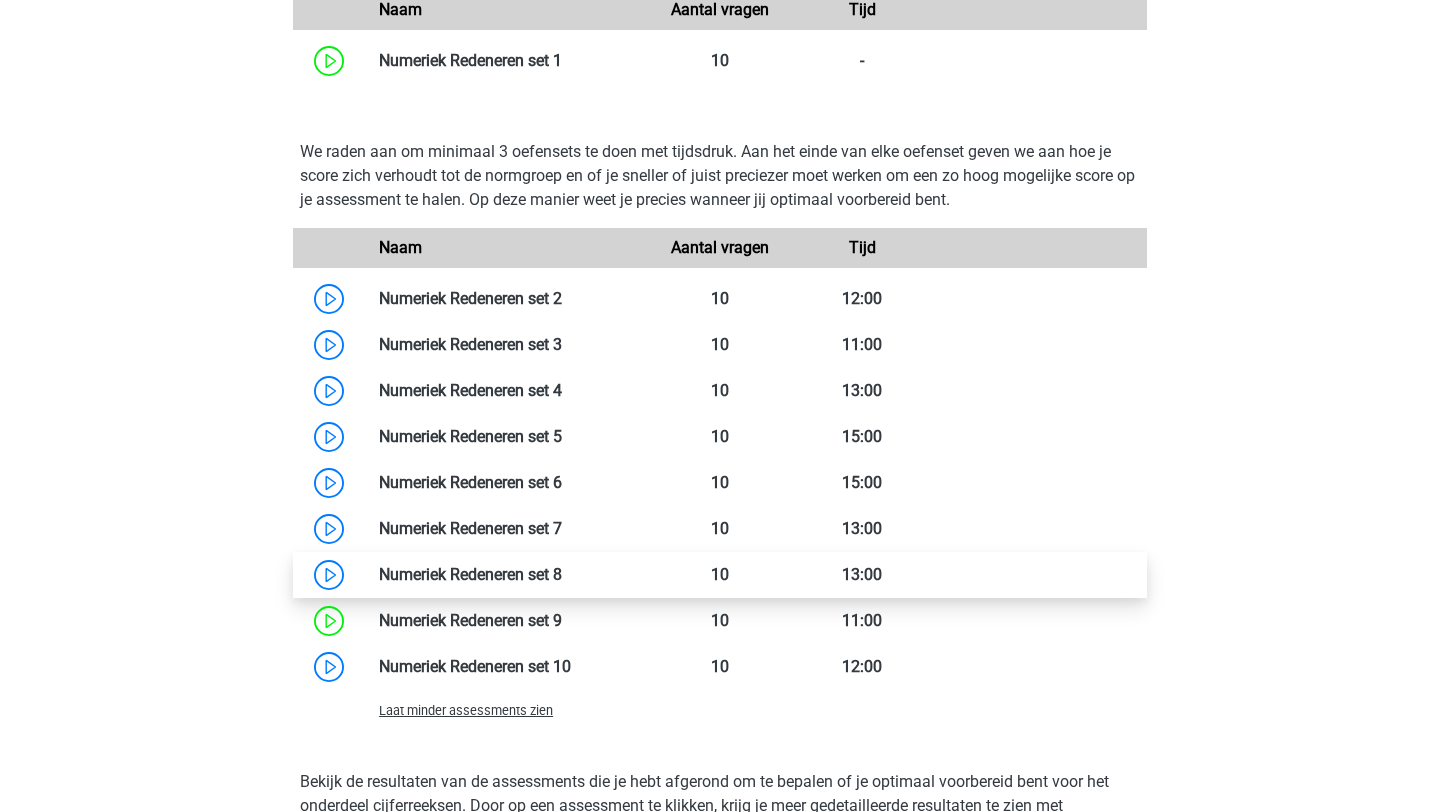 scroll, scrollTop: 1369, scrollLeft: 0, axis: vertical 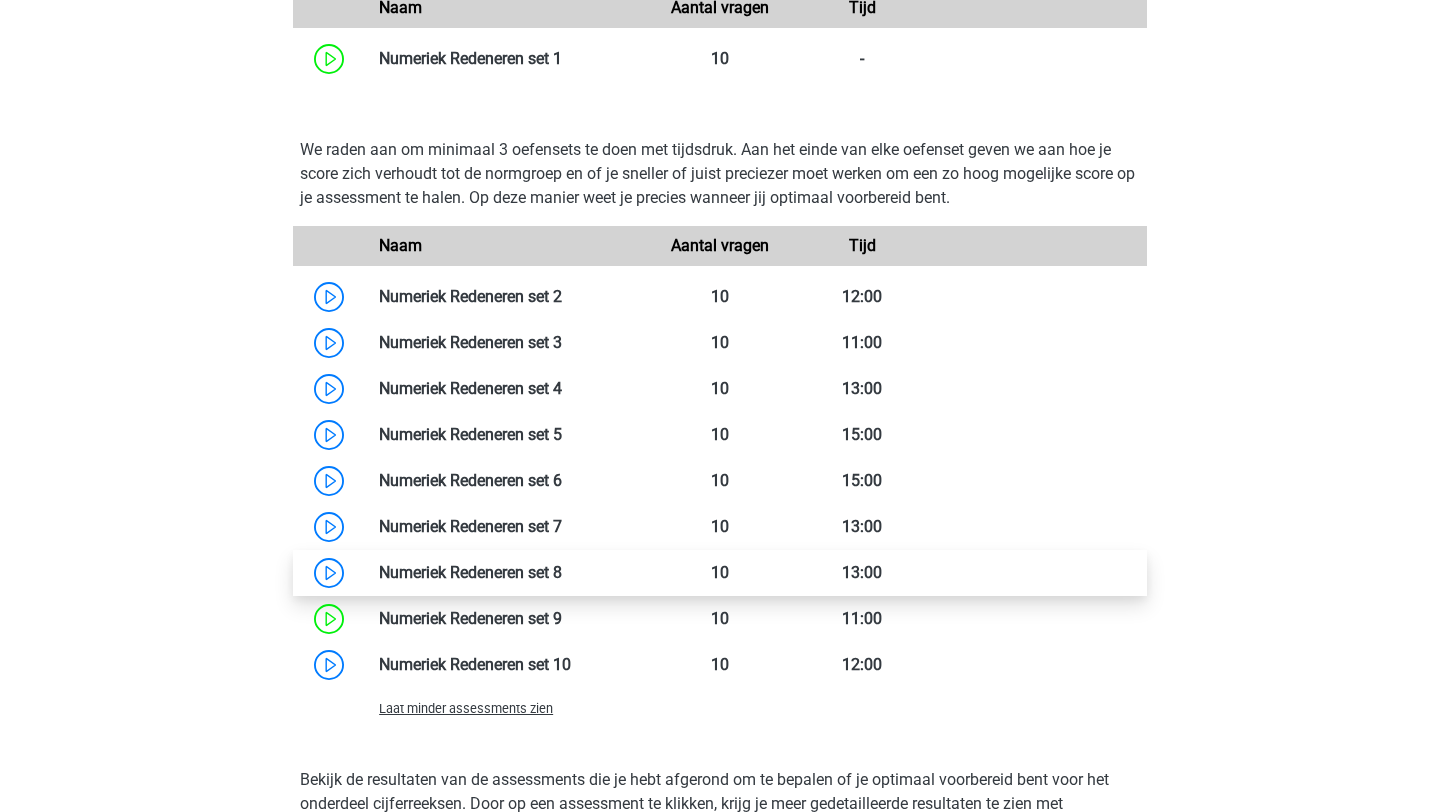 click at bounding box center (562, 572) 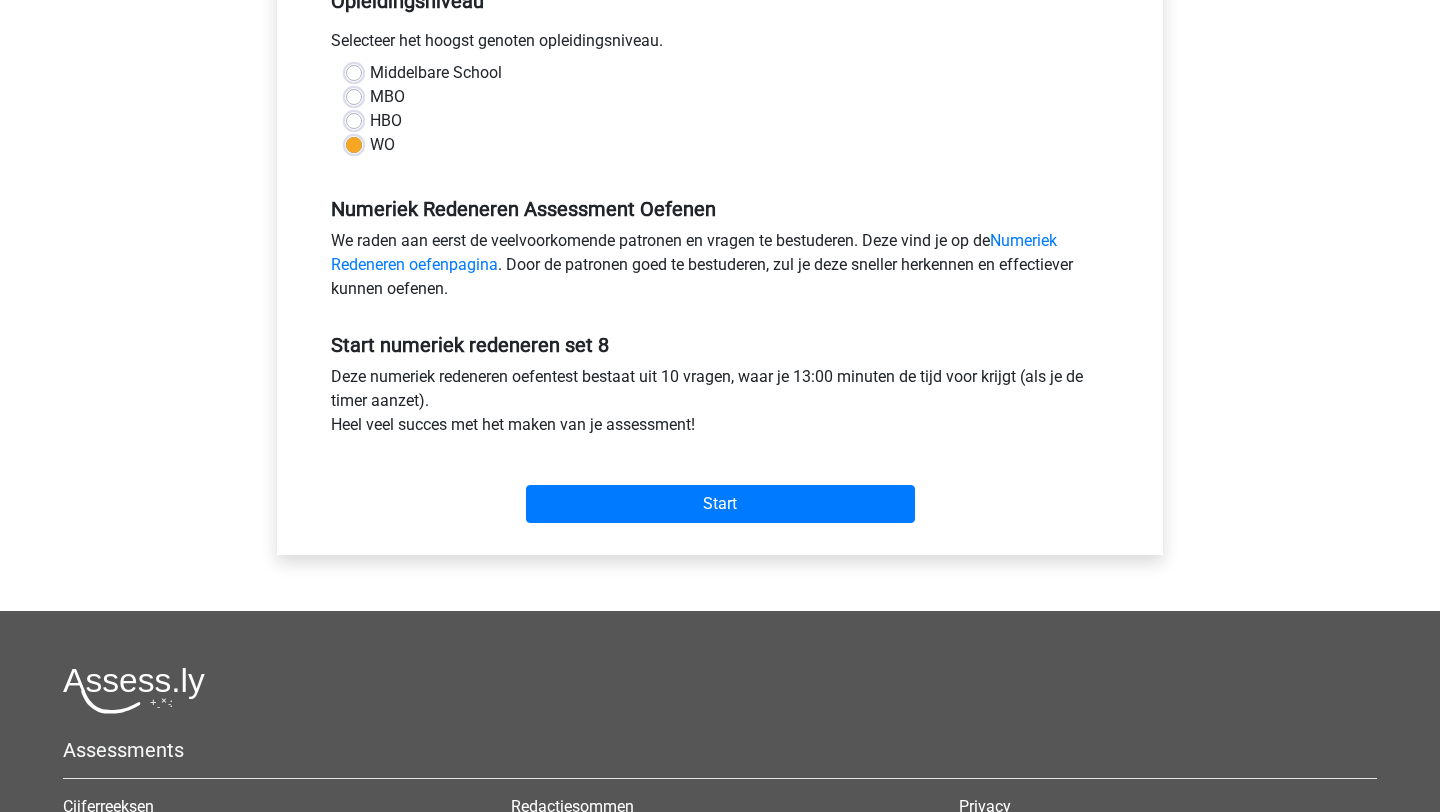scroll, scrollTop: 465, scrollLeft: 0, axis: vertical 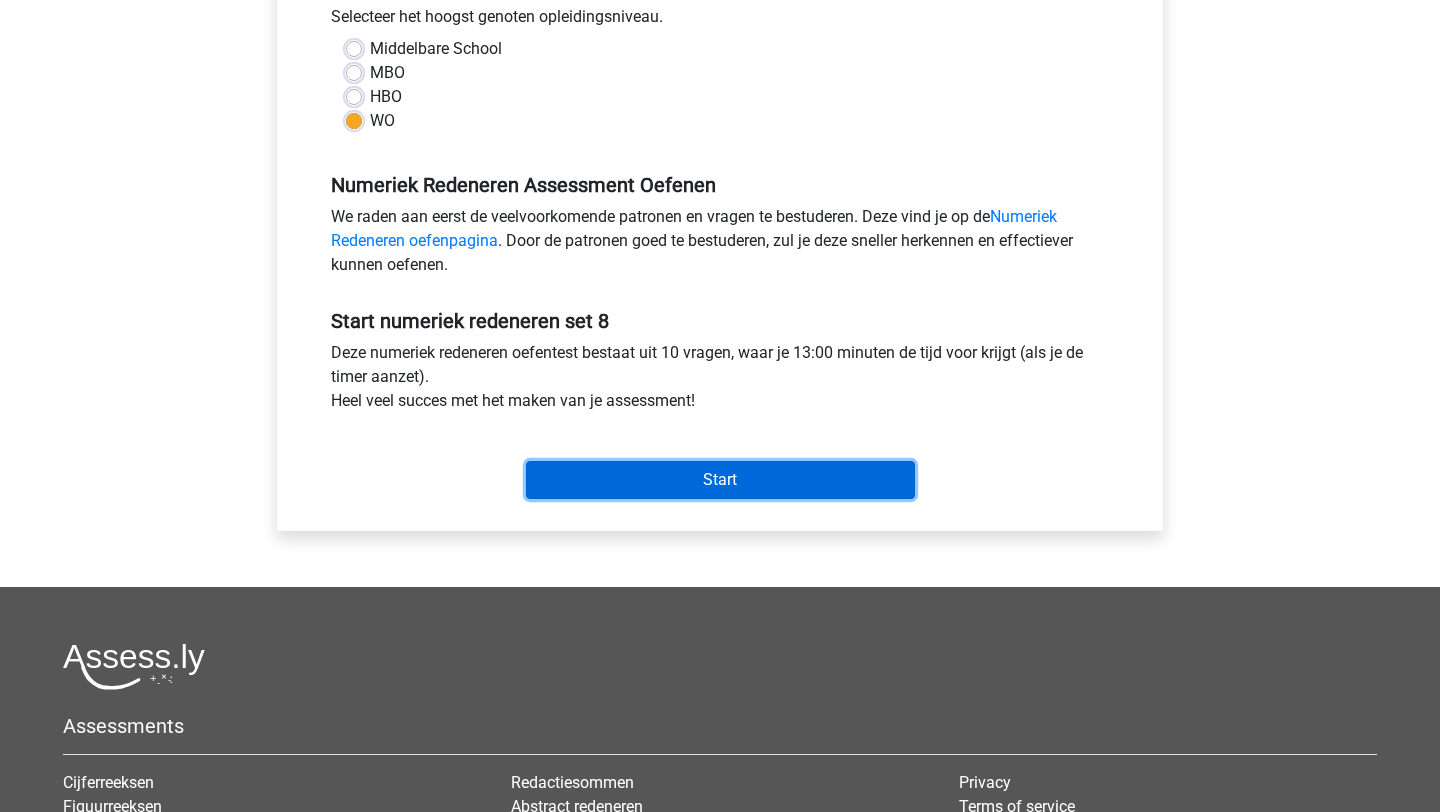 click on "Start" at bounding box center [720, 480] 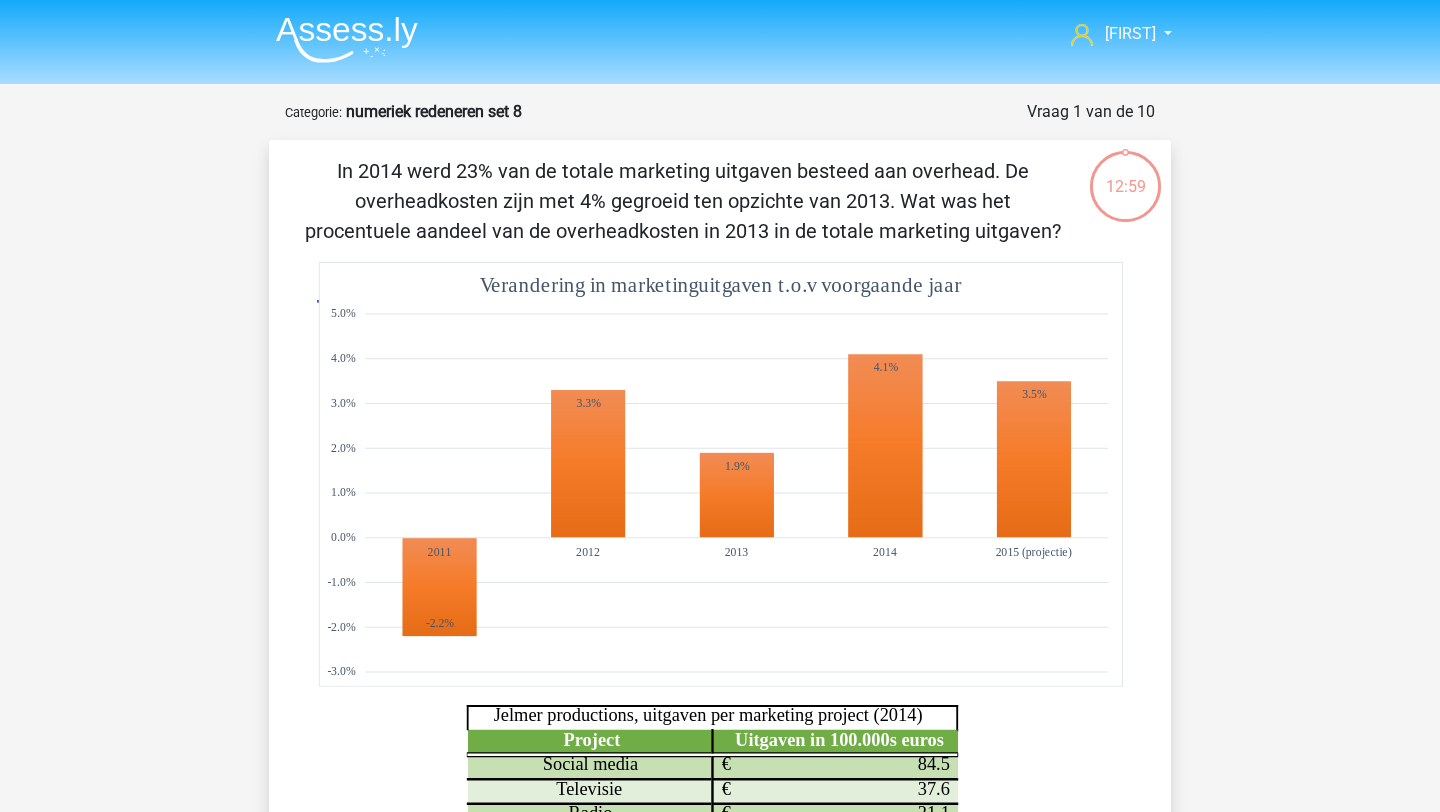 scroll, scrollTop: 0, scrollLeft: 0, axis: both 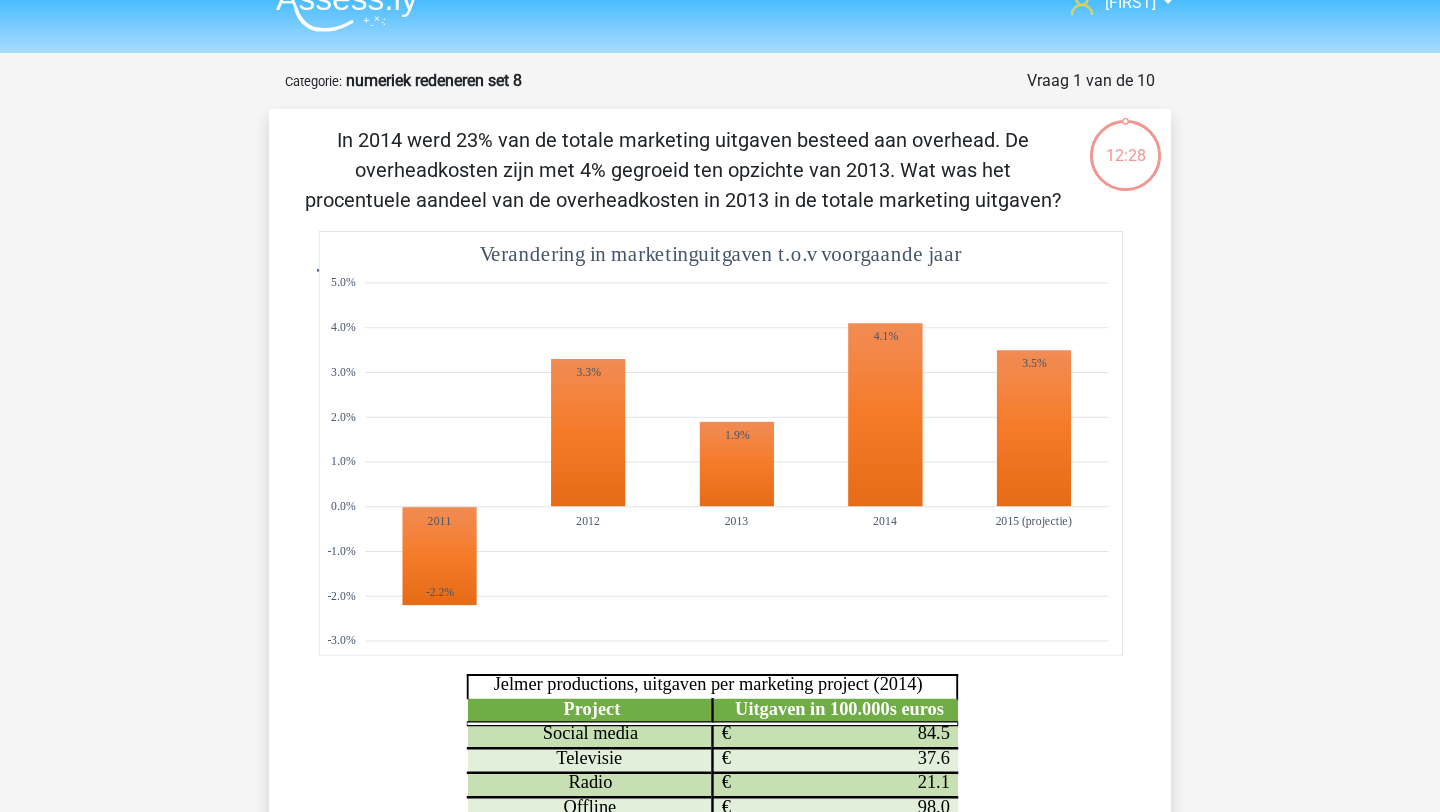 click on "12:28
Vraag 1
van de 10
Categorie:
numeriek redeneren set 8
Project Uitgaven in 100.000s euros Social media 84.5 € Televisie 37.6 € Radio 21.1 € Offline 98.0" at bounding box center [720, 576] 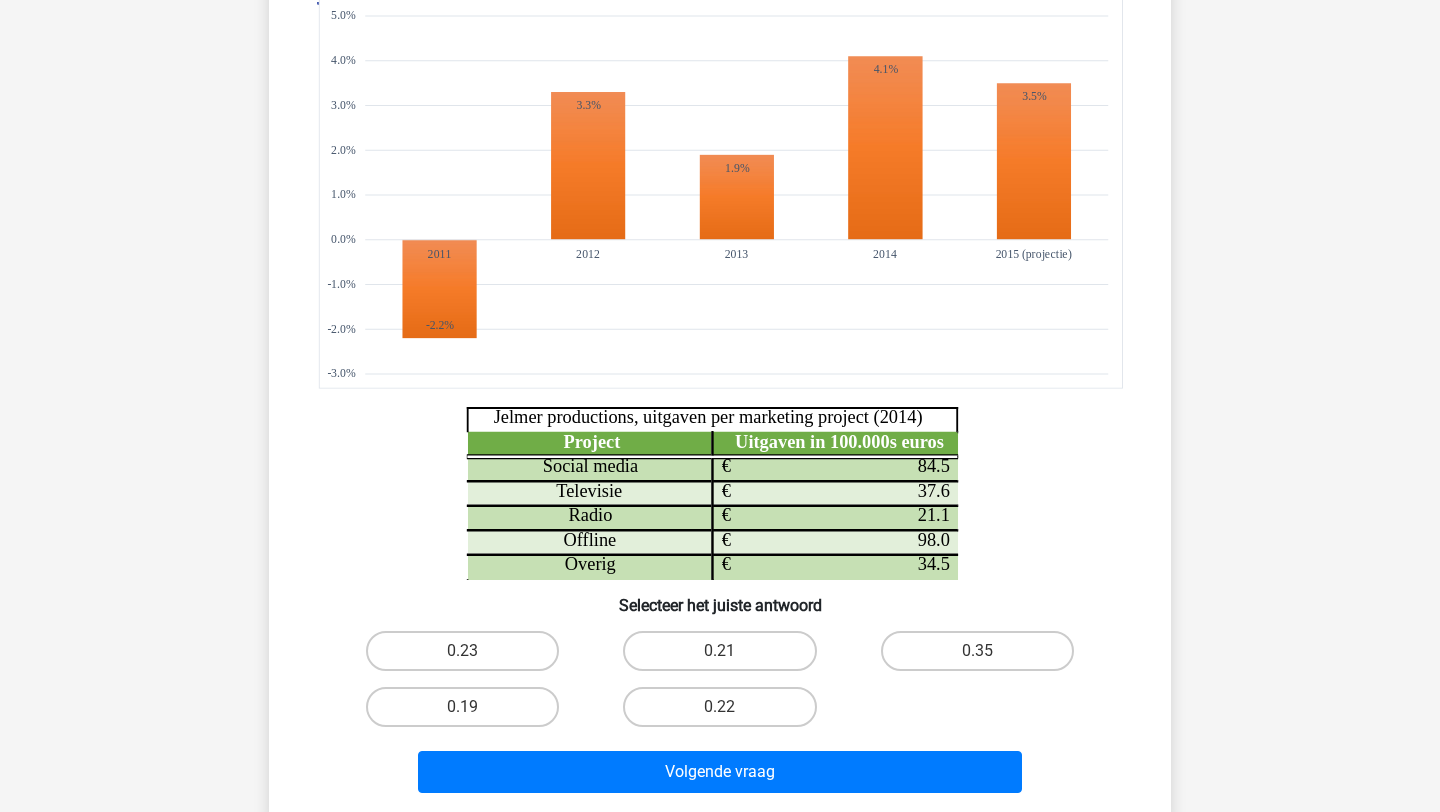 scroll, scrollTop: 300, scrollLeft: 0, axis: vertical 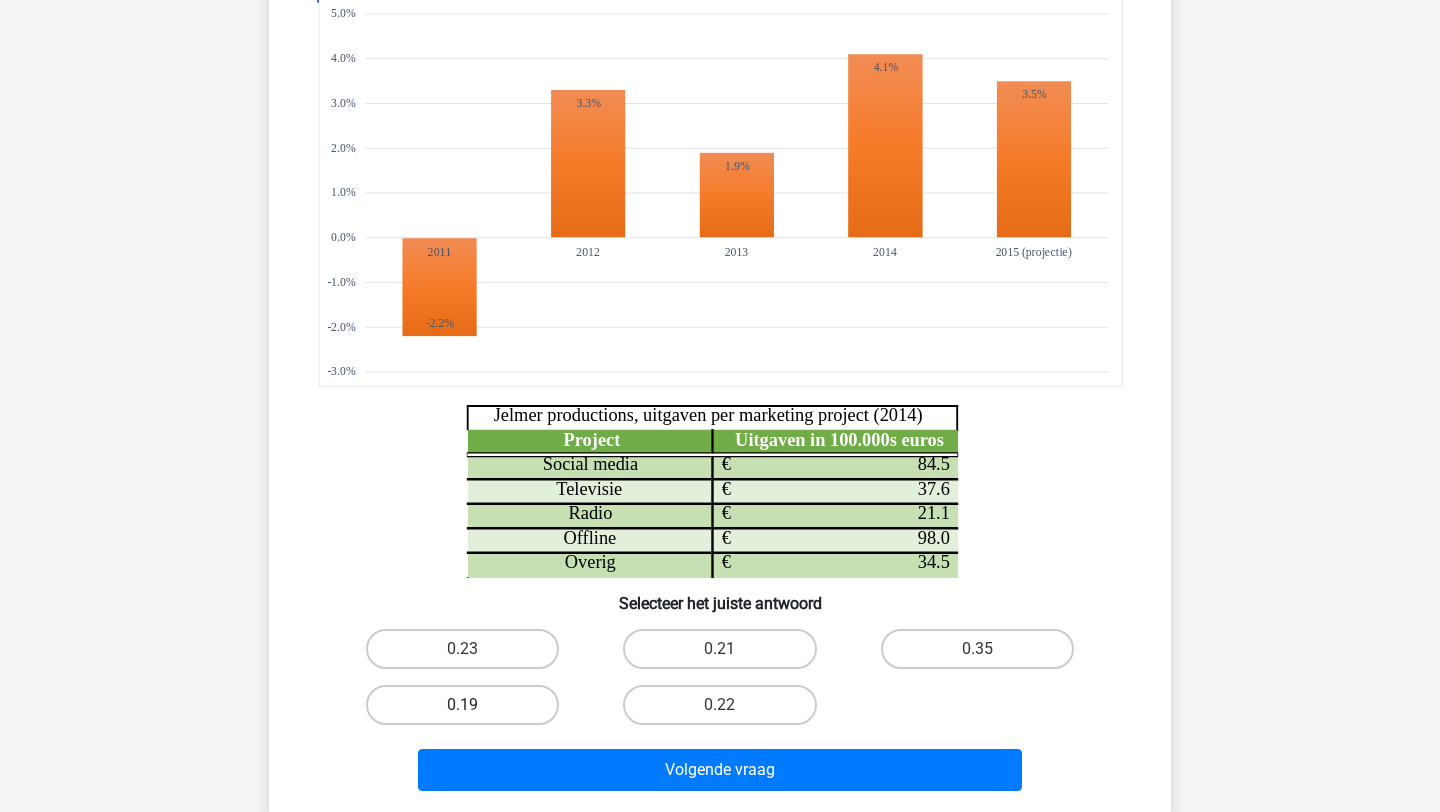 click on "0.19" at bounding box center (462, 705) 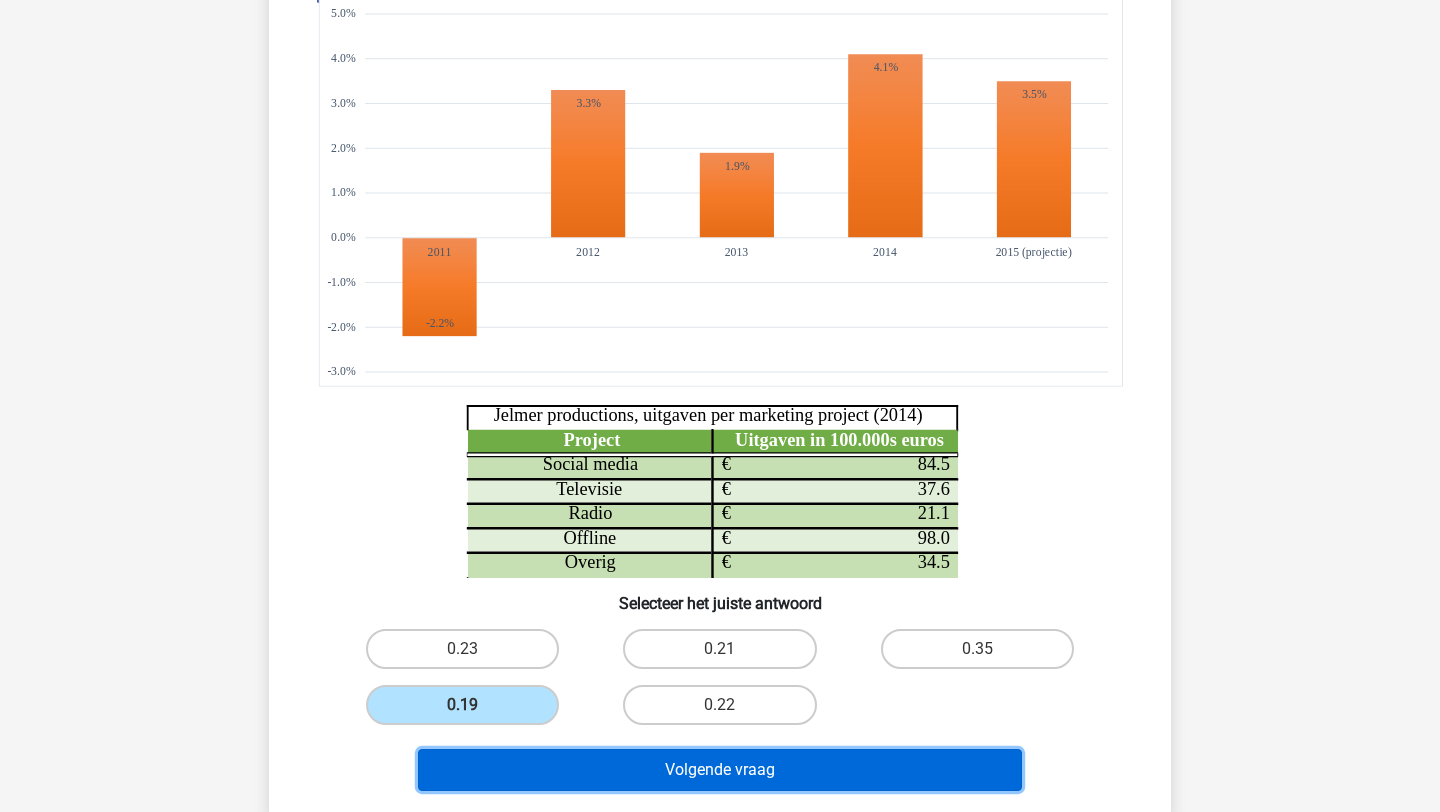 click on "Volgende vraag" at bounding box center (720, 770) 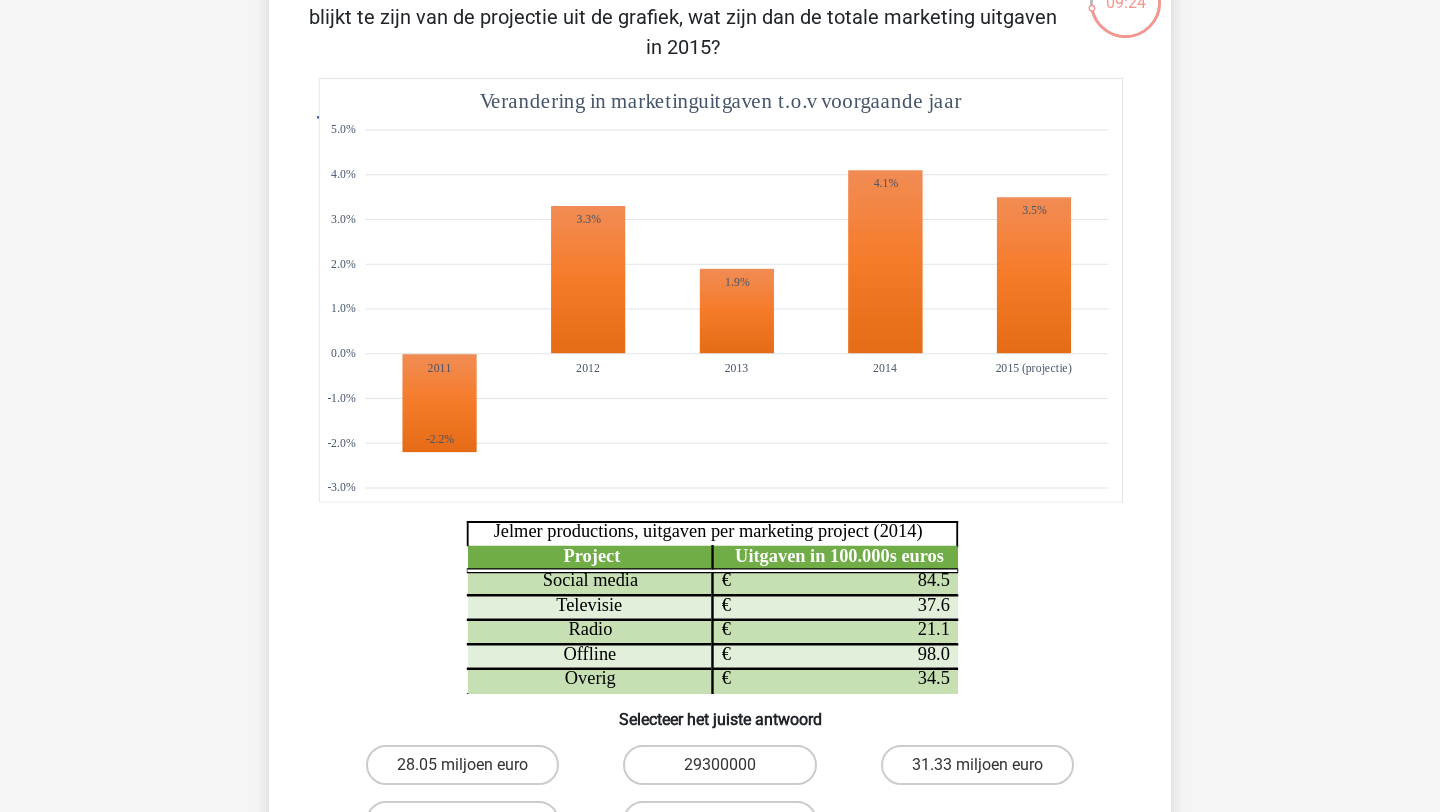 scroll, scrollTop: 186, scrollLeft: 0, axis: vertical 